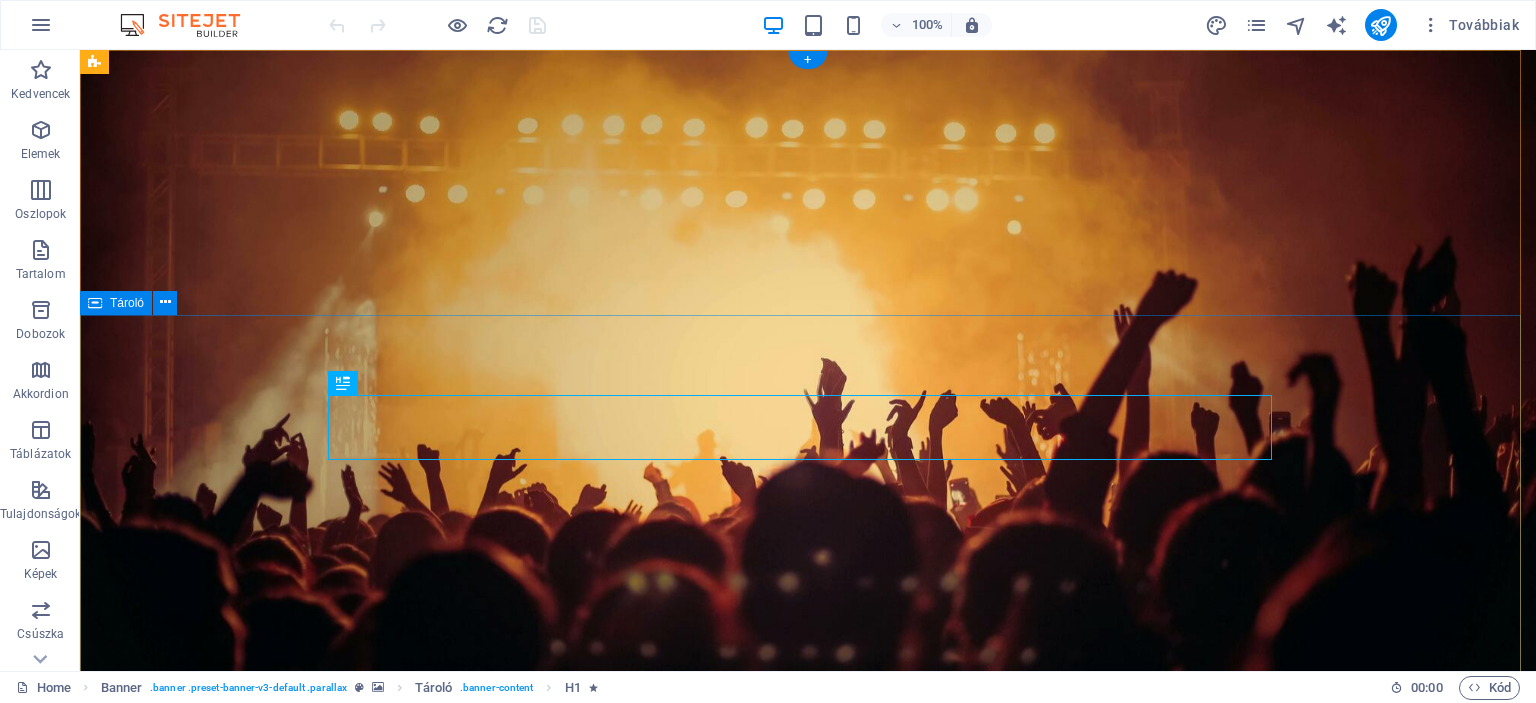 scroll, scrollTop: 0, scrollLeft: 0, axis: both 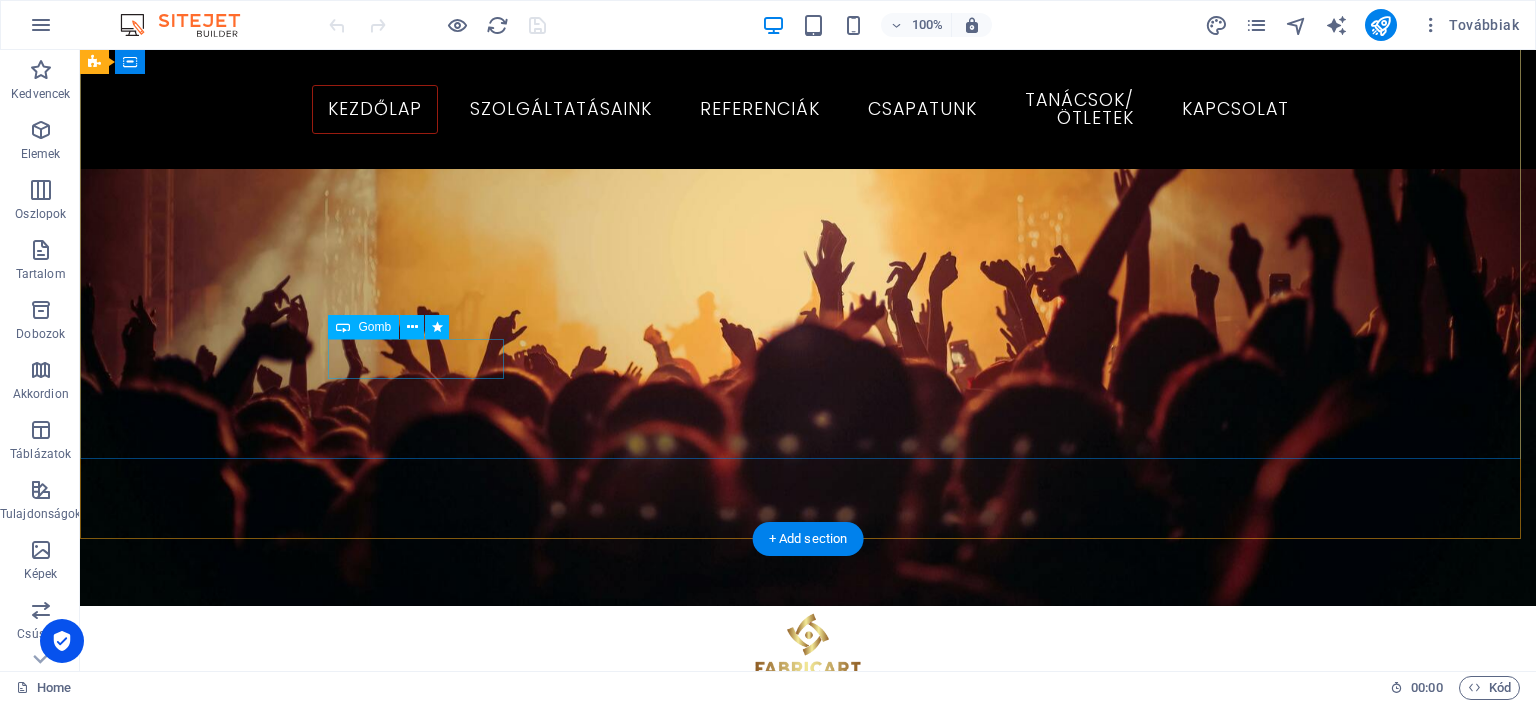 click on "Szolgáltatásaink" at bounding box center (808, 1317) 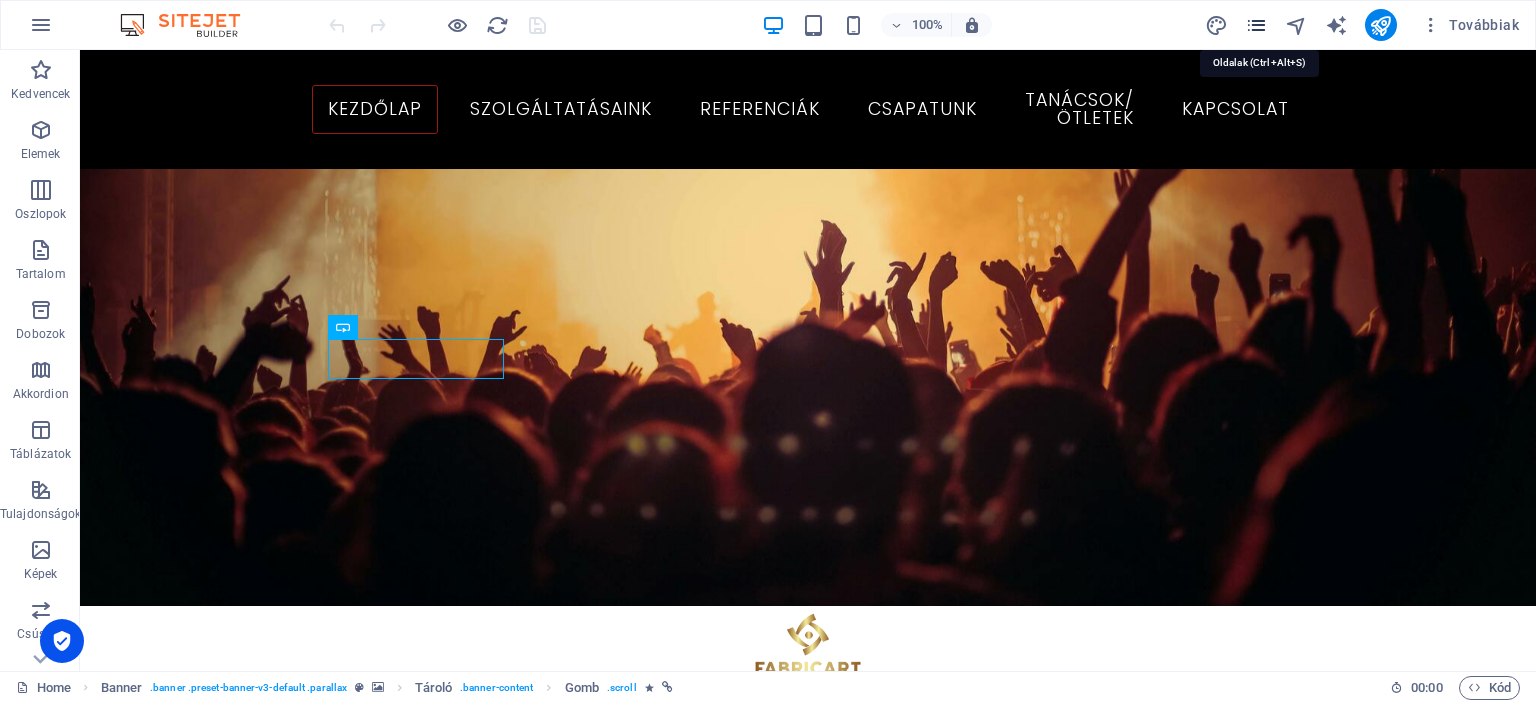 click at bounding box center (1256, 25) 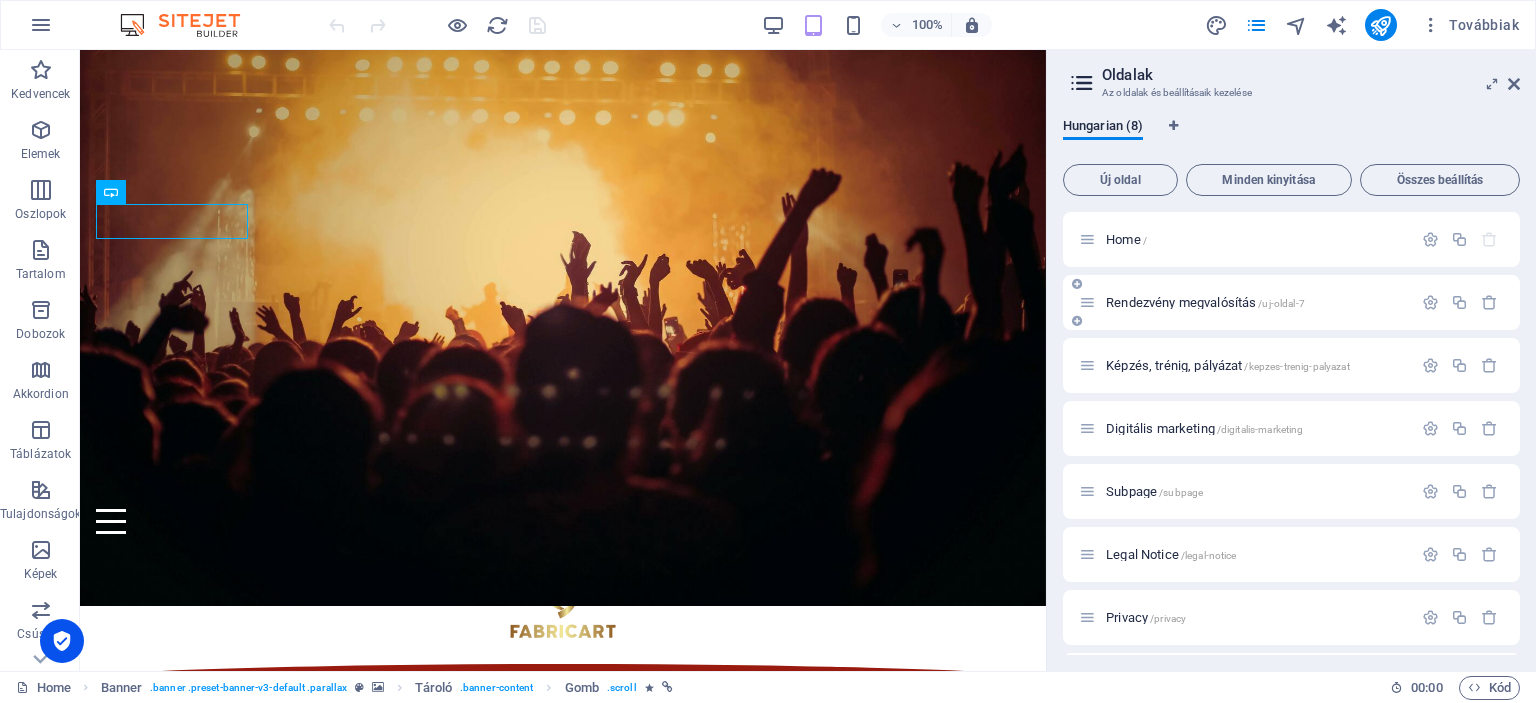 click on "Rendezvény megvalósítás /uj-oldal-7" at bounding box center (1205, 302) 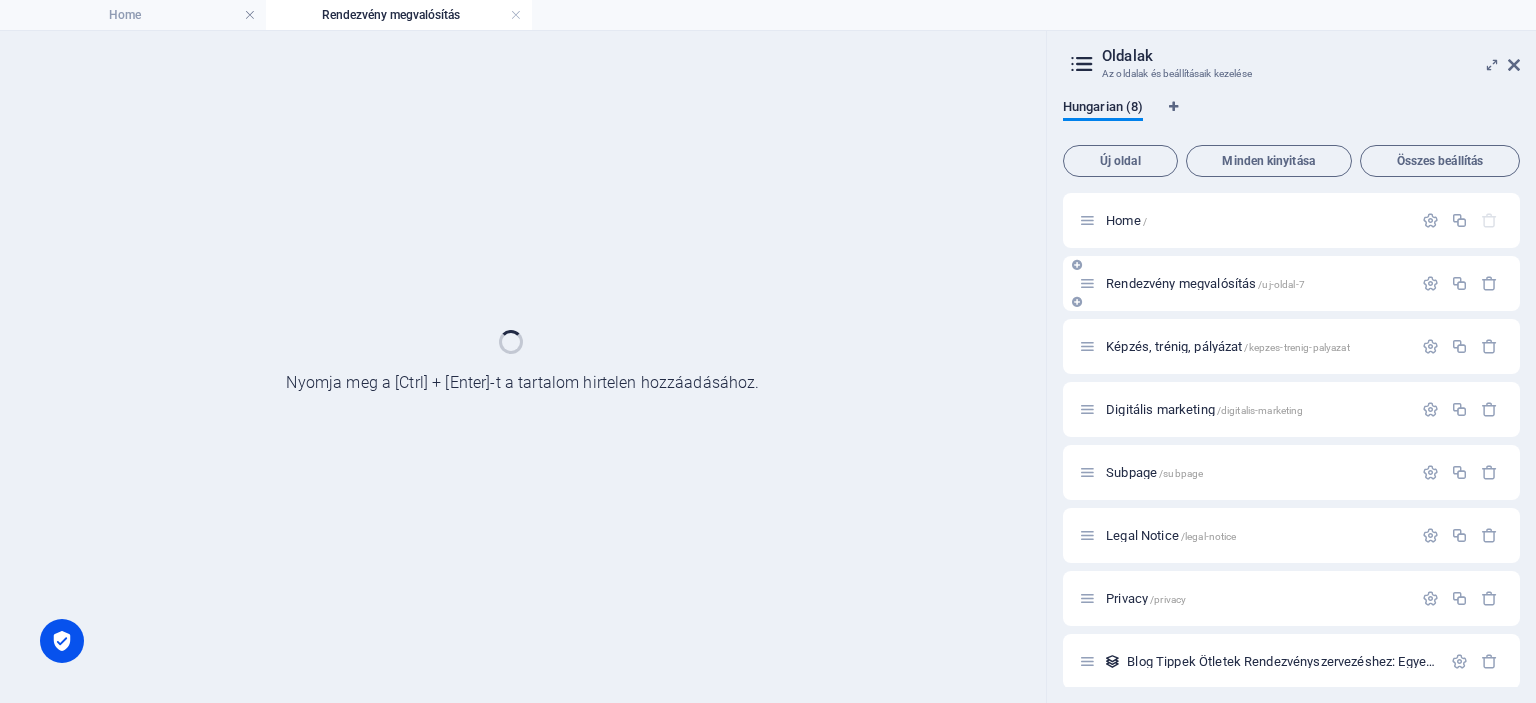 scroll, scrollTop: 0, scrollLeft: 0, axis: both 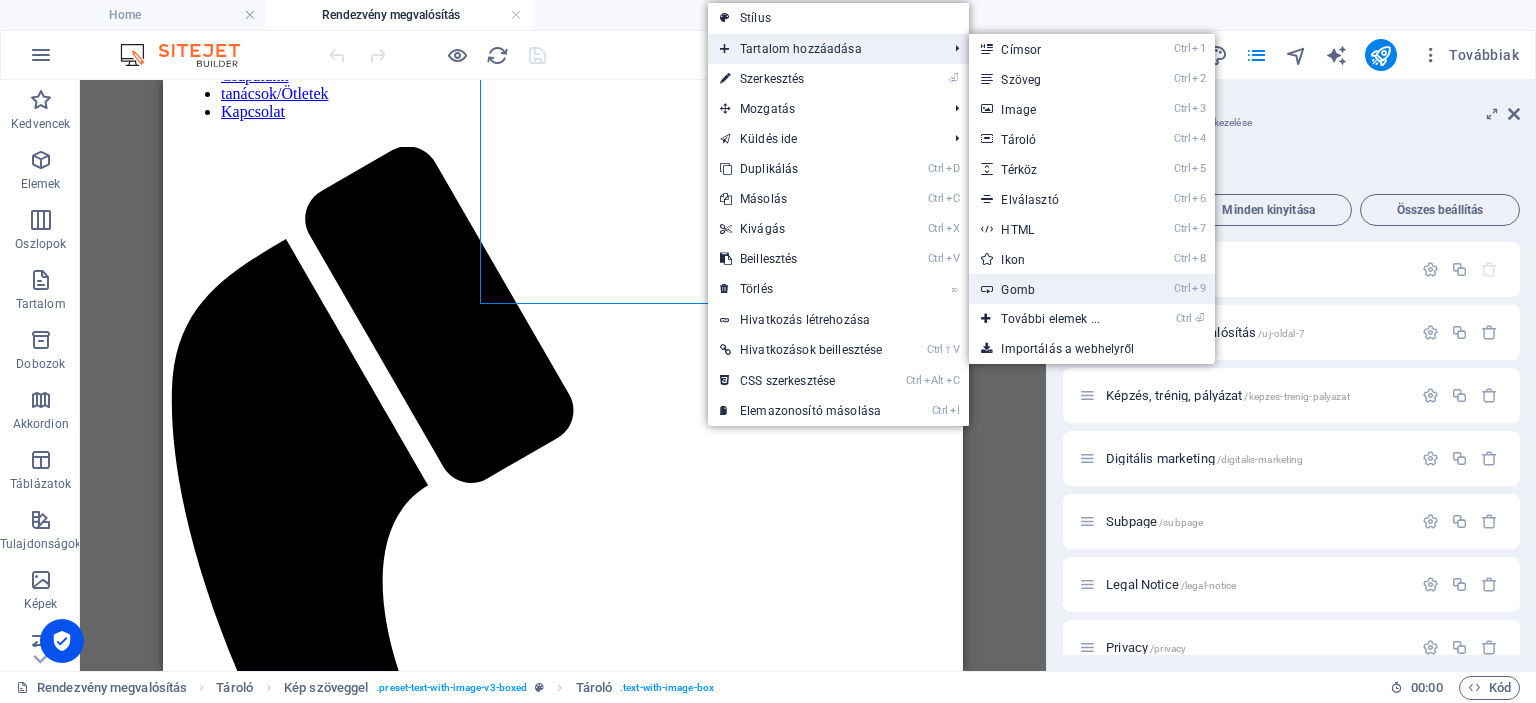 click on "Ctrl 9  Gomb" at bounding box center [1054, 289] 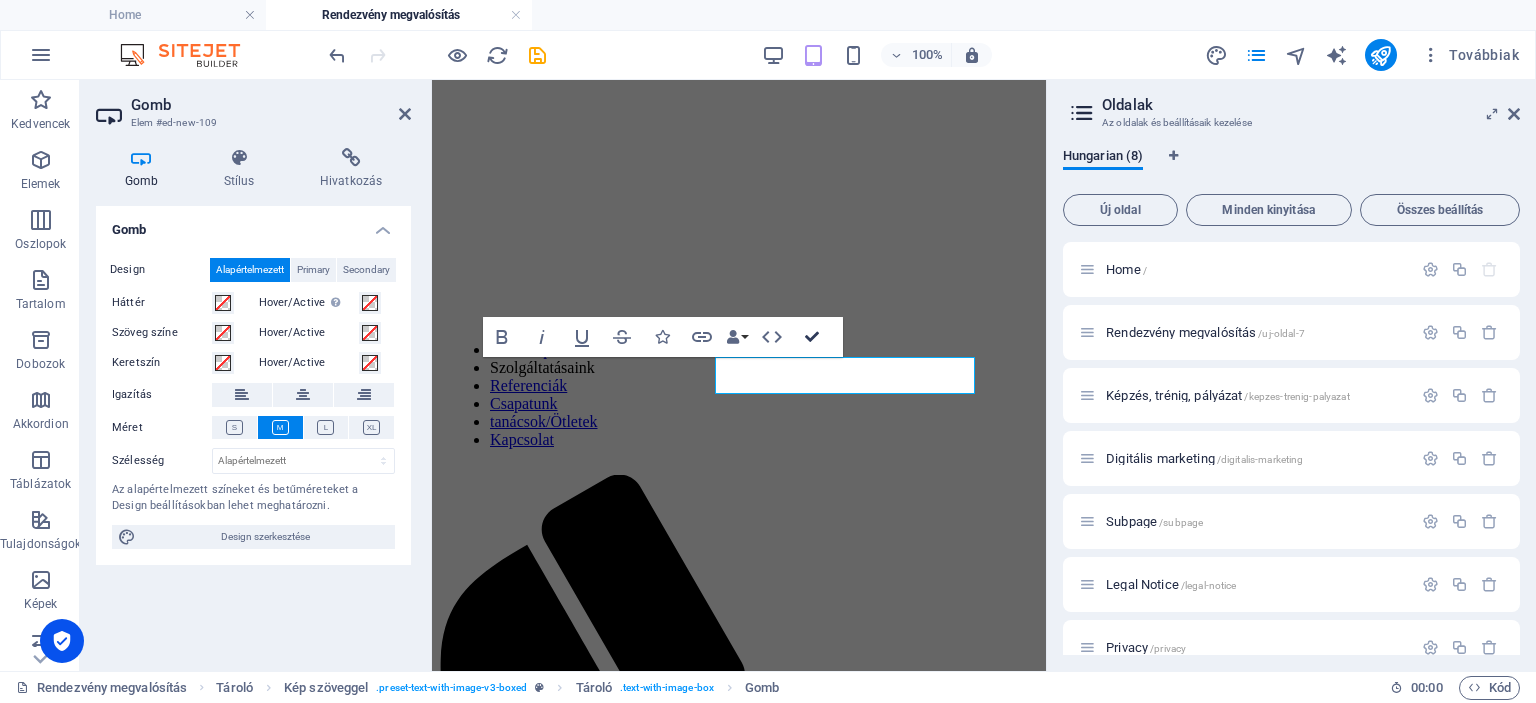 scroll, scrollTop: 796, scrollLeft: 0, axis: vertical 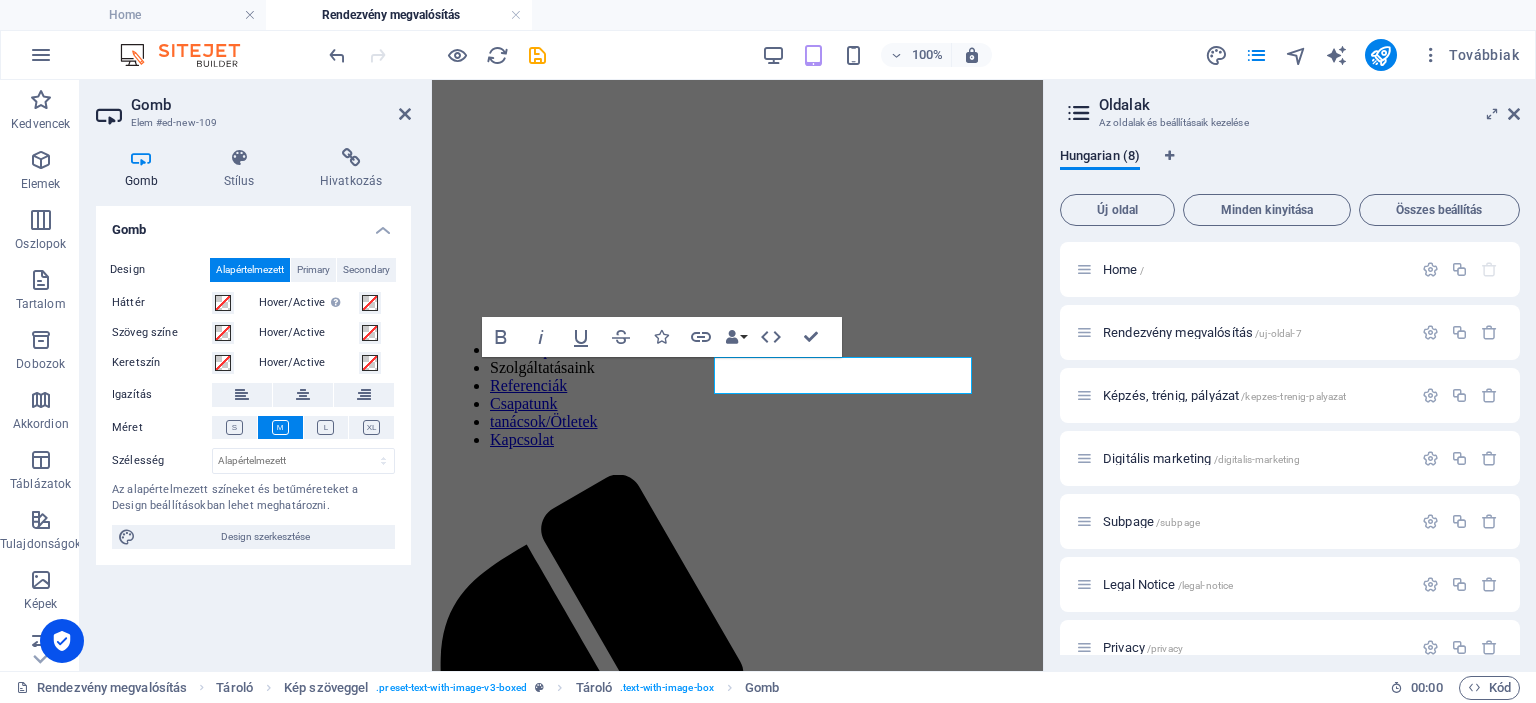 drag, startPoint x: 1048, startPoint y: 216, endPoint x: 608, endPoint y: 108, distance: 453.0607 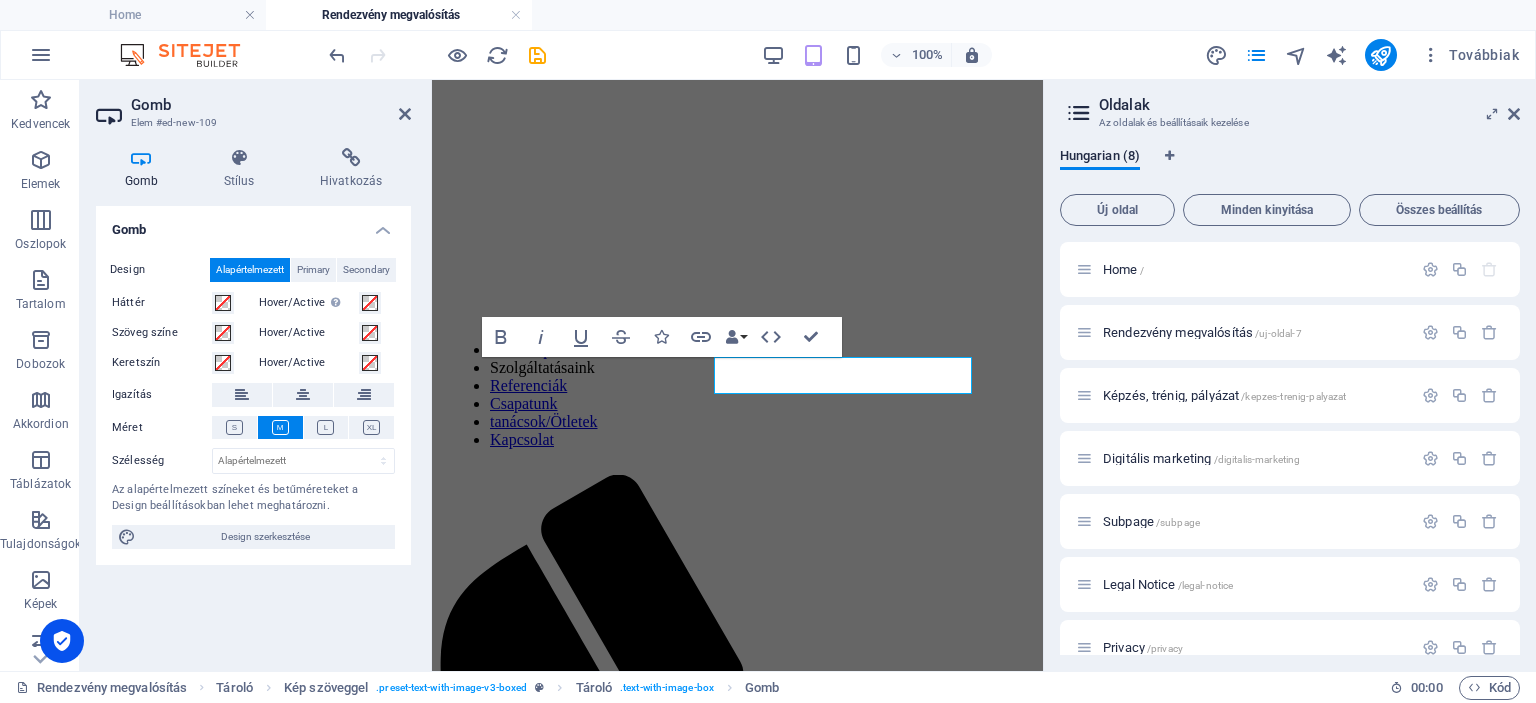 click on "Home Rendezvény megvalósítás Kedvencek Elemek Oszlopok Tartalom Dobozok Akkordion Táblázatok Tulajdonságok Képek Csúszka Fejléc Lábléc Űrlapok Marketing Gyűjtemények
Drag here to replace the existing content. Press “Ctrl” if you want to create a new element.
H1   Banner   Banner   Tároló   Társadalmi média ikonok   Menüsáv   Menü   H1   Térköz   Tároló   Banner   Gomb   H1 100% Továbbiak Home Tároló Kép szöveggel . preset-text-with-image-v3-boxed Tároló . text-with-image-box Gomb 00 : 00 Kód Kedvencek Elemek Oszlopok Tartalom Dobozok Akkordion Táblázatok Tulajdonságok Képek Csúszka Fejléc Lábléc Űrlapok Marketing Gyűjtemények Gomb Elem #ed-new-109 Gomb Stílus Hivatkozás Gomb Design Alapértelmezett Primary Secondary Háttér Hover/Active Az előnézeti módba váltáshoz, és az aktív/lehúzott állapot kipróbálásához váltson Szöveg színe Hover/Active Keretszín Hover/Active Igazítás Méret Szélesség px rem % em vh" at bounding box center (768, 375) 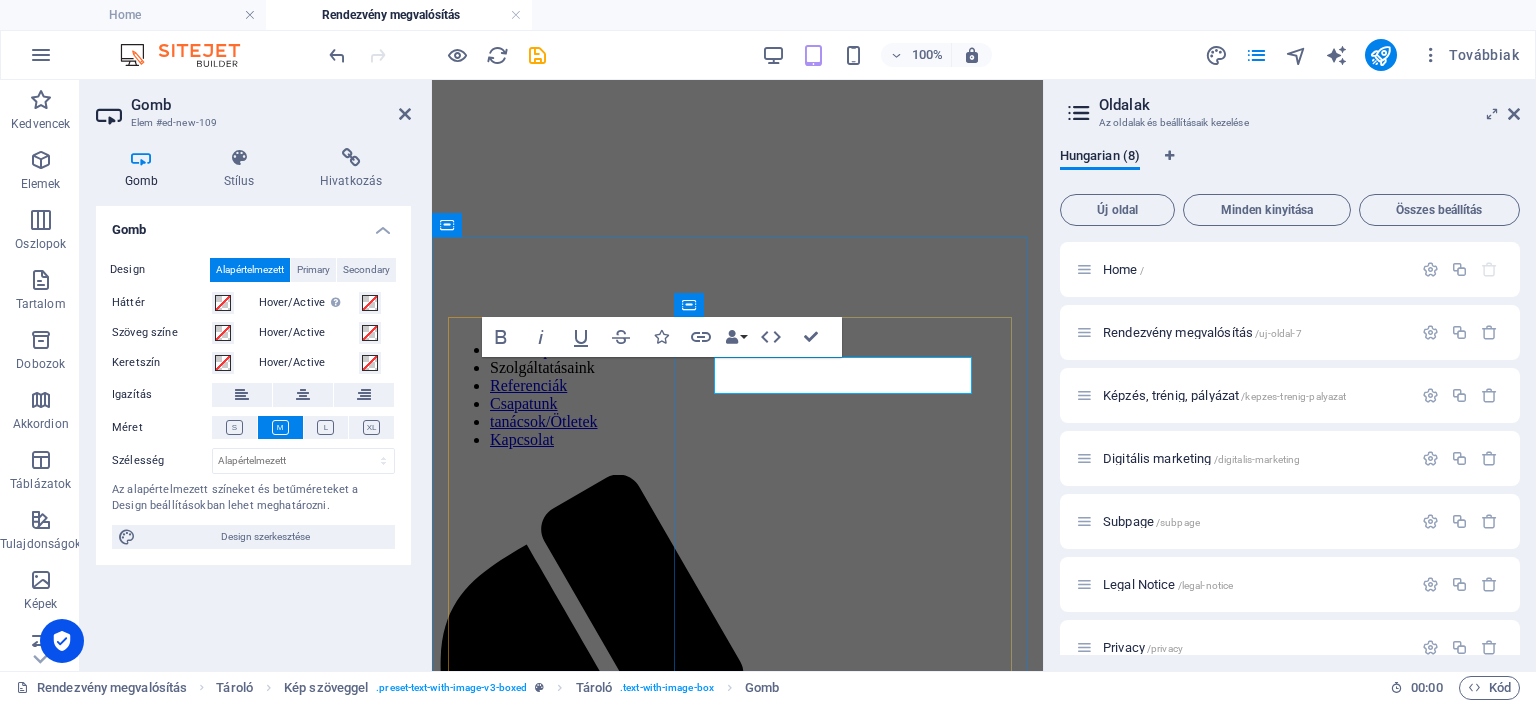 click on "Gomb felirata" at bounding box center (484, 5683) 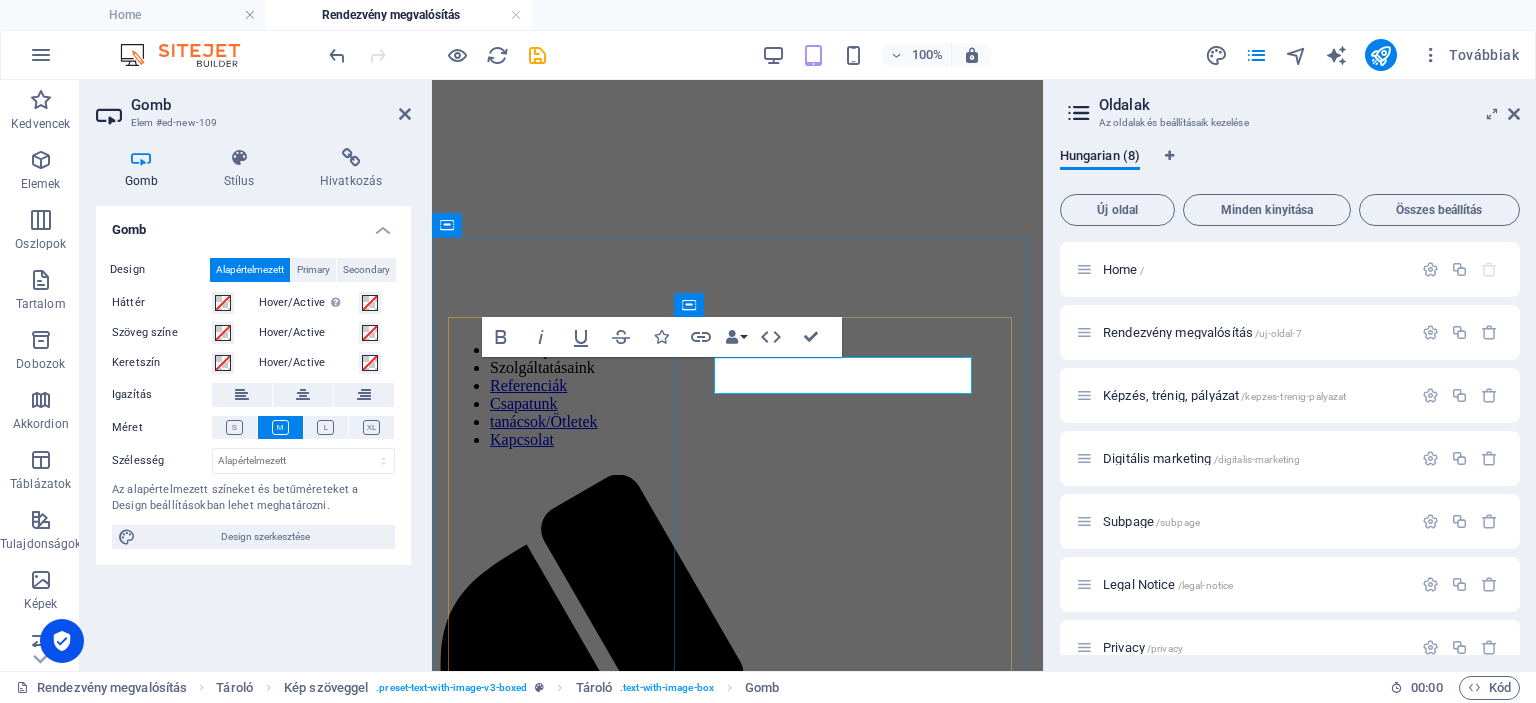 type 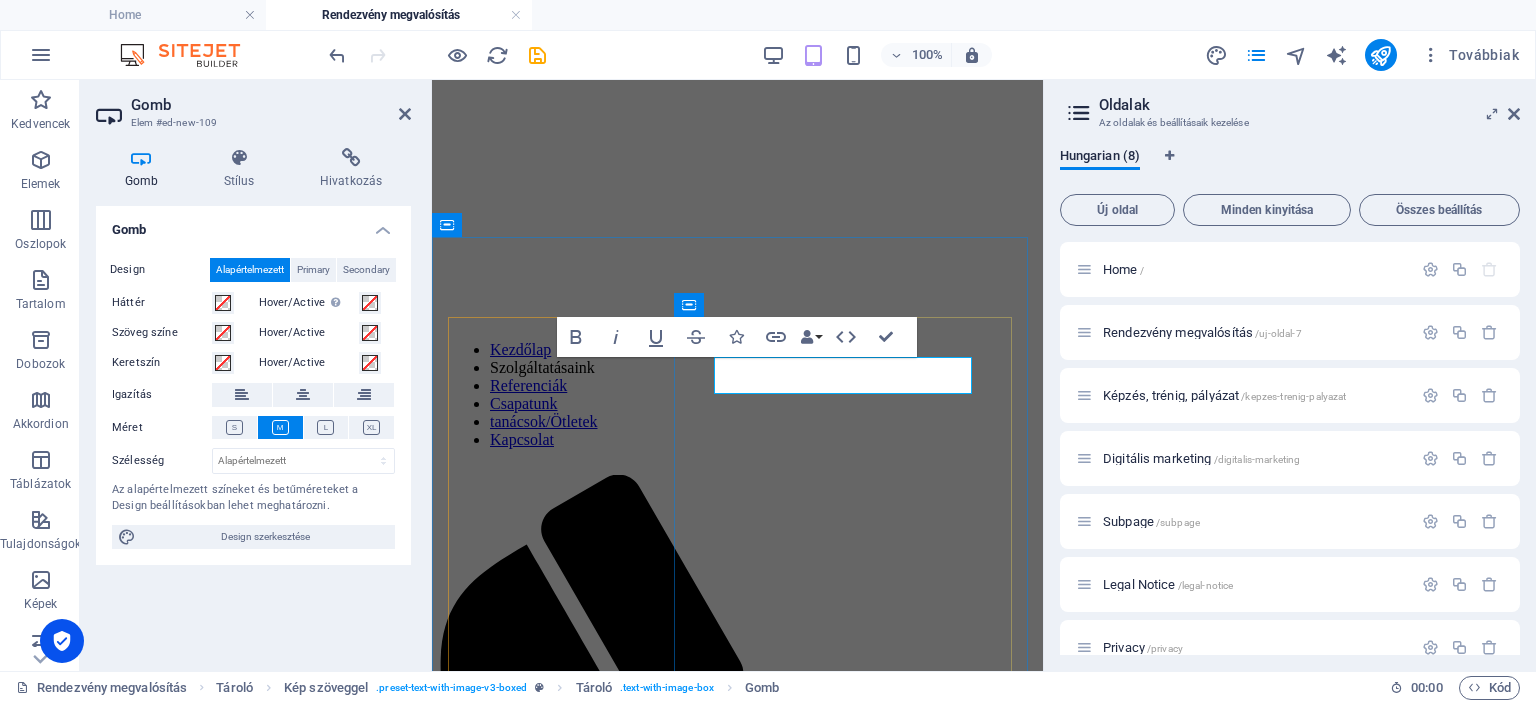 click on "Kérj technikai ajánlatot!" at bounding box center [517, 5683] 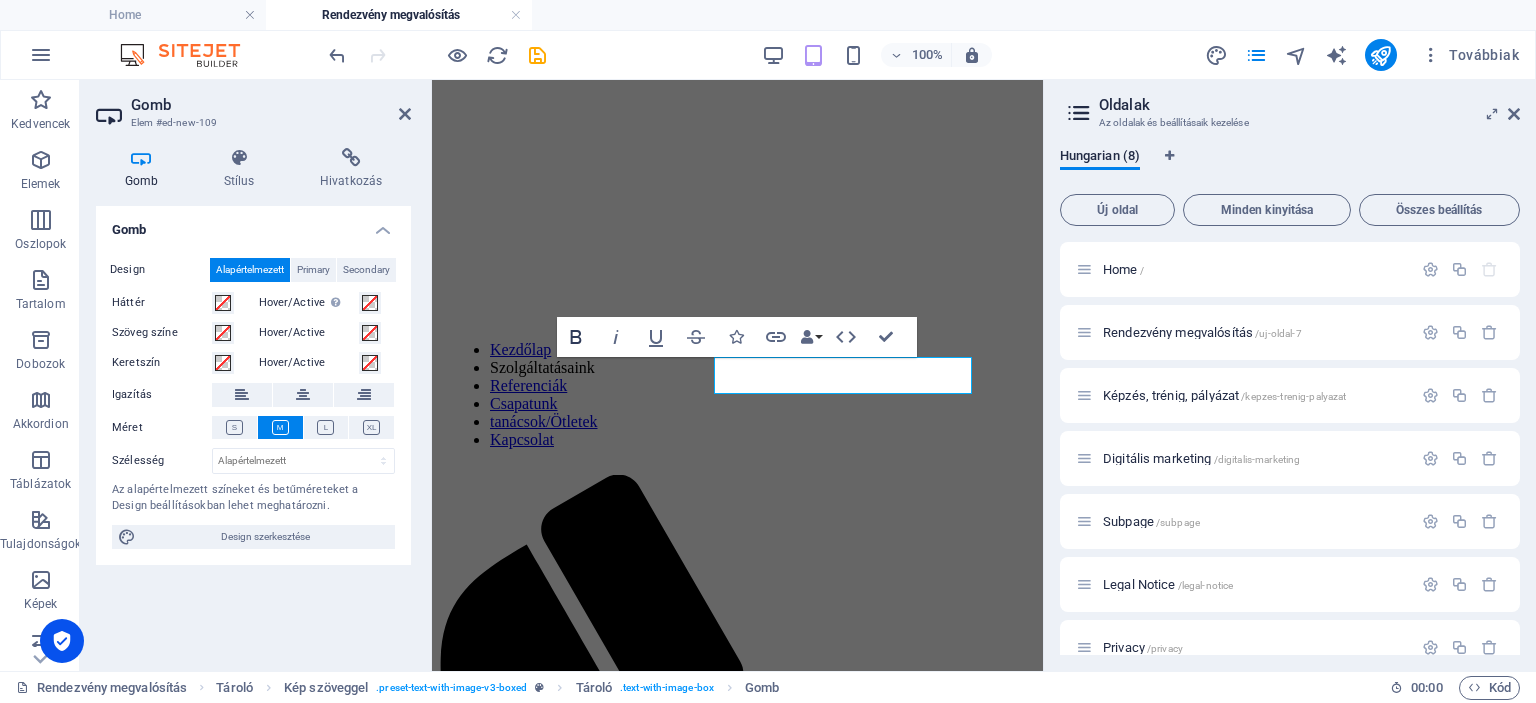 click 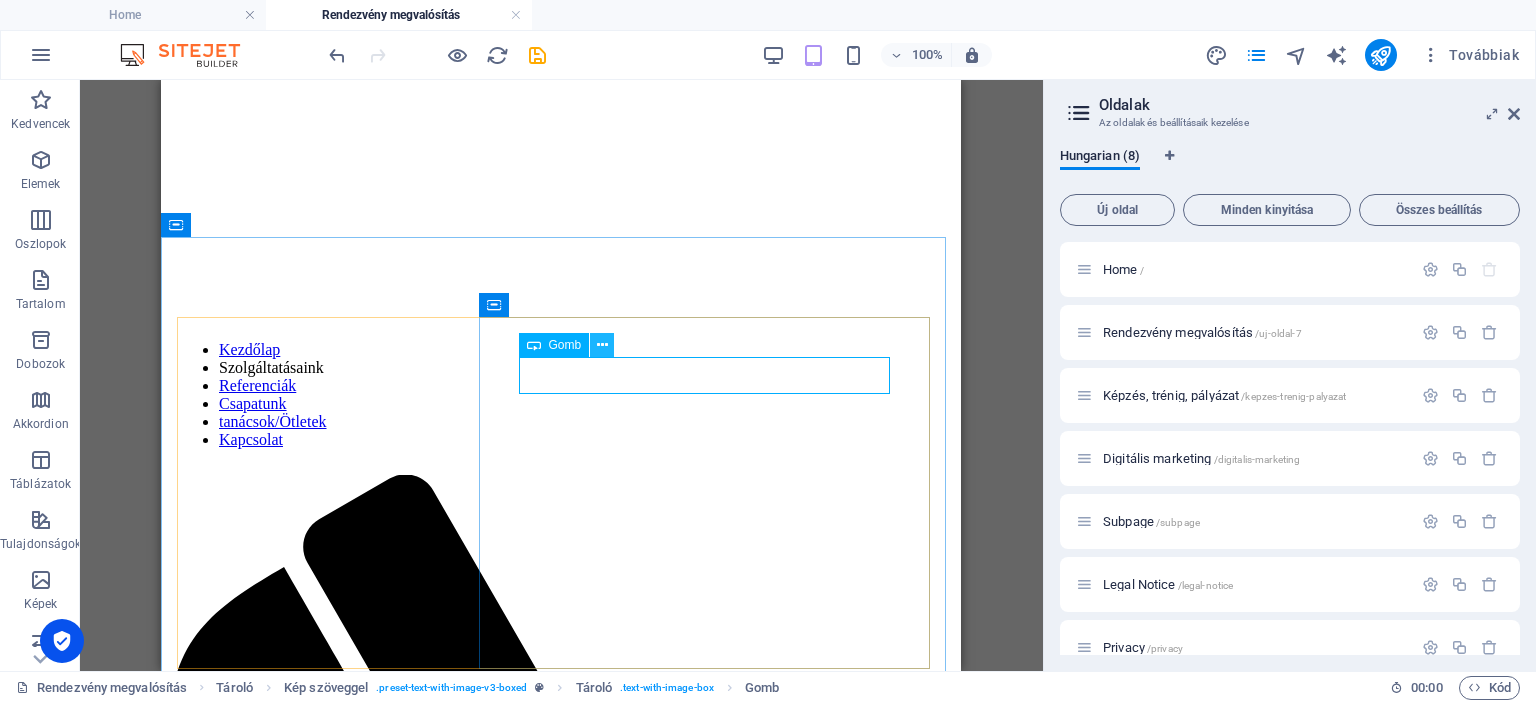 click at bounding box center (602, 345) 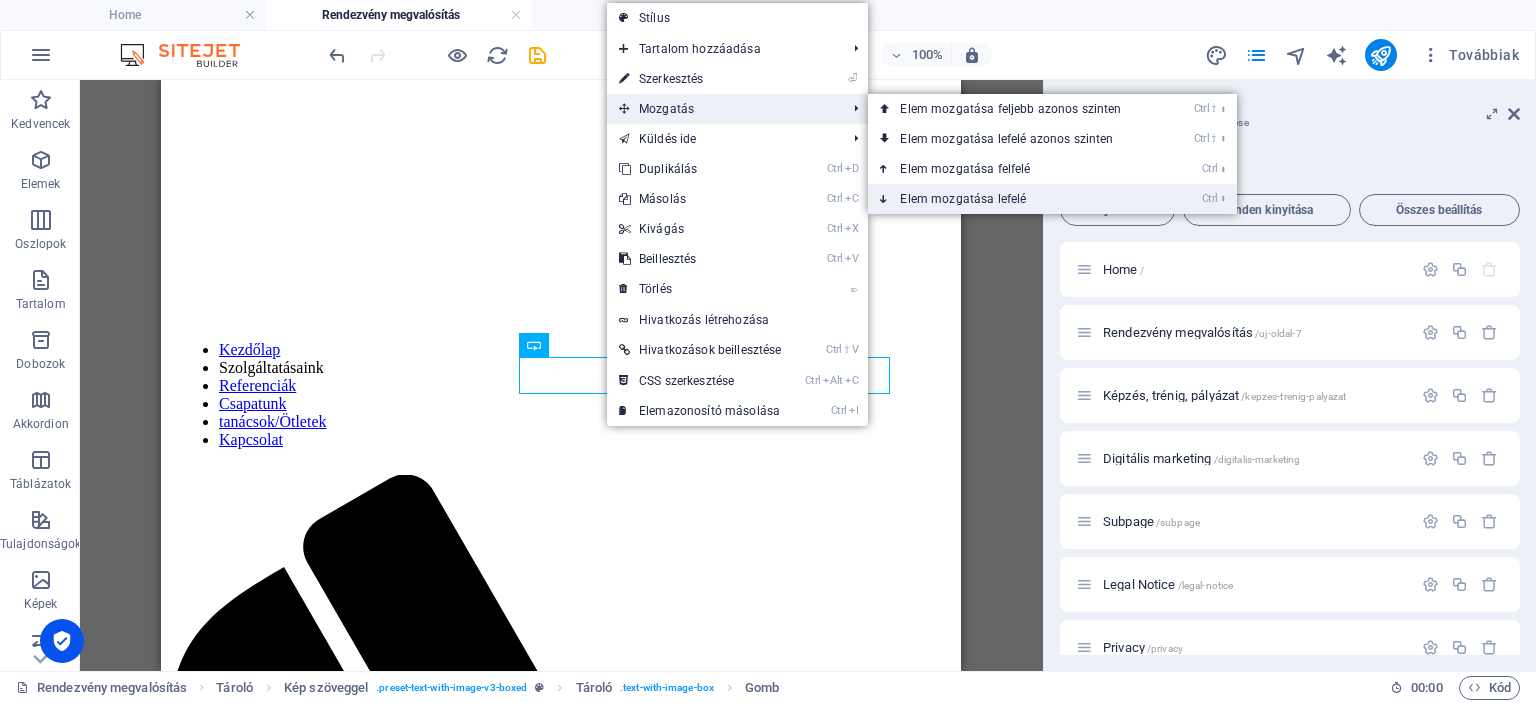 click on "Ctrl ⬇  Elem mozgatása lefelé" at bounding box center [1014, 199] 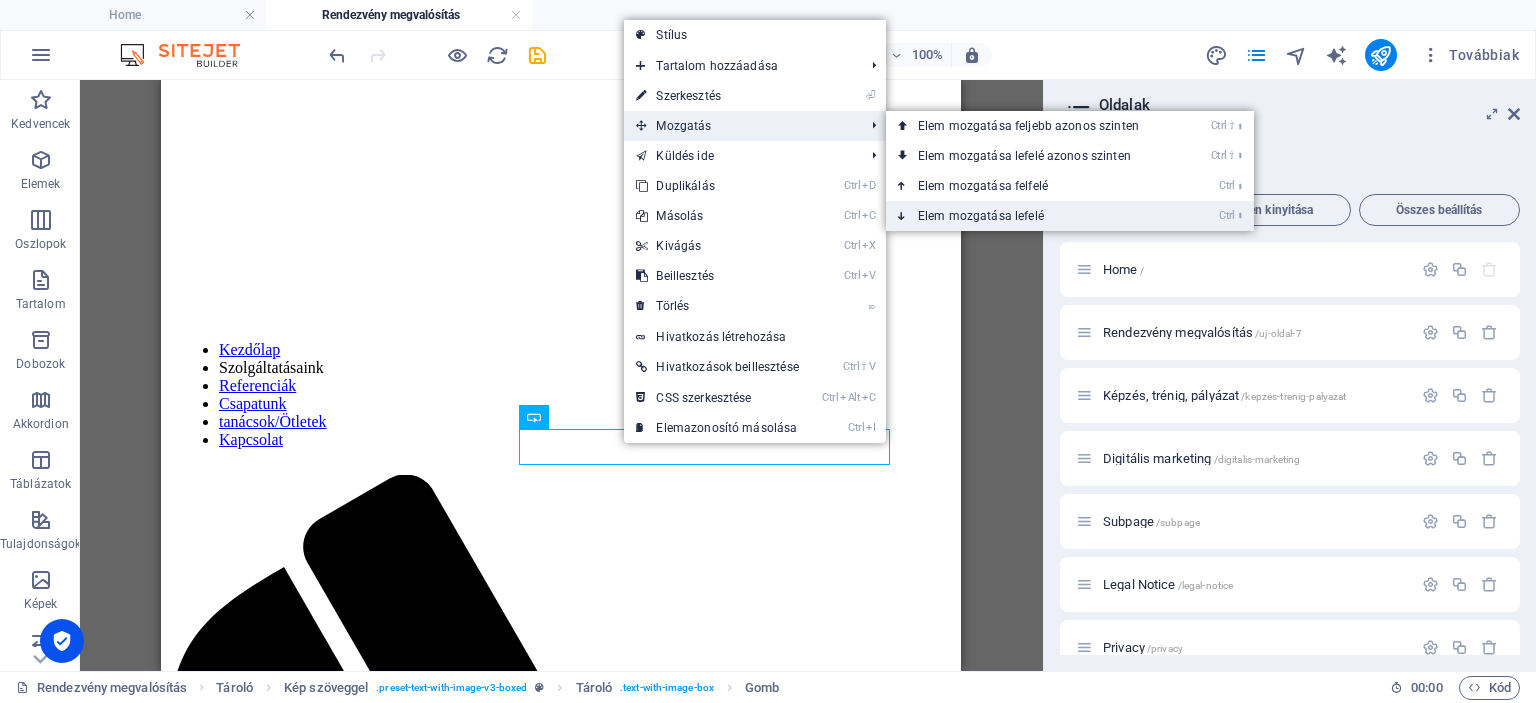 click on "Ctrl ⬇  Elem mozgatása lefelé" at bounding box center (1032, 216) 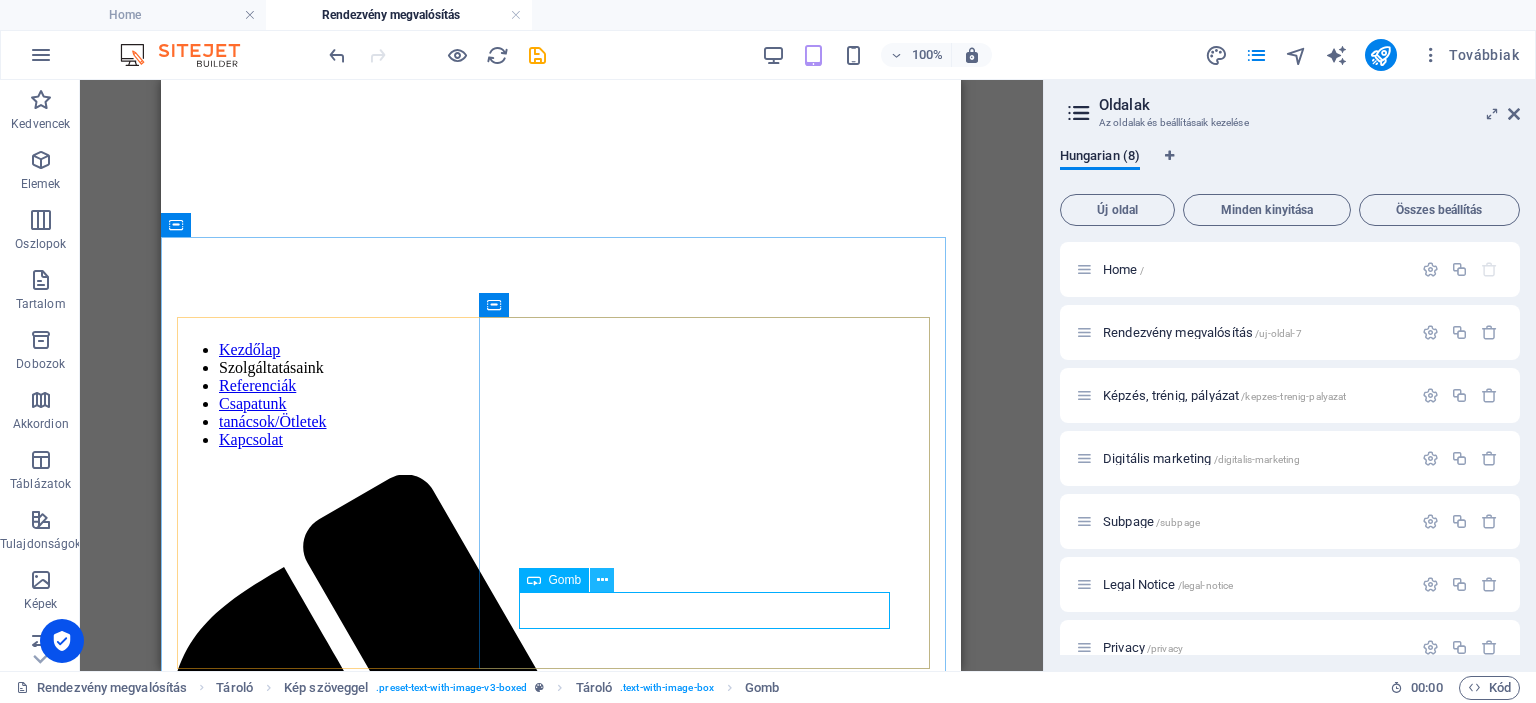 click at bounding box center (602, 580) 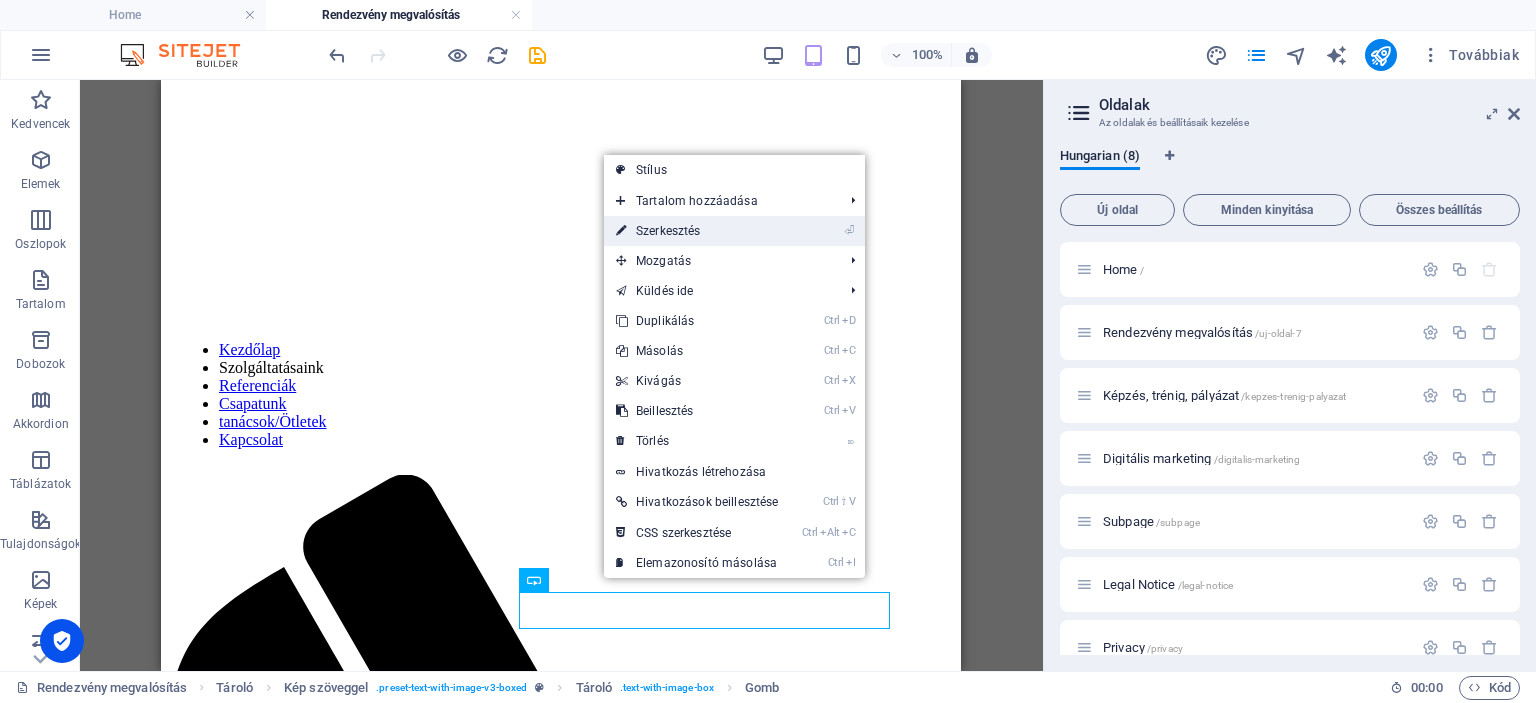 click on "⏎  Szerkesztés" at bounding box center [697, 231] 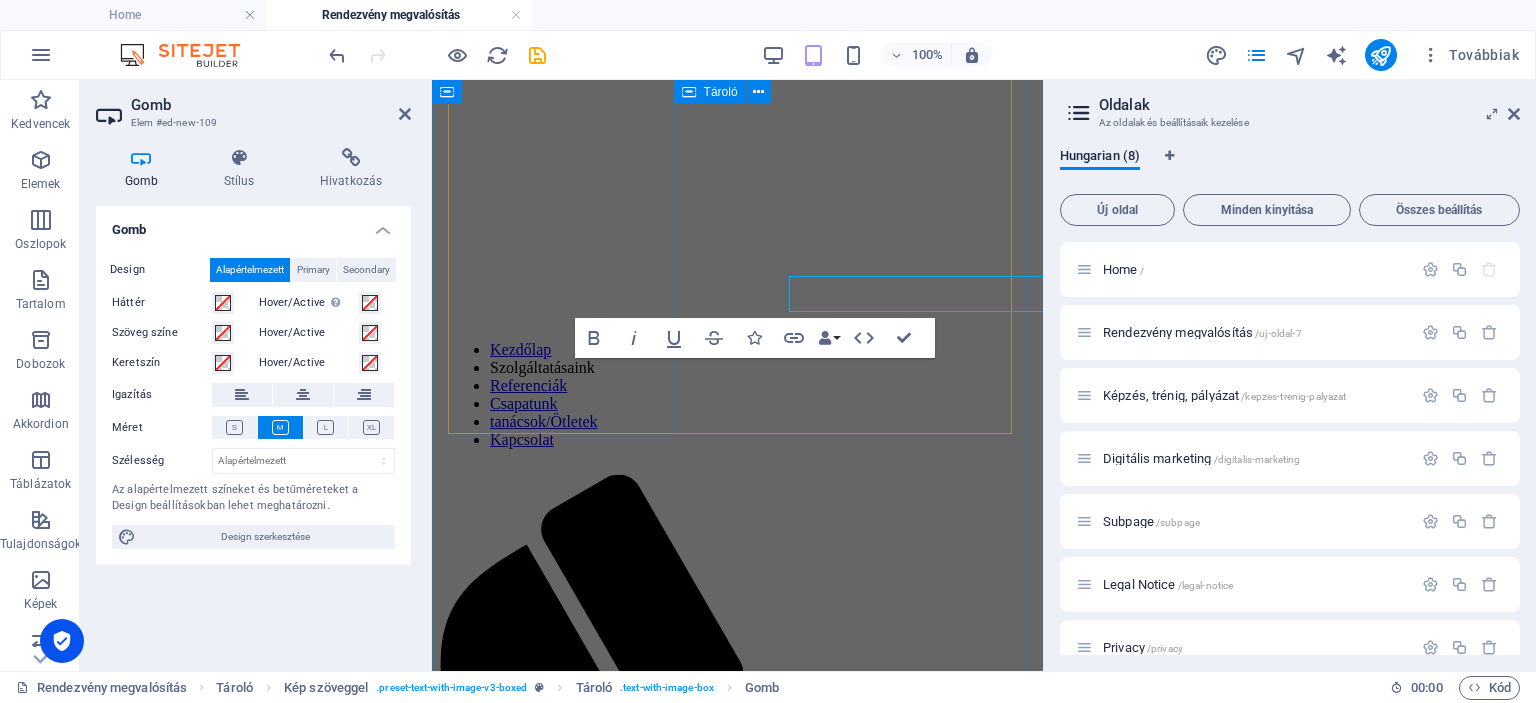 scroll, scrollTop: 596, scrollLeft: 0, axis: vertical 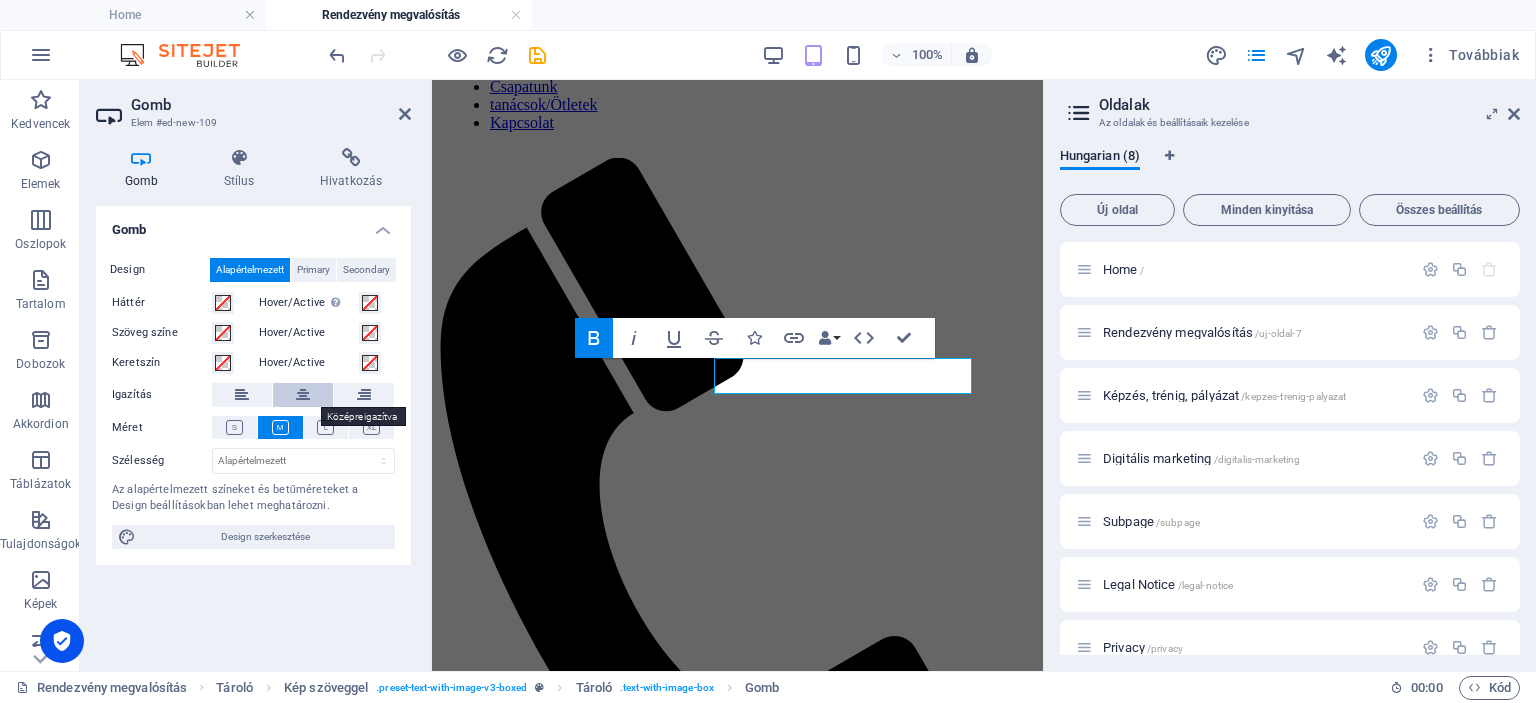 click at bounding box center (303, 395) 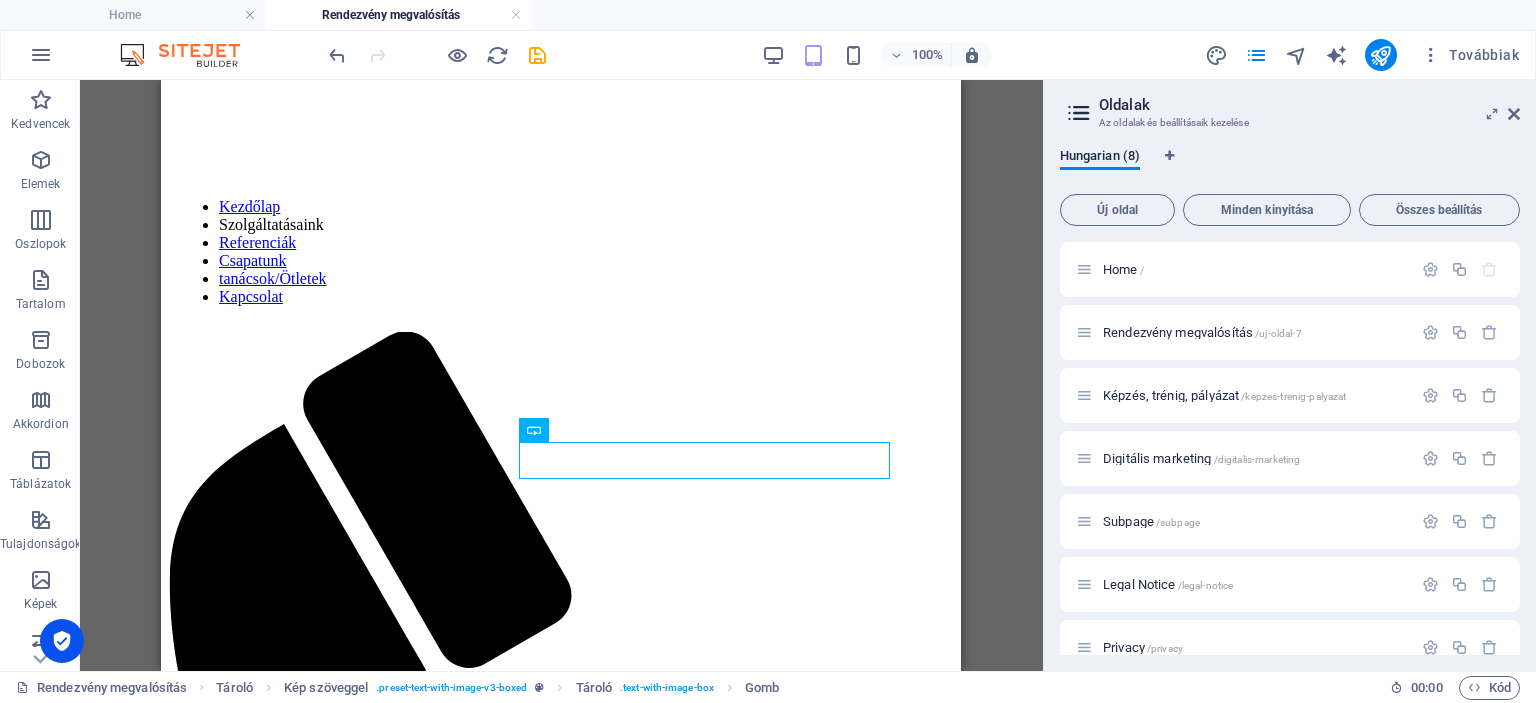 scroll, scrollTop: 443, scrollLeft: 0, axis: vertical 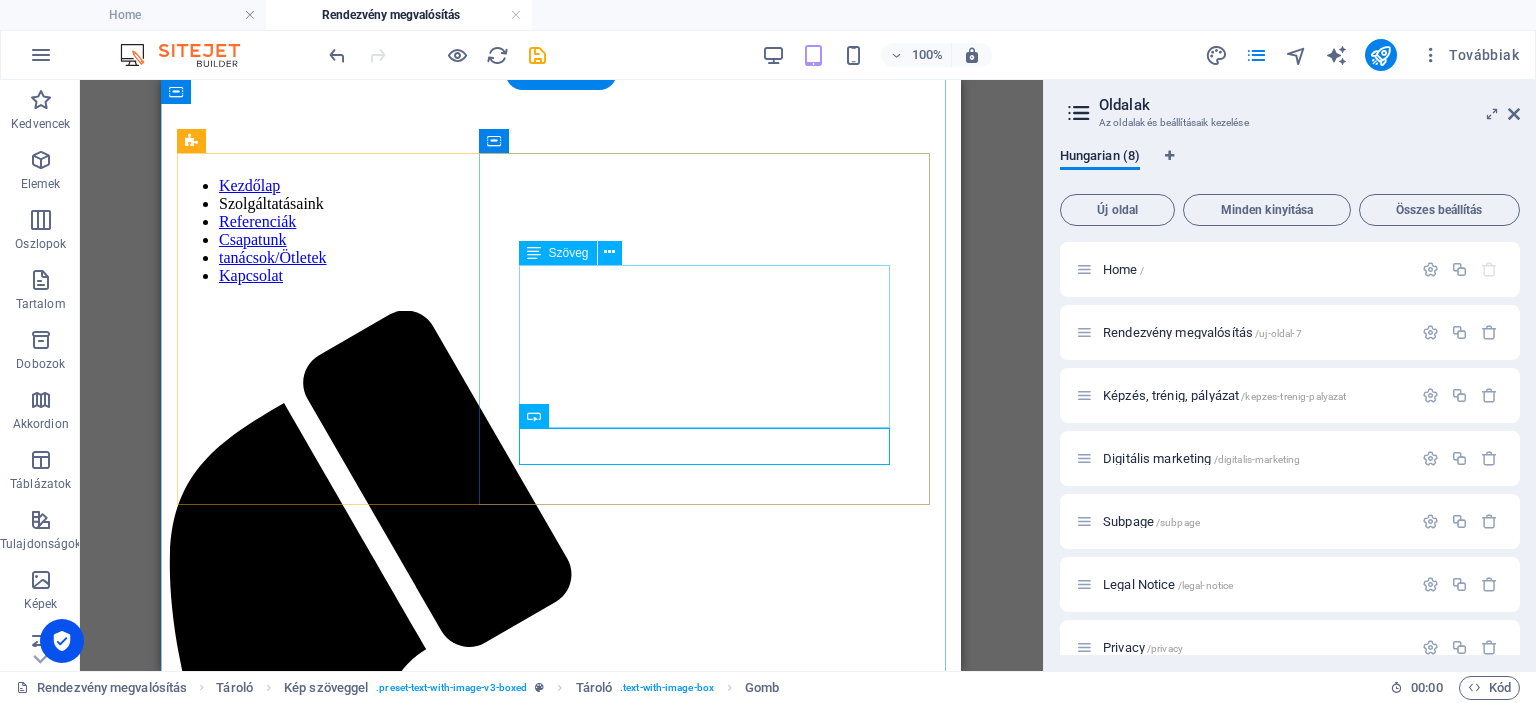 click on "Lorem ipsum dolor sit amet, consectetuer adipiscing elit. Aenean commodo ligula eget dolor. Lorem ipsum dolor sit amet, consectetuer adipiscing elit leget dolor. Lorem ipsum dolor sit amet, consectetuer adipiscing elit. Aenean commodo ligula eget dolor. Lorem ipsum dolor sit amet, consectetuer adipiscing elit dolor consectetuer adipiscing elit leget dolor. Lorem elit saget ipsum dolor sit amet, consectetuer." at bounding box center [561, 7099] 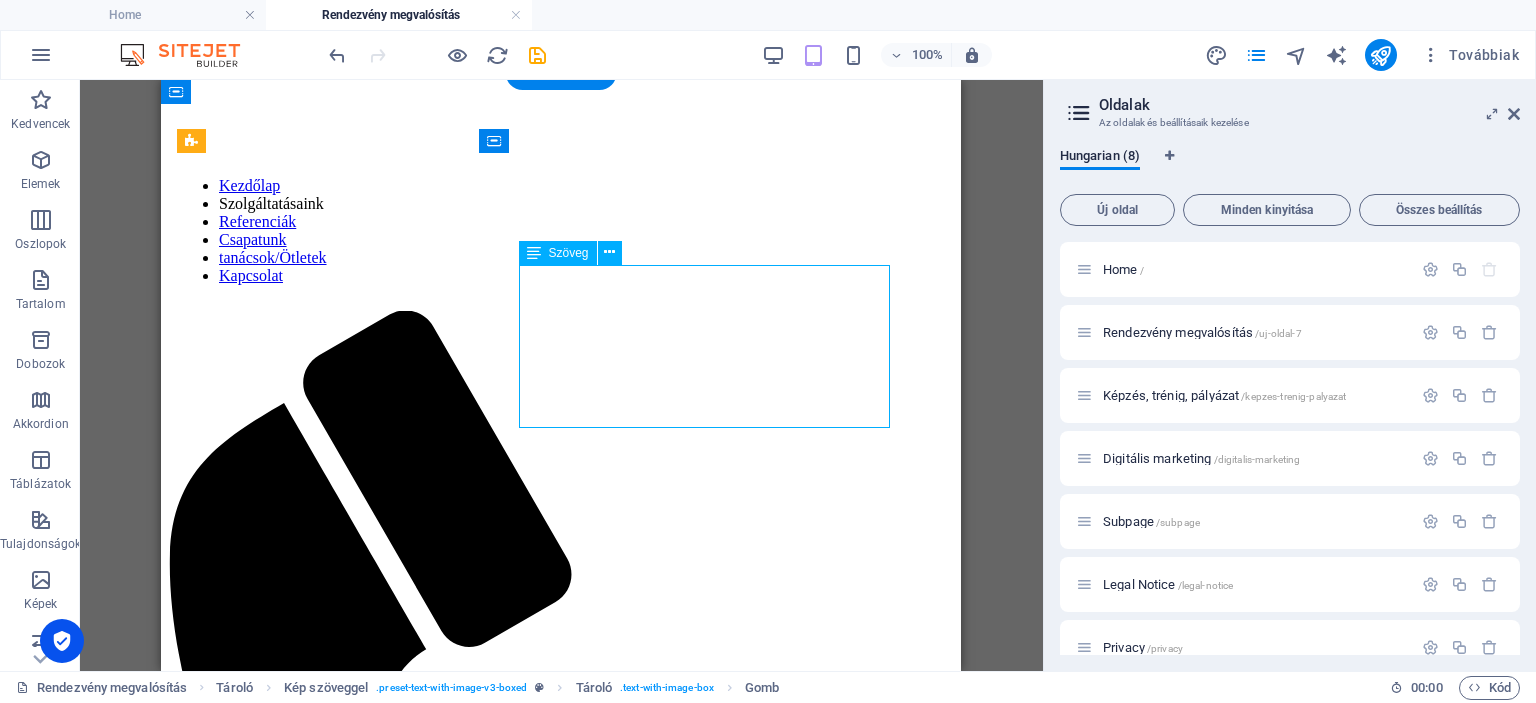 click on "Lorem ipsum dolor sit amet, consectetuer adipiscing elit. Aenean commodo ligula eget dolor. Lorem ipsum dolor sit amet, consectetuer adipiscing elit leget dolor. Lorem ipsum dolor sit amet, consectetuer adipiscing elit. Aenean commodo ligula eget dolor. Lorem ipsum dolor sit amet, consectetuer adipiscing elit dolor consectetuer adipiscing elit leget dolor. Lorem elit saget ipsum dolor sit amet, consectetuer." at bounding box center (561, 7099) 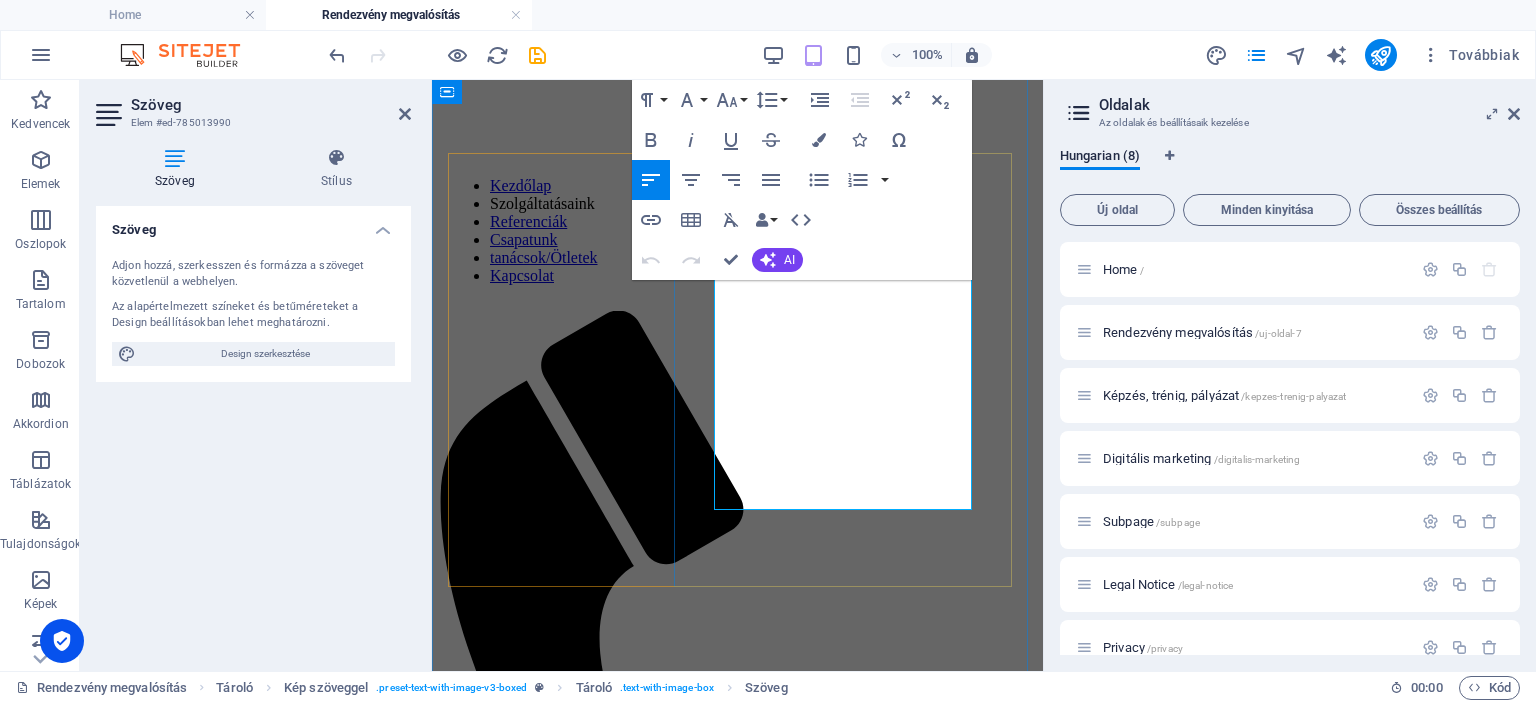 click on "Lorem ipsum dolor sit amet, consectetuer adipiscing elit. Aenean commodo ligula eget dolor. Lorem ipsum dolor sit amet, consectetuer adipiscing elit leget dolor. Lorem ipsum dolor sit amet, consectetuer adipiscing elit. Aenean commodo ligula eget dolor. Lorem ipsum dolor sit amet, consectetuer adipiscing elit dolor consectetuer adipiscing elit leget dolor. Lorem elit saget ipsum dolor sit amet, consectetuer." at bounding box center (737, 5615) 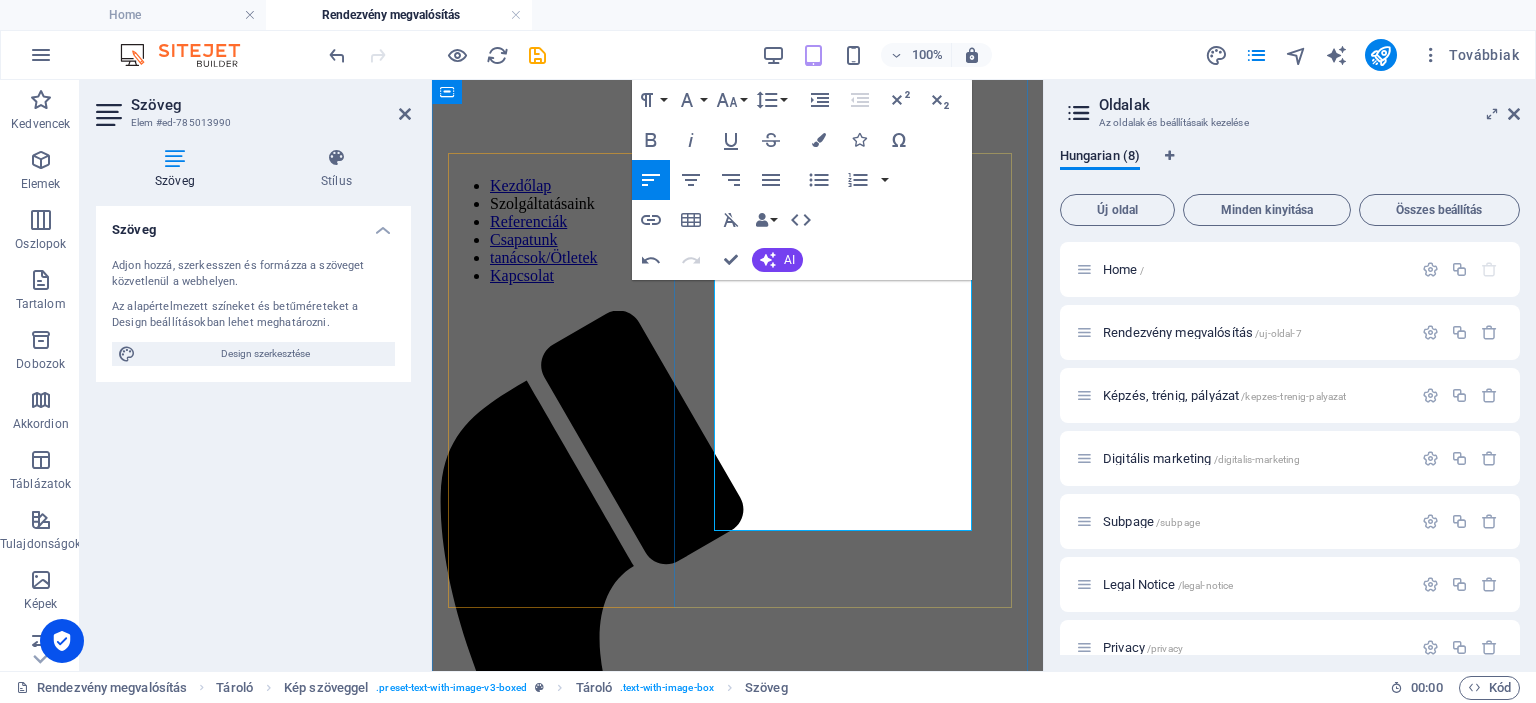 click on "Lorem ipsum dolor sit amet," at bounding box center [737, 5579] 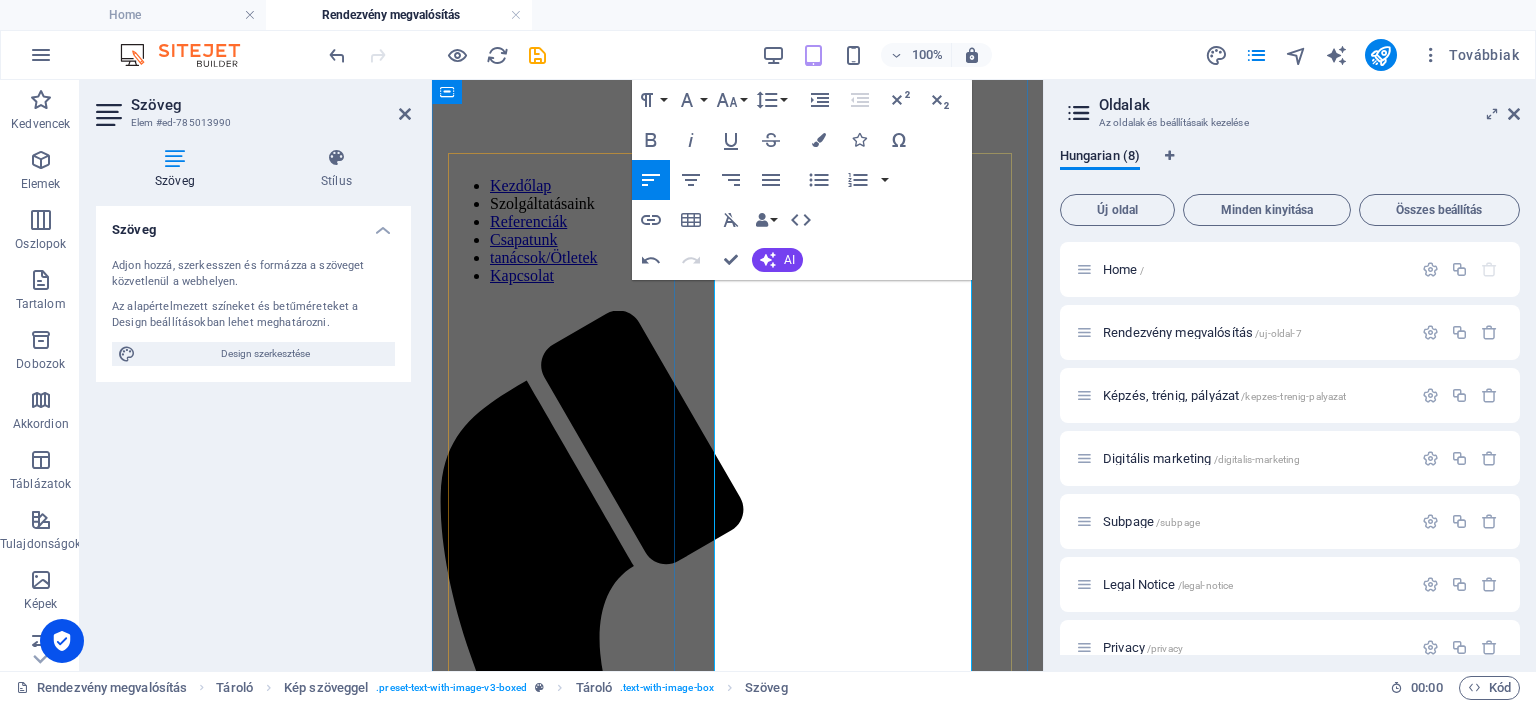 scroll, scrollTop: 46390, scrollLeft: 0, axis: vertical 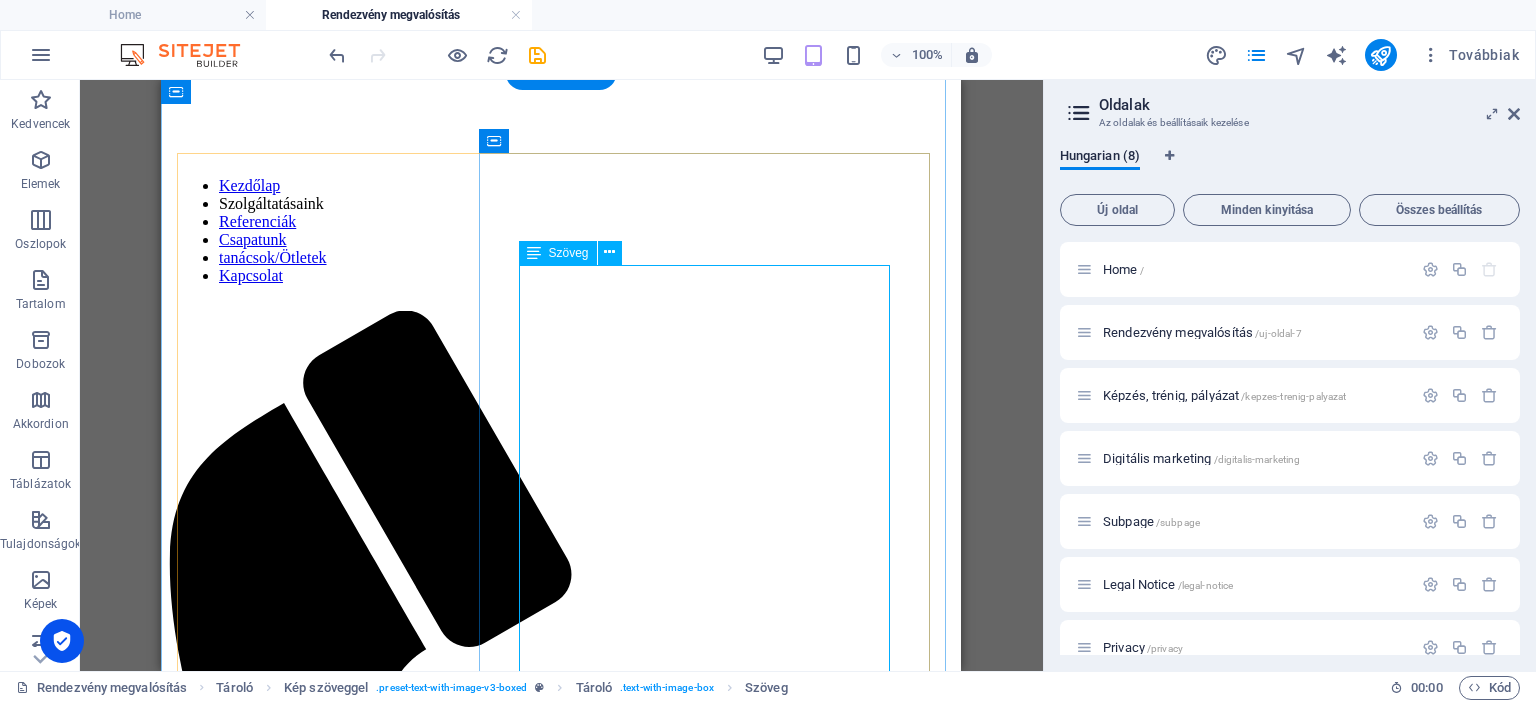 click on "Lorem ipsum dolor sit amet,  Kínálatunk a legkisebb eseményektől a nagyszabású koncertekig minden igényt kielégít, legyen szó hang-, fény- vagy vizuáltechnikáról, színpadi megoldásokról vagy rendezvénysátrakról. Hangtechnika: Rendelkezünk kiváló minőségű Electro Voice (EV), Dynacord, Bose és NOVA PA rendszerekkel, amelyek garantálják a tiszta és erőteljes hangzást. Kínálunk különböző konfigurációkat az esemény méretétől függően. Például, a legnagyobb technikai adatokkal rendelkező PA rendszerünk az EV XLC rendszer 16 db EV XLC DVX127 top hangszóróval, 12 db EV PX2181 subwooferrel, 6 db EV TG7 és 6 db EV TG5 végfokkal, kiegészítő kábelezéssel együtt. Emellett Dynacord V12 top és V17 mély rendszereket is biztosítunk Dynacord X1202 és X1201 végfokokkal.  Színpadok és Fedések: Színpadaink és fedéseink stabil alapot biztosítanak rendezvényéhez. Egyéb eszközök és kiegészítők:  • Kordonok, mobil WC-ket" at bounding box center [561, 7592] 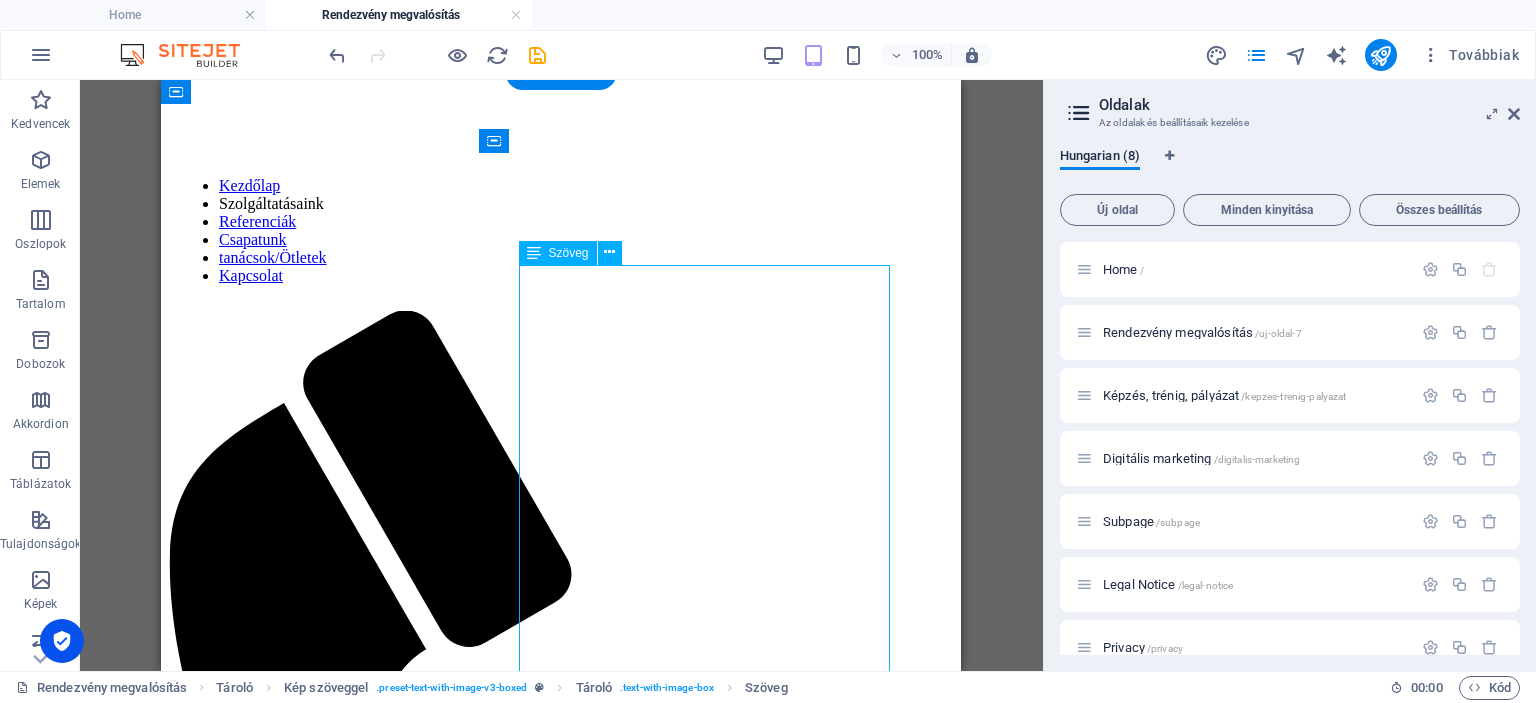 drag, startPoint x: 708, startPoint y: 271, endPoint x: 545, endPoint y: 273, distance: 163.01227 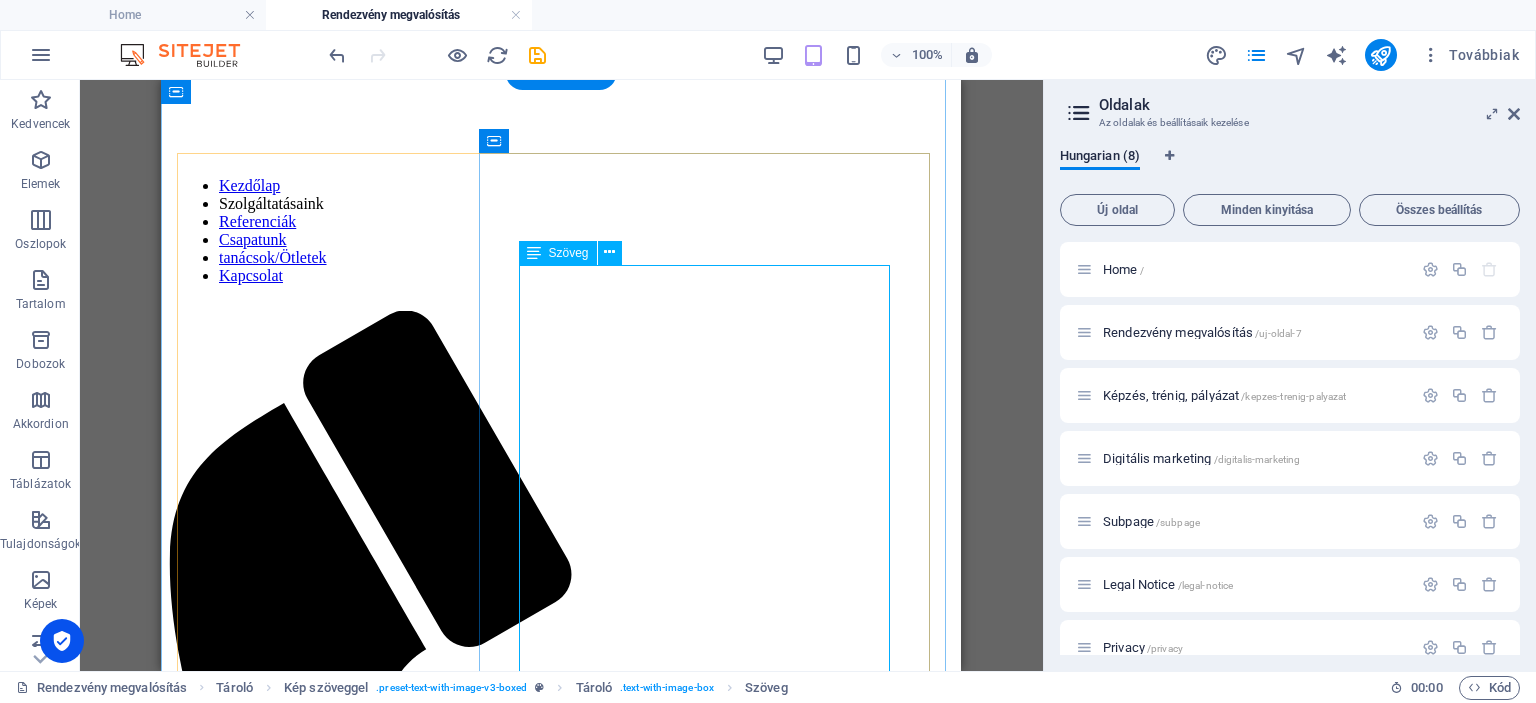 click on "Lorem ipsum dolor sit amet,  Kínálatunk a legkisebb eseményektől a nagyszabású koncertekig minden igényt kielégít, legyen szó hang-, fény- vagy vizuáltechnikáról, színpadi megoldásokról vagy rendezvénysátrakról. Hangtechnika: Rendelkezünk kiváló minőségű Electro Voice (EV), Dynacord, Bose és NOVA PA rendszerekkel, amelyek garantálják a tiszta és erőteljes hangzást. Kínálunk különböző konfigurációkat az esemény méretétől függően. Például, a legnagyobb technikai adatokkal rendelkező PA rendszerünk az EV XLC rendszer 16 db EV XLC DVX127 top hangszóróval, 12 db EV PX2181 subwooferrel, 6 db EV TG7 és 6 db EV TG5 végfokkal, kiegészítő kábelezéssel együtt. Emellett Dynacord V12 top és V17 mély rendszereket is biztosítunk Dynacord X1202 és X1201 végfokokkal.  Színpadok és Fedések: Színpadaink és fedéseink stabil alapot biztosítanak rendezvényéhez. Egyéb eszközök és kiegészítők:  • Kordonok, mobil WC-ket" at bounding box center (561, 7592) 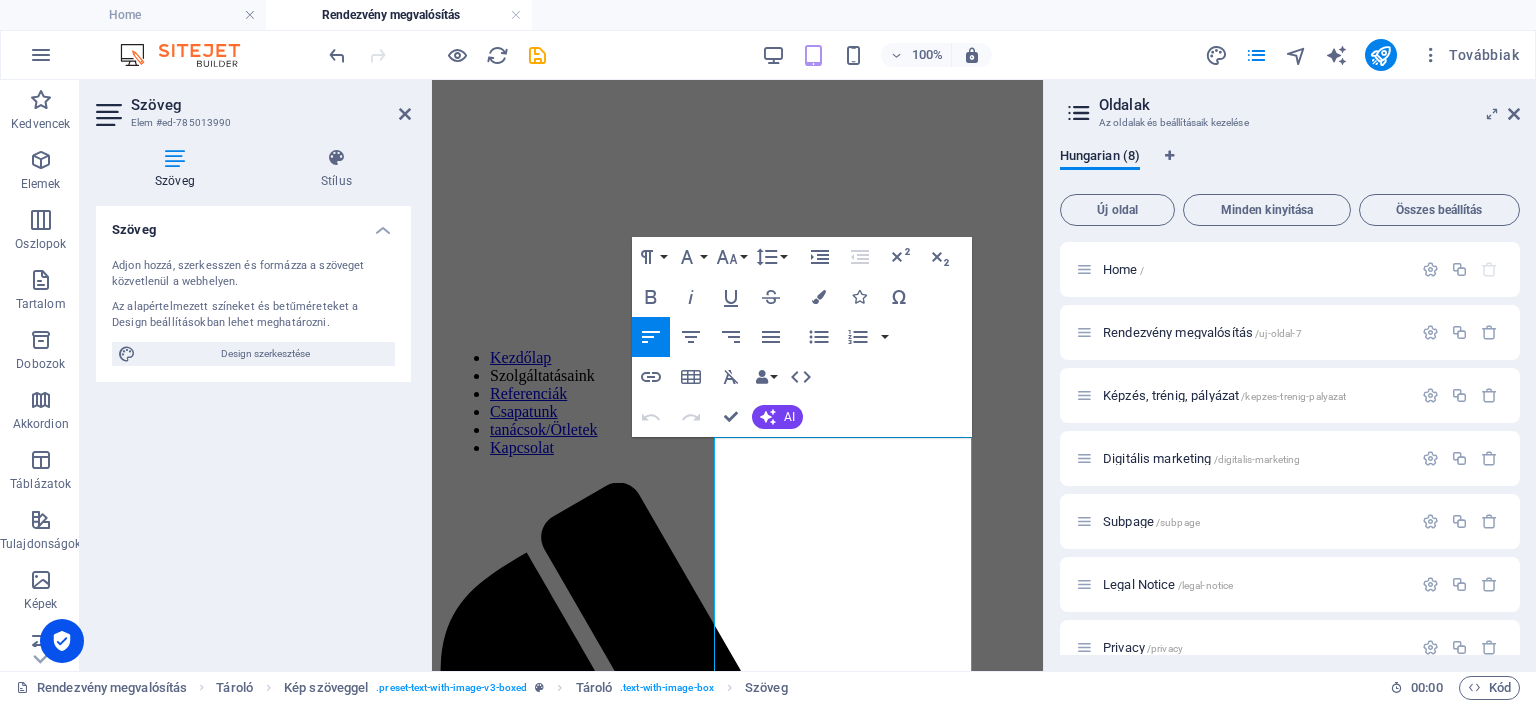 scroll, scrollTop: 292, scrollLeft: 0, axis: vertical 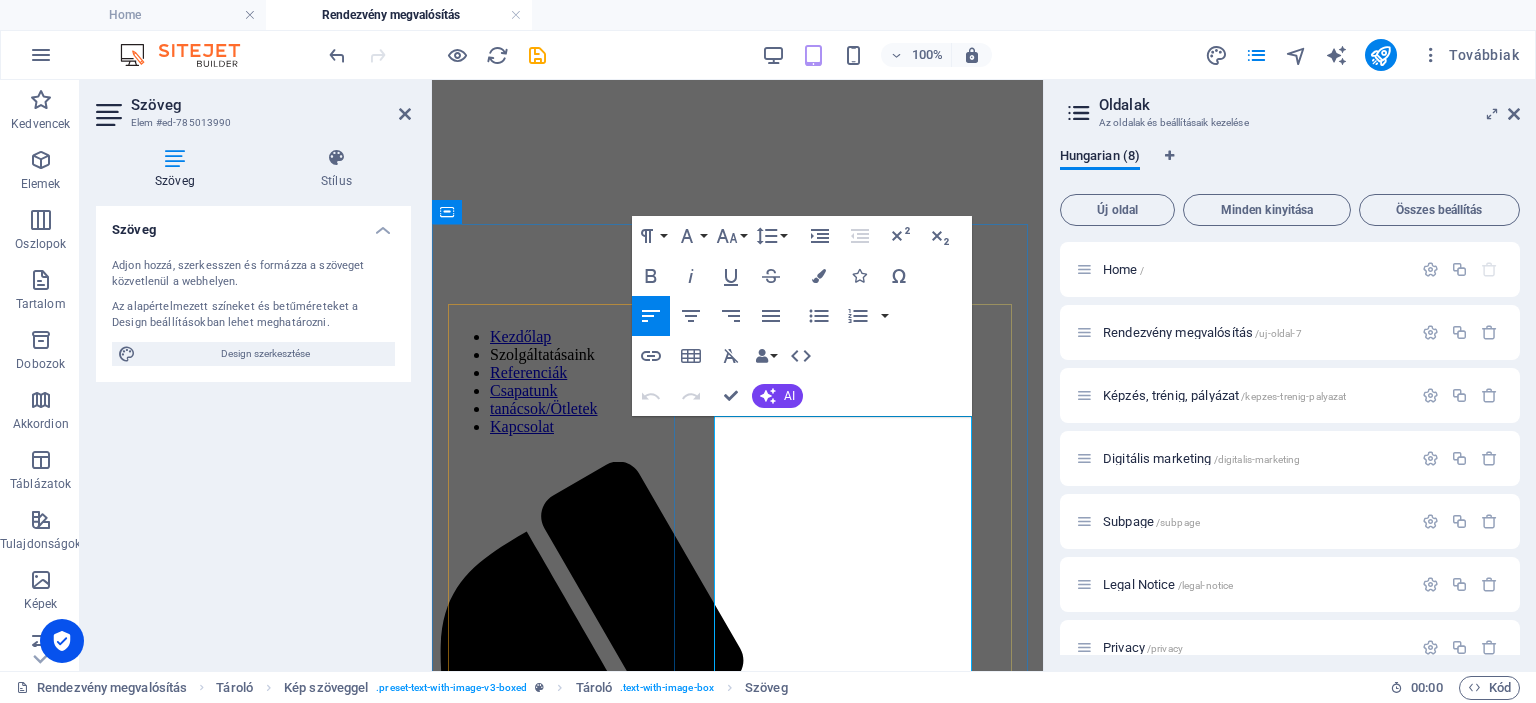 click on "Lorem ipsum dolor sit amet," at bounding box center [737, 5730] 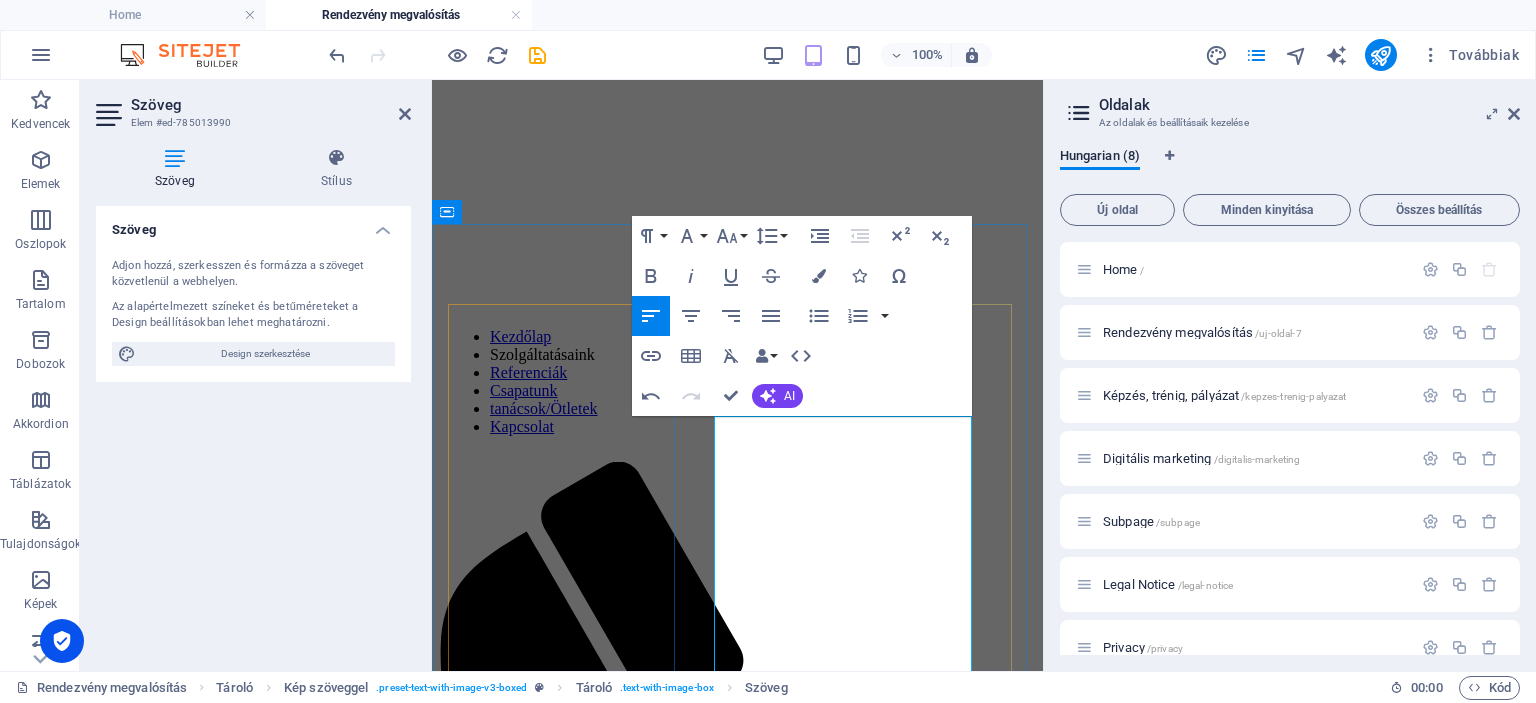 drag, startPoint x: 806, startPoint y: 568, endPoint x: 714, endPoint y: 574, distance: 92.19544 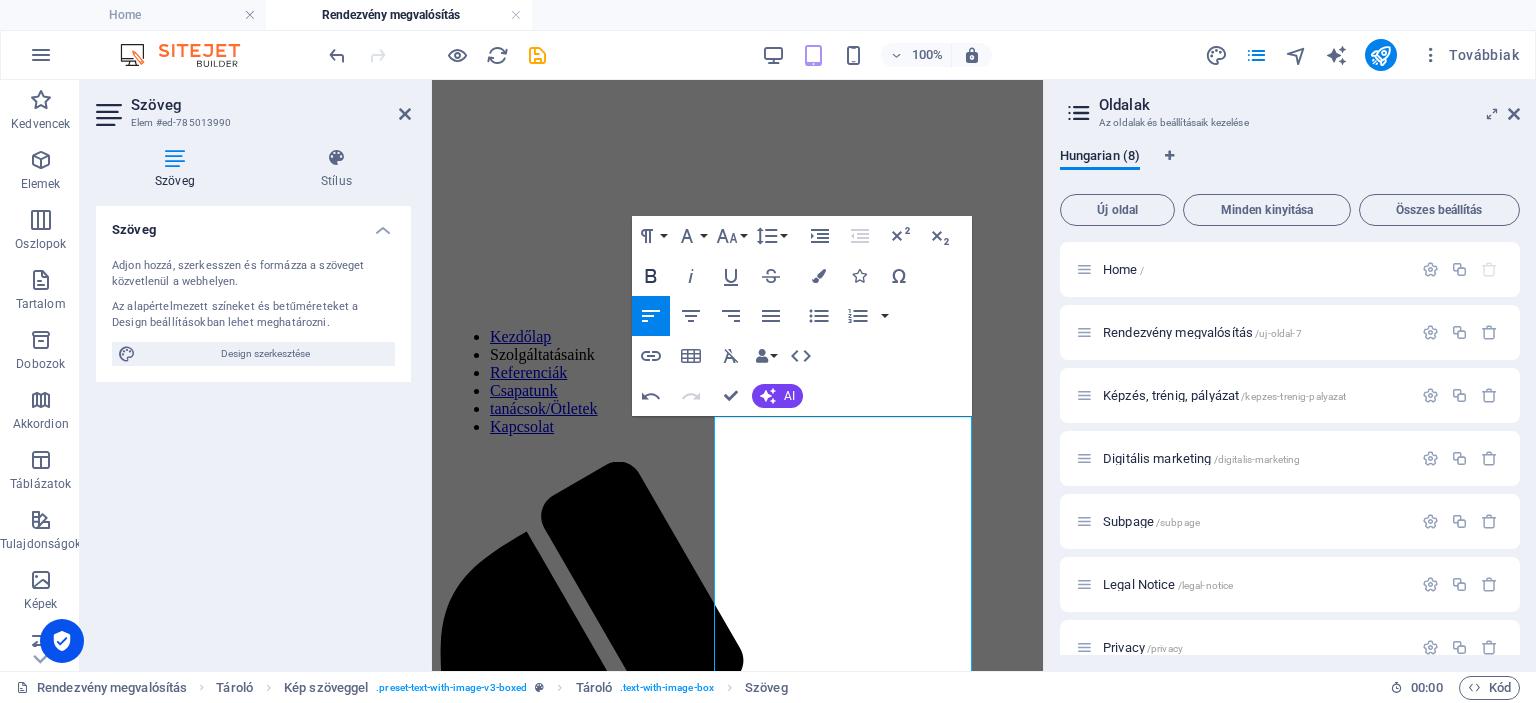 click 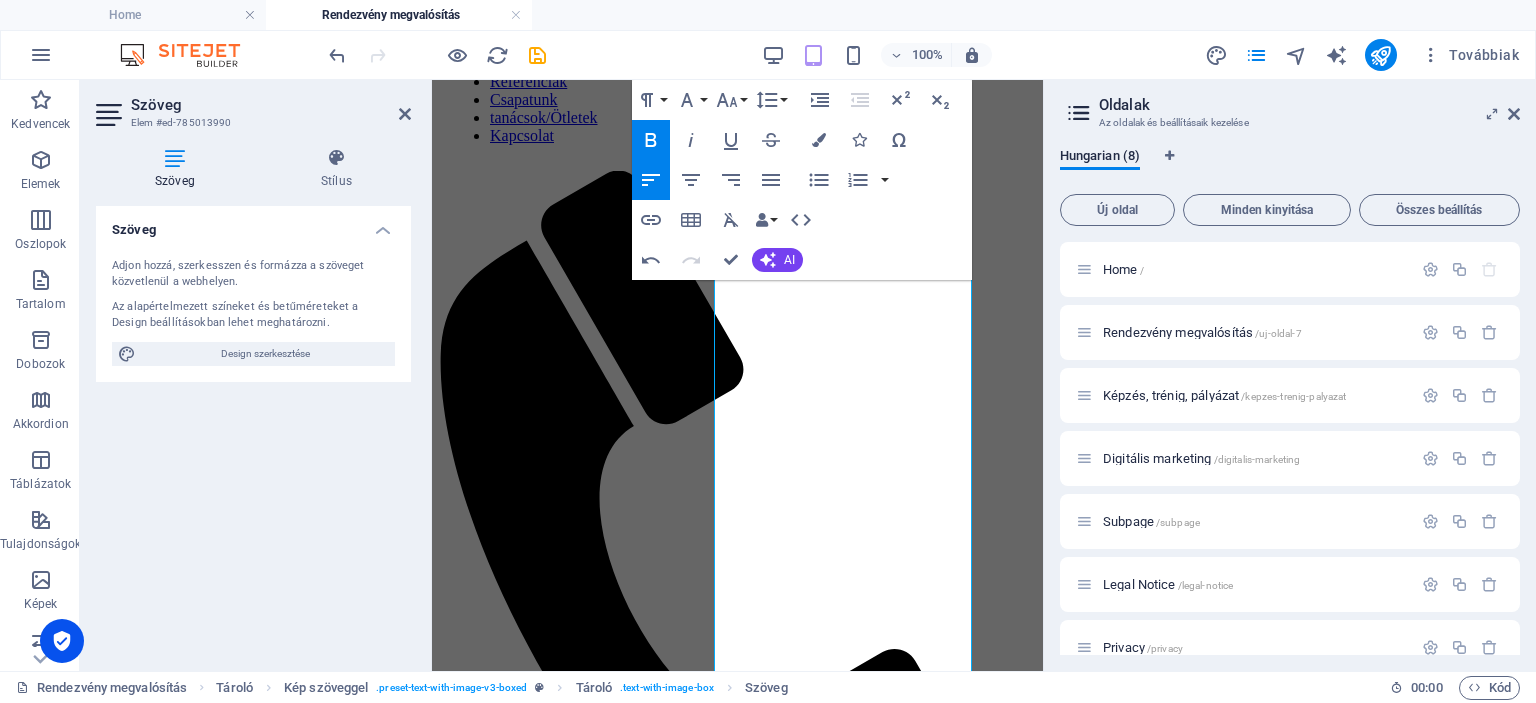 scroll, scrollTop: 510, scrollLeft: 0, axis: vertical 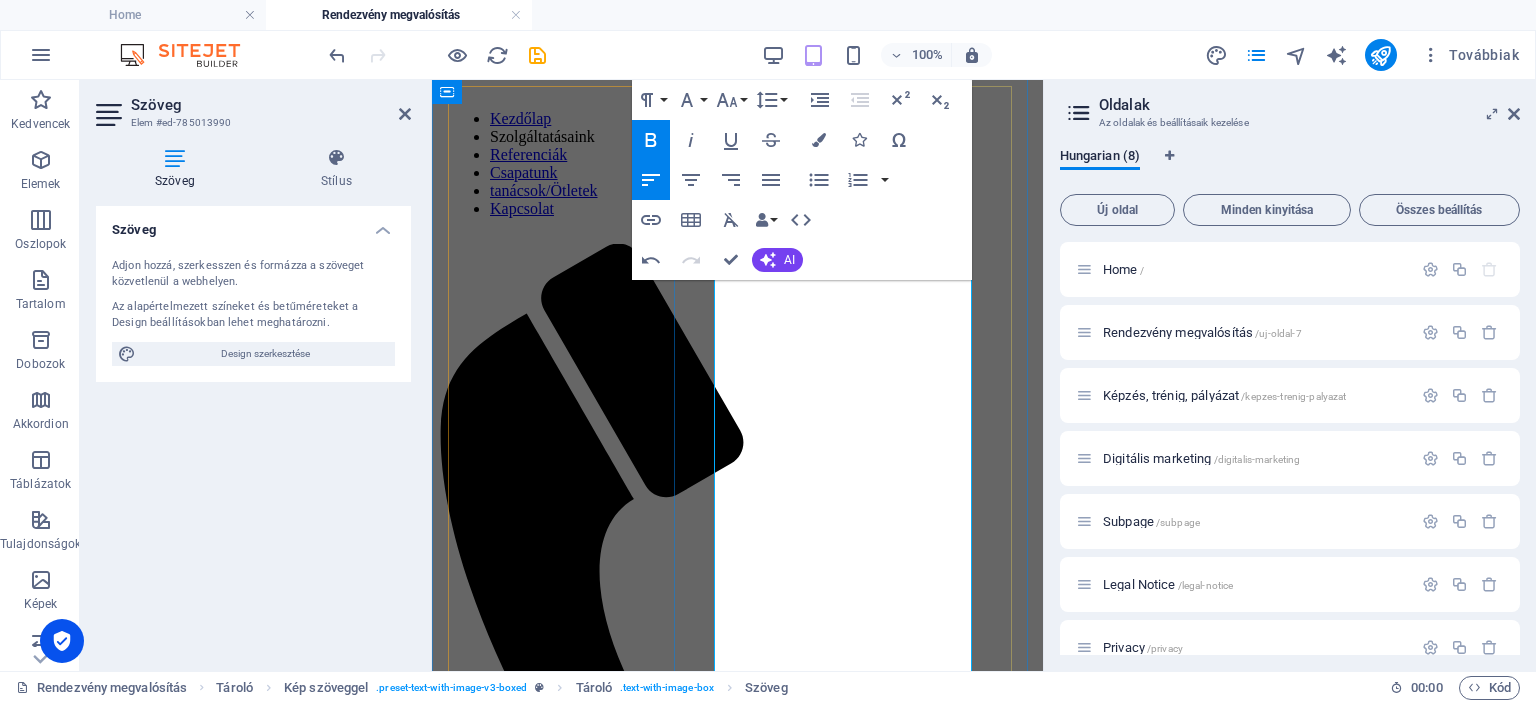 click on "Hangtechnika:  Rendelkezünk kiváló minőségű Electro Voice (EV), Dynacord, Bose és NOVA PA rendszerekkel, amelyek garantálják a tiszta és erőteljes hangzást. Kínálunk különböző konfigurációkat az esemény méretétől függően. Például, a legnagyobb technikai adatokkal rendelkező PA rendszerünk az EV XLC rendszer 16 db EV XLC DVX127 top hangszóróval, 12 db EV PX2181 subwooferrel, 6 db EV TG7 és 6 db EV TG5 végfokkal, kiegészítő kábelezéssel együtt. Emellett Dynacord V12 top és V17 mély rendszereket is biztosítunk Dynacord X1202 és X1201 végfokokkal." at bounding box center (737, 5670) 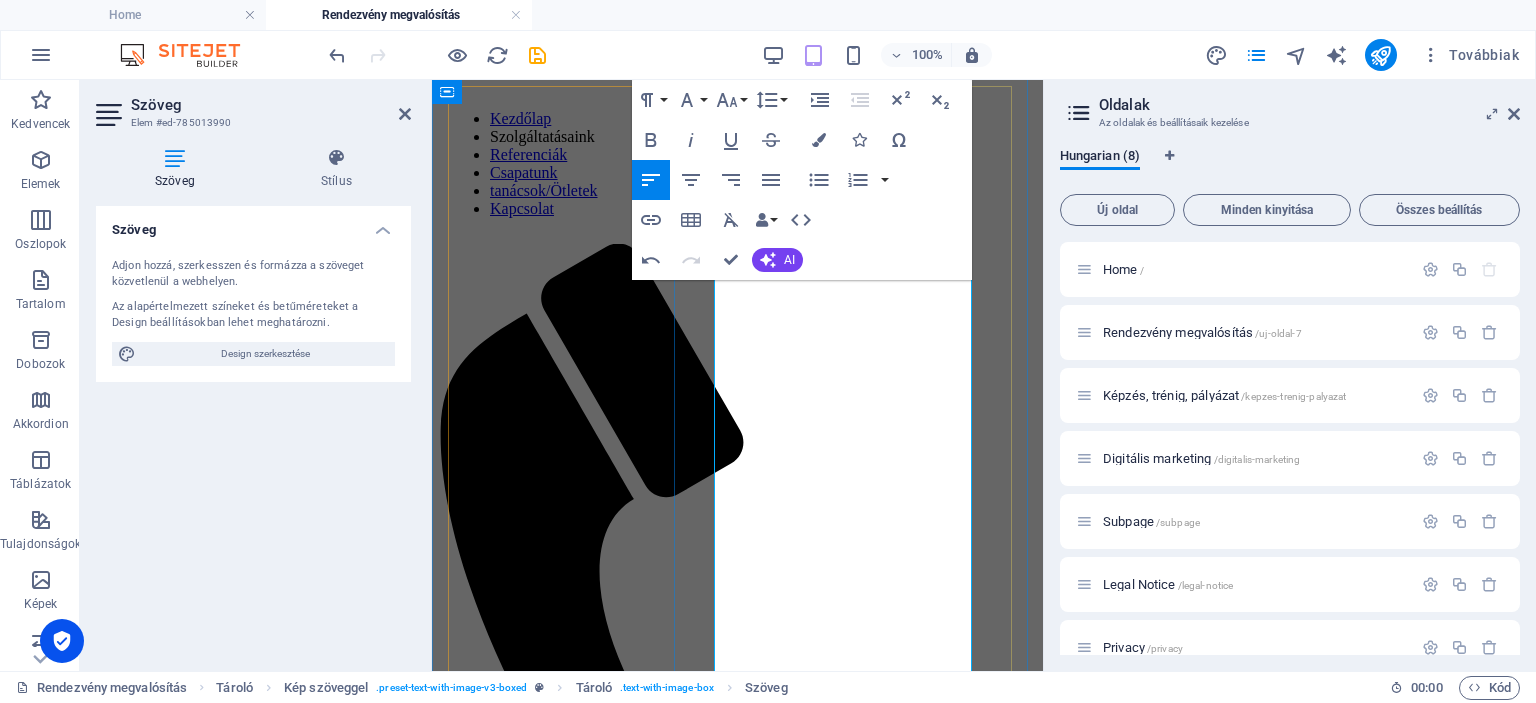 type 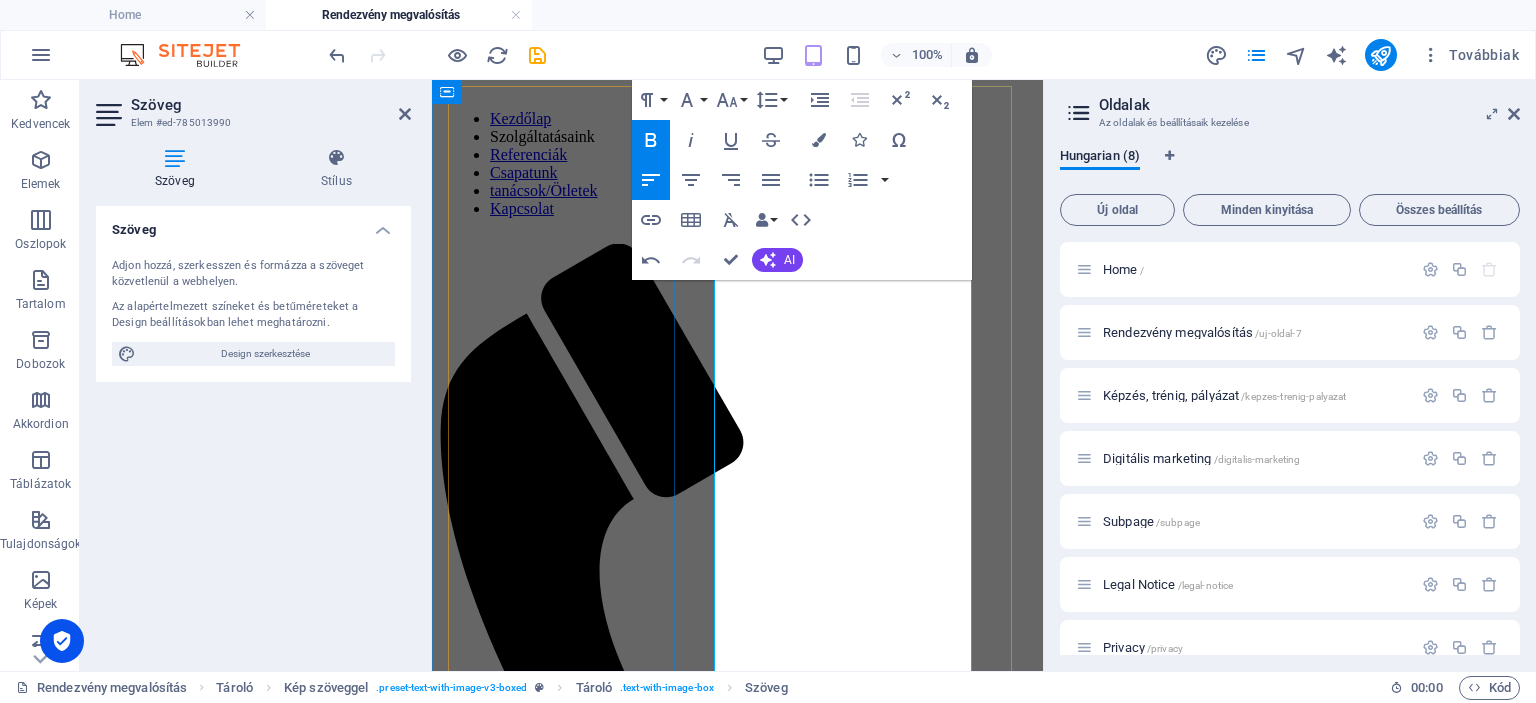 drag, startPoint x: 901, startPoint y: 351, endPoint x: 813, endPoint y: 346, distance: 88.14193 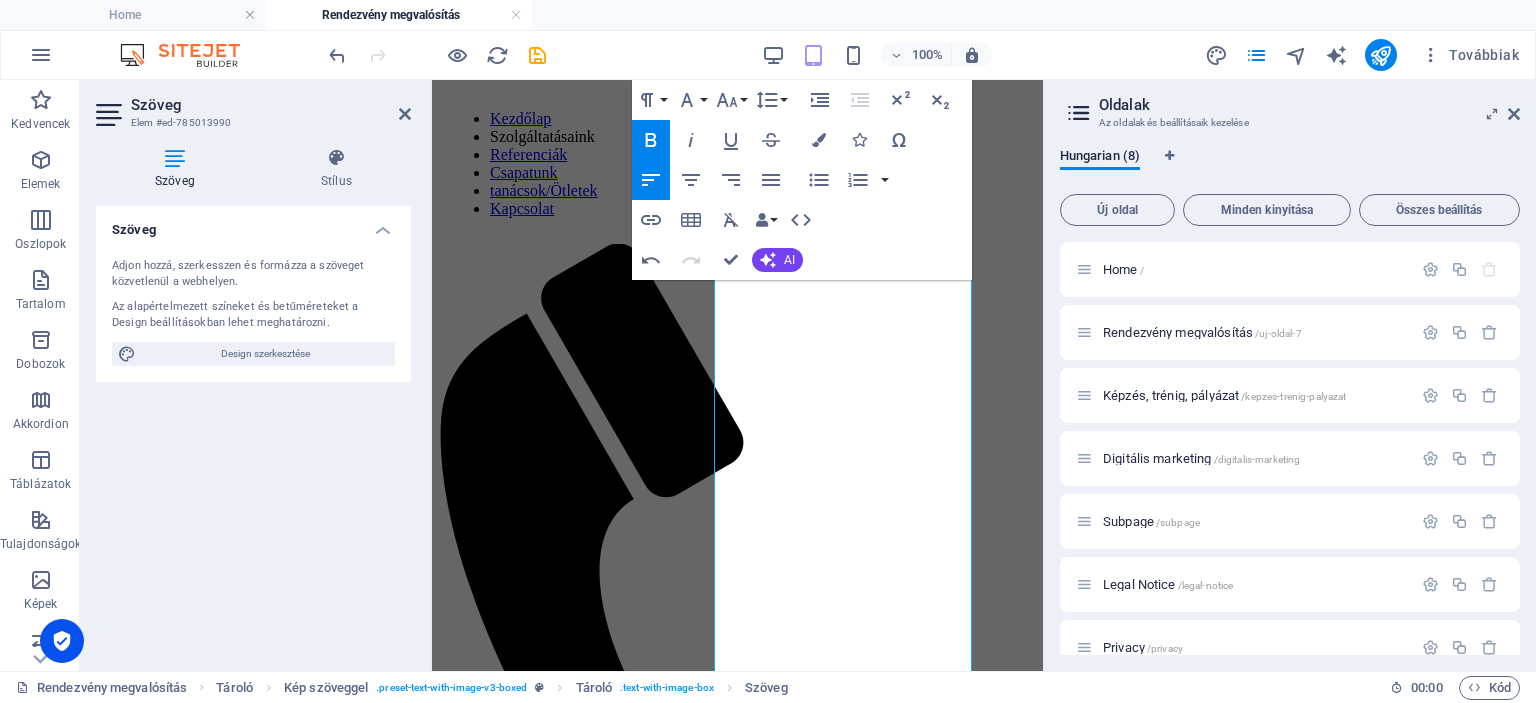 click 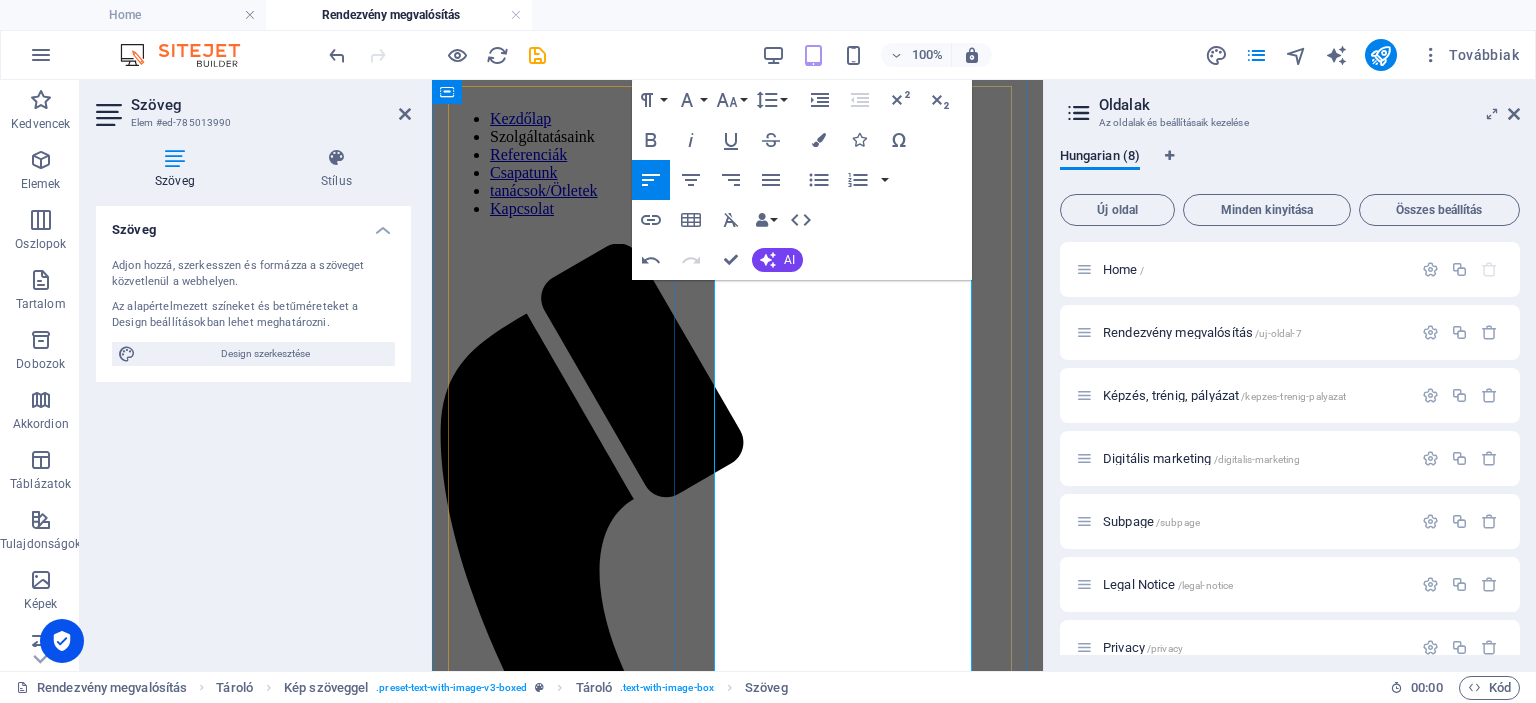 click on "Hangtechnika:  Biztosíthtunk kiváló minőségű Electro Voice (EV), Dynacord, Bose és NOVA PA rendszerekkel, amelyek garantálják a tiszta és erőteljes hangzást. Kínálunk különböző konfigurációkat az esemény méretétől függően. Például, a legnagyobb technikai adatokkal rendelkező PA rendszerünk az EV XLC rendszer 16 db EV XLC DVX127 top hangszóróval, 12 db EV PX2181 subwooferrel, 6 db EV TG7 és 6 db EV TG5 végfokkal, kiegészítő kábelezéssel együtt. Emellett Dynacord V12 top és V17 mély rendszereket is biztosítunk Dynacord X1202 és X1201 végfokokkal." at bounding box center (737, 5670) 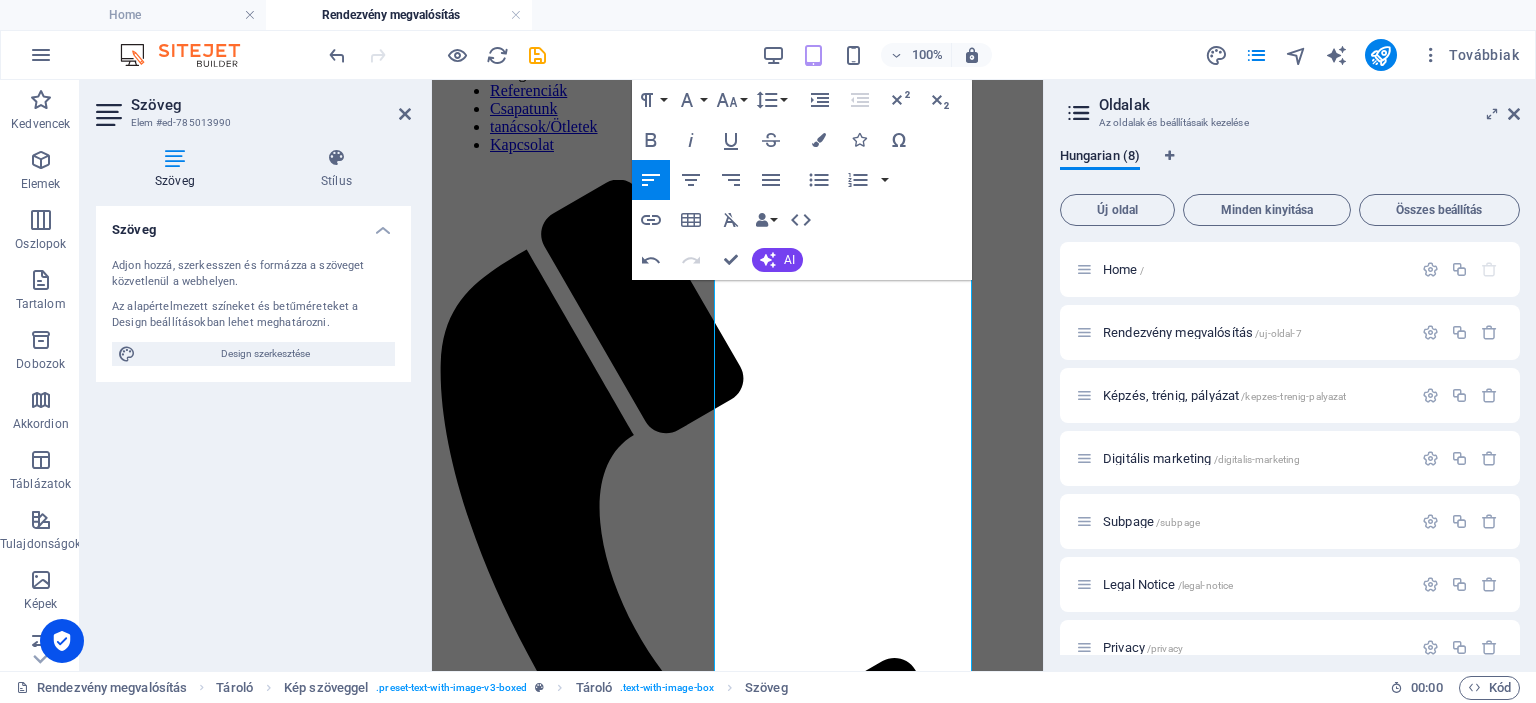 scroll, scrollTop: 585, scrollLeft: 0, axis: vertical 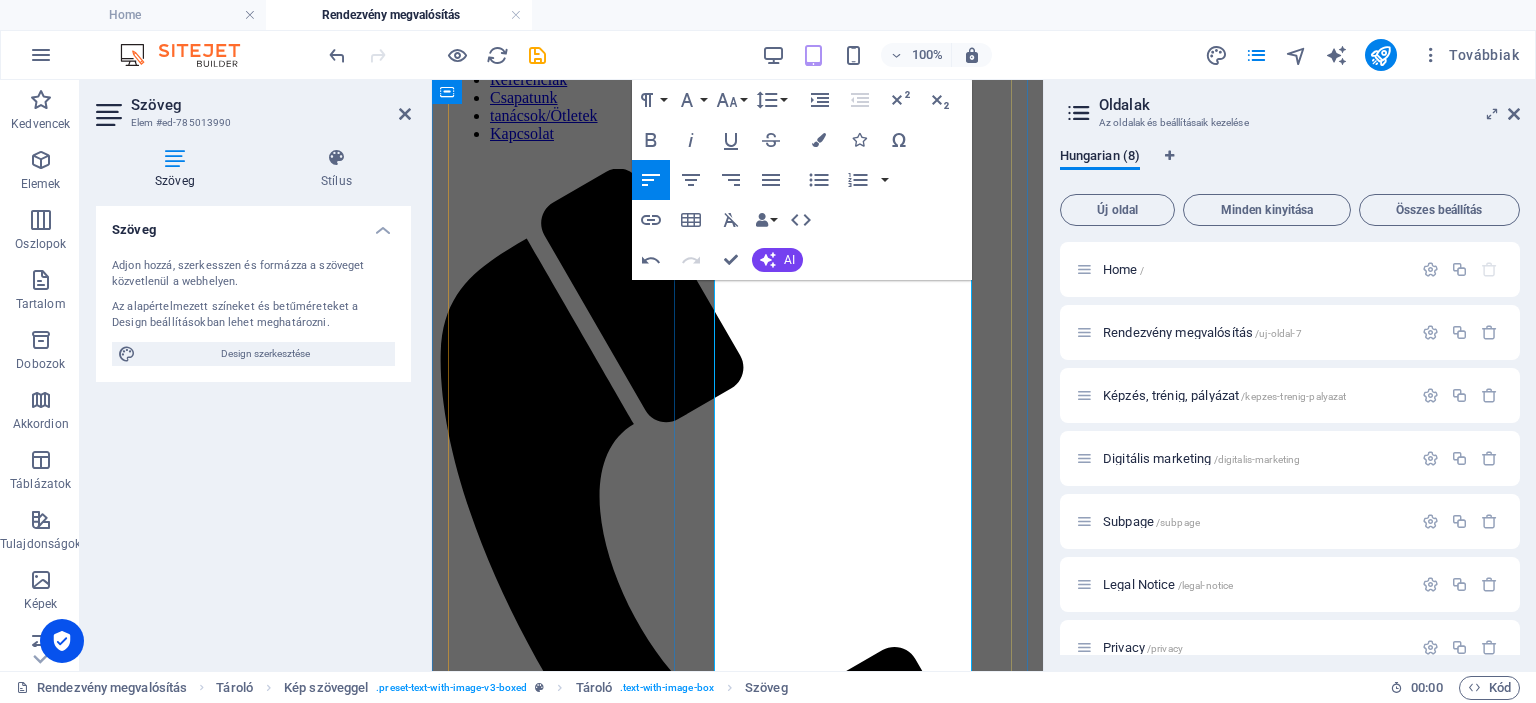drag, startPoint x: 846, startPoint y: 605, endPoint x: 716, endPoint y: 602, distance: 130.0346 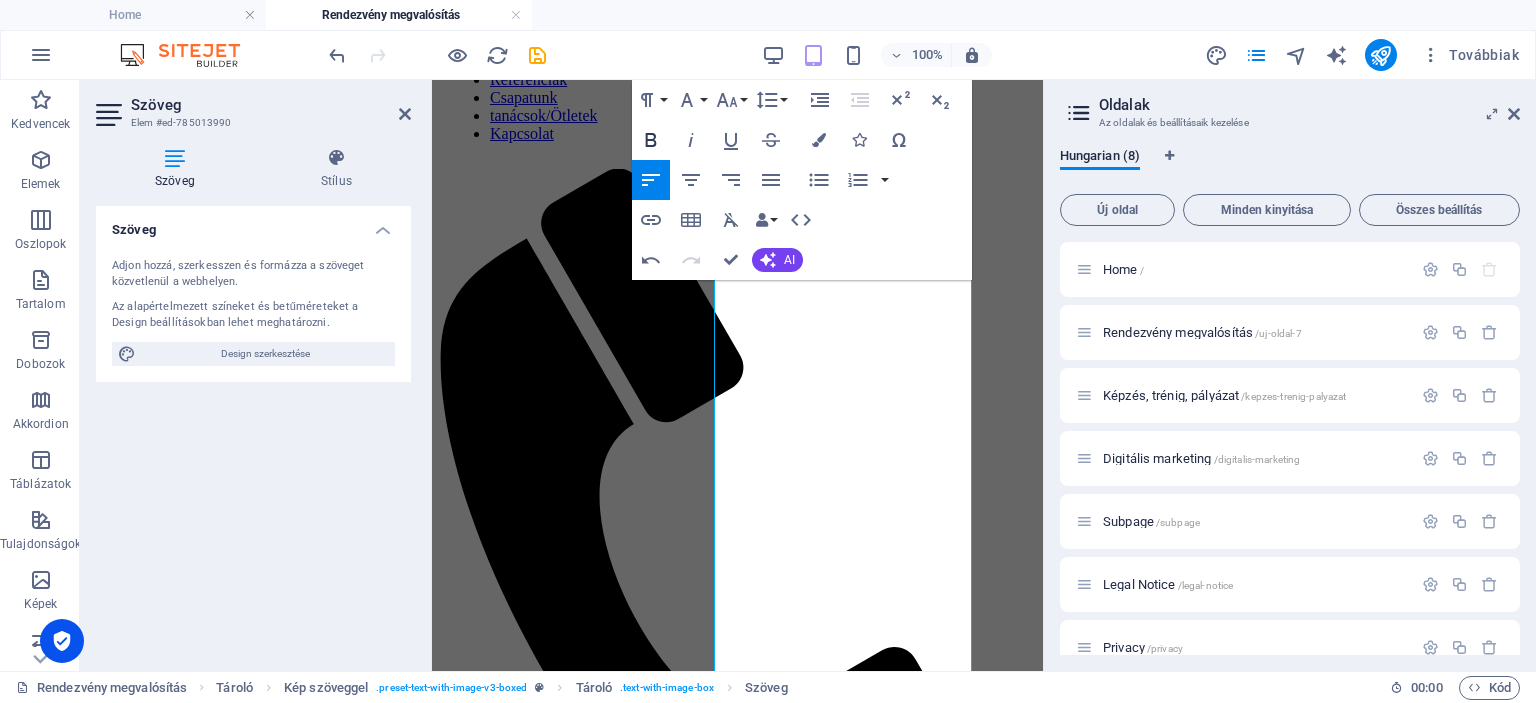 click 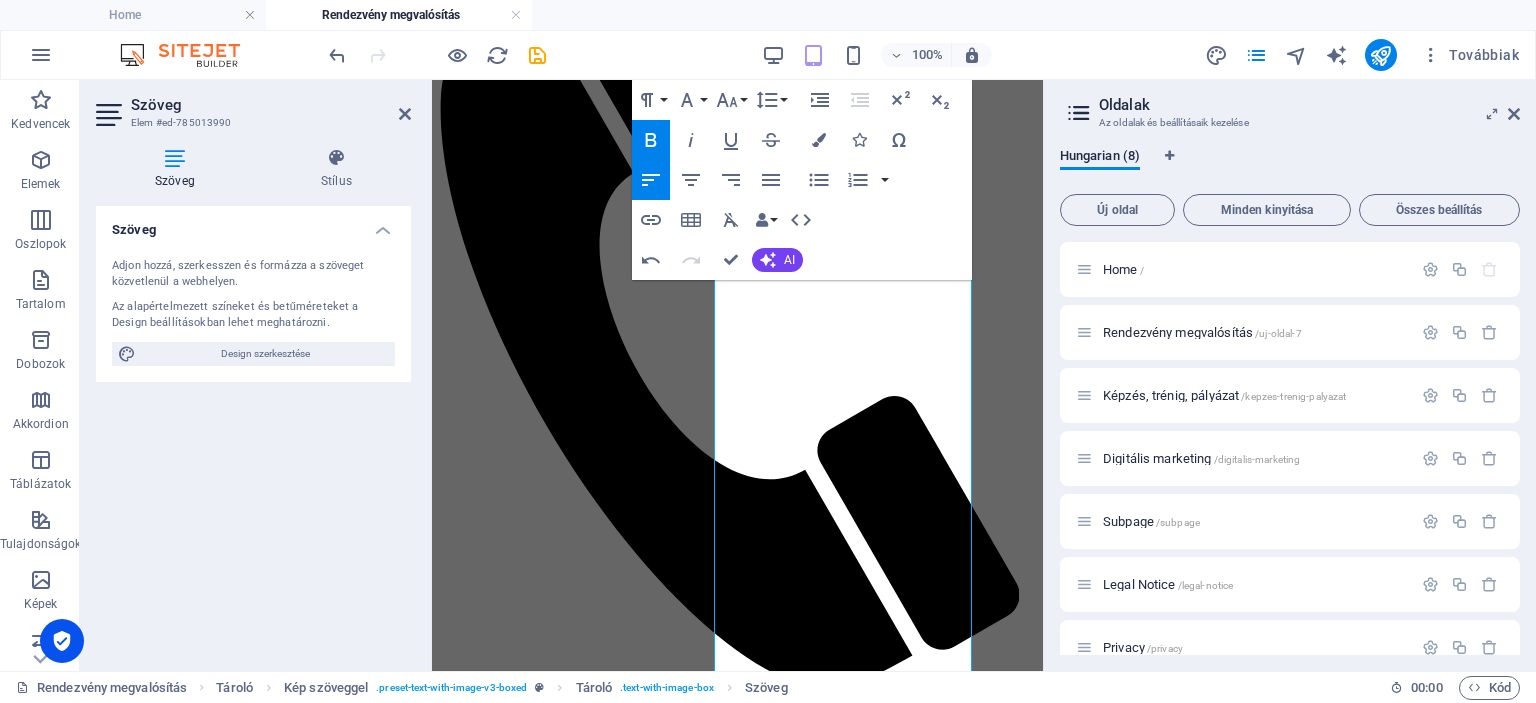 scroll, scrollTop: 846, scrollLeft: 0, axis: vertical 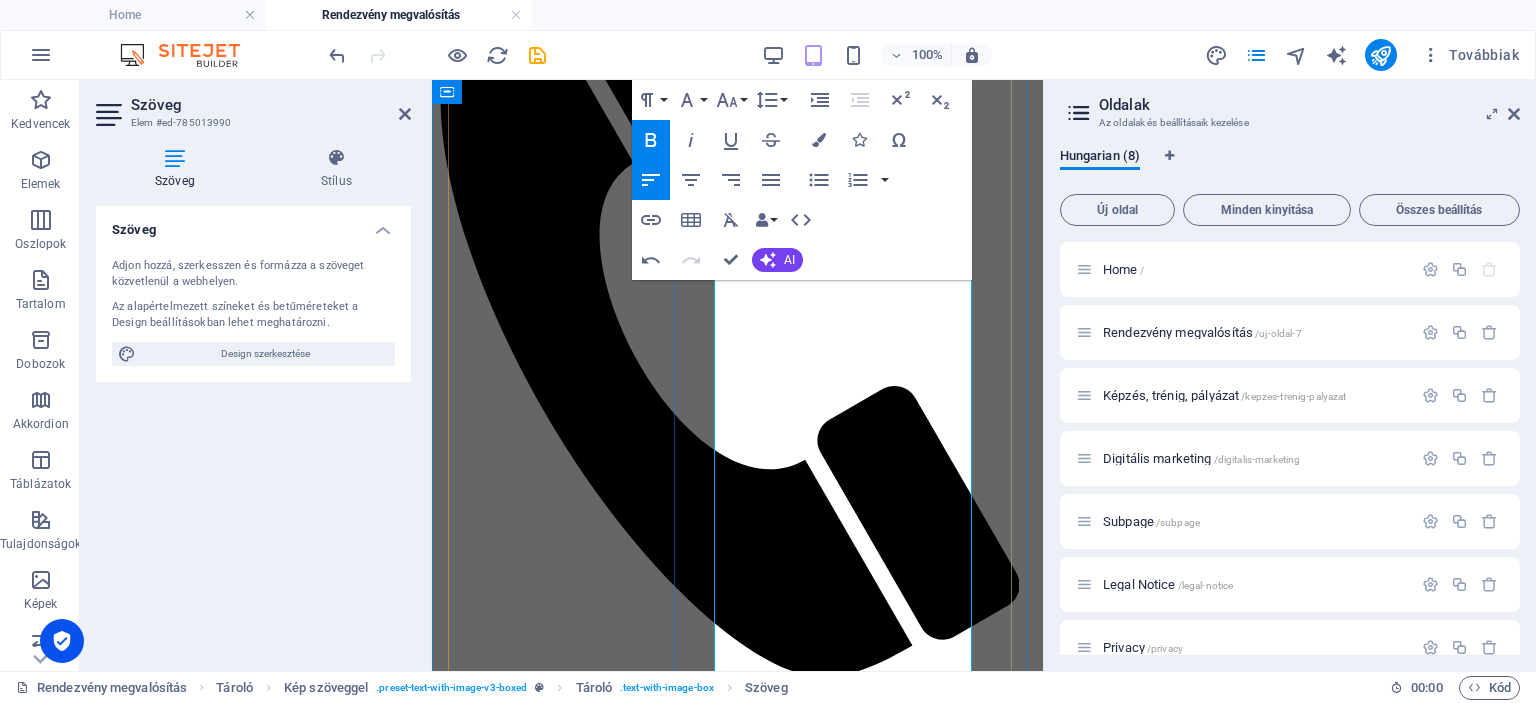 drag, startPoint x: 798, startPoint y: 525, endPoint x: 712, endPoint y: 523, distance: 86.023254 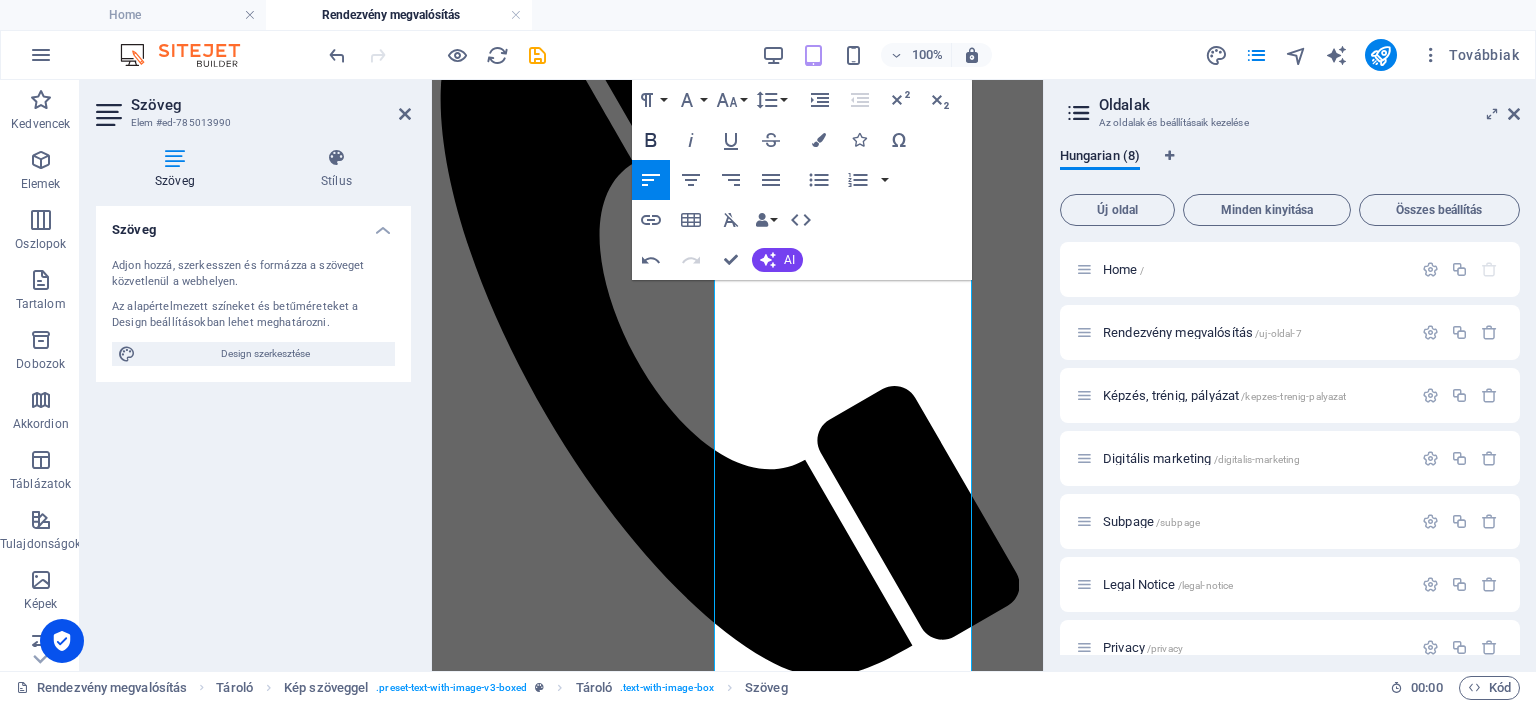 click 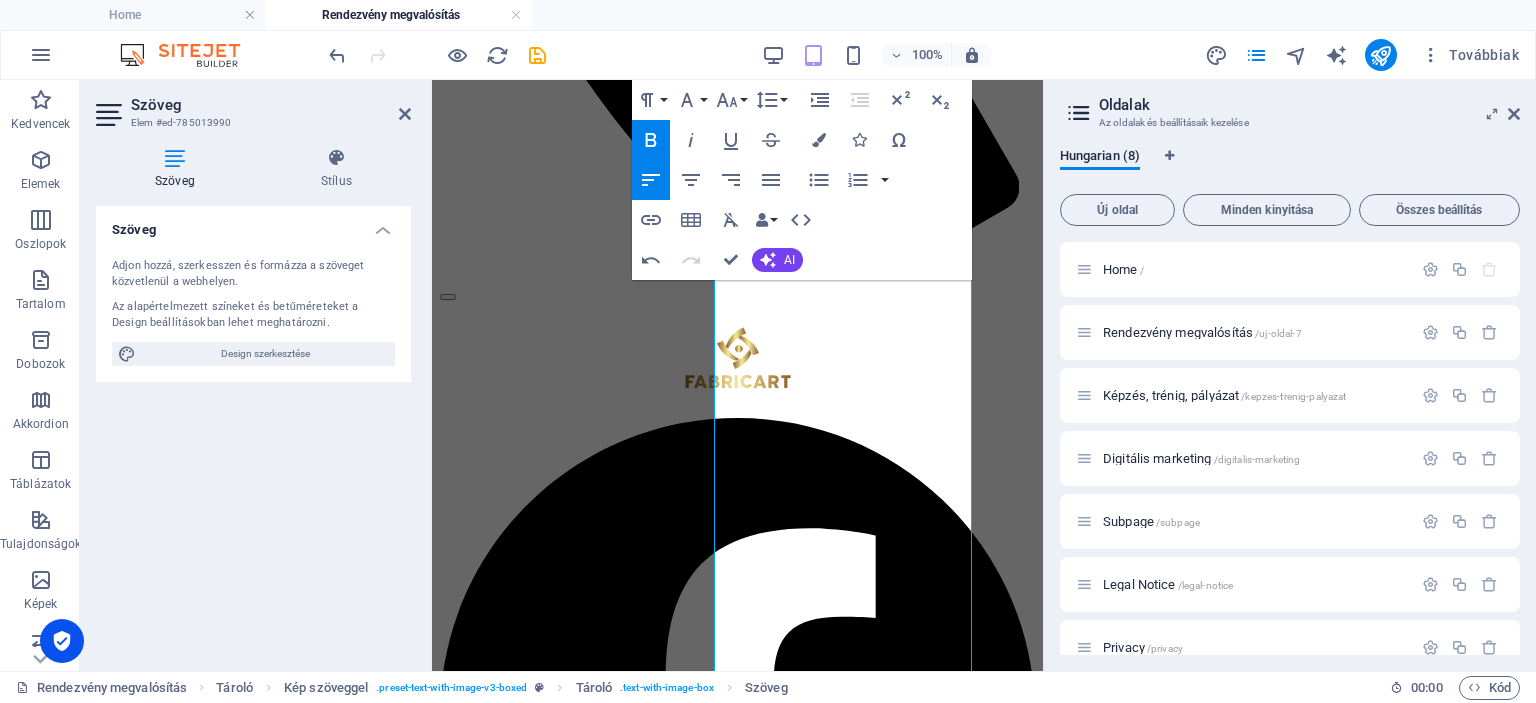 scroll, scrollTop: 1254, scrollLeft: 0, axis: vertical 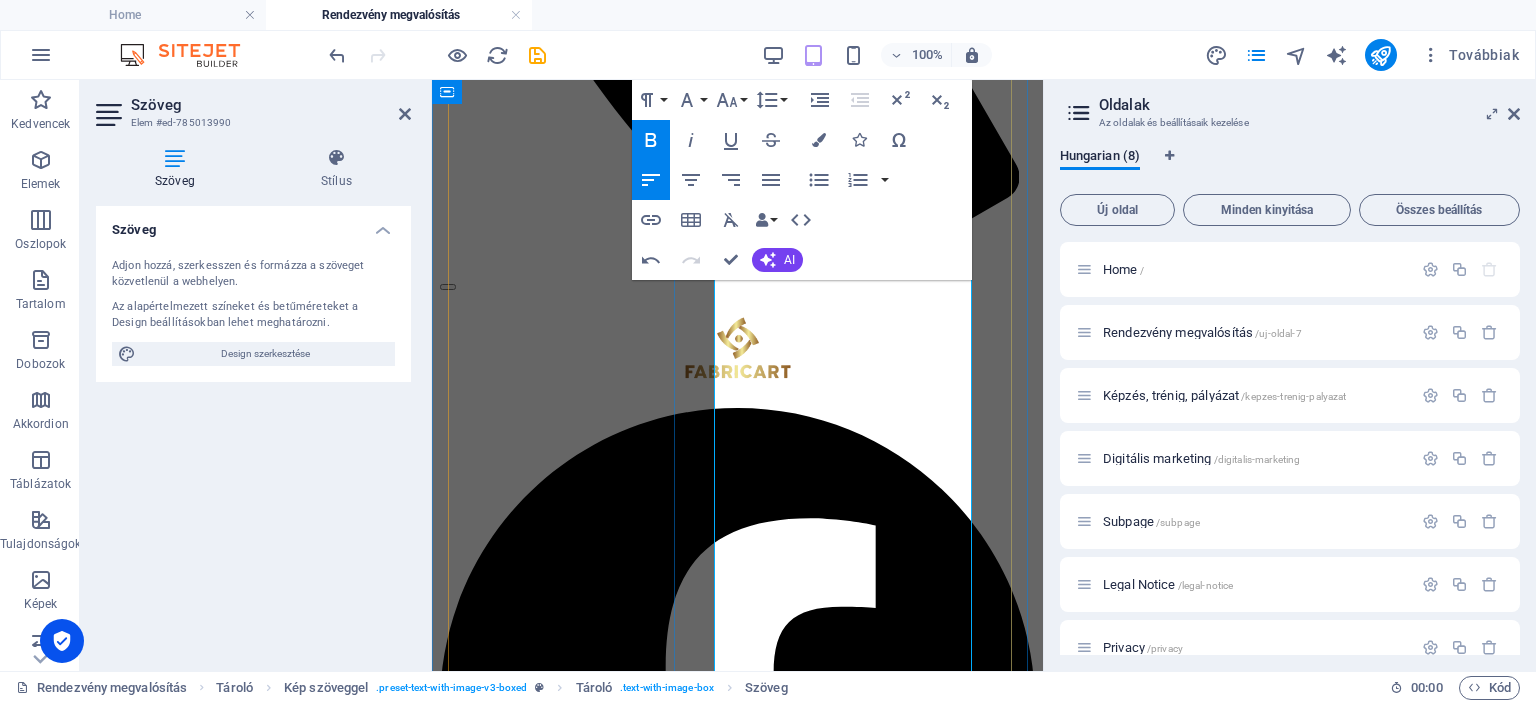 drag, startPoint x: 877, startPoint y: 487, endPoint x: 716, endPoint y: 487, distance: 161 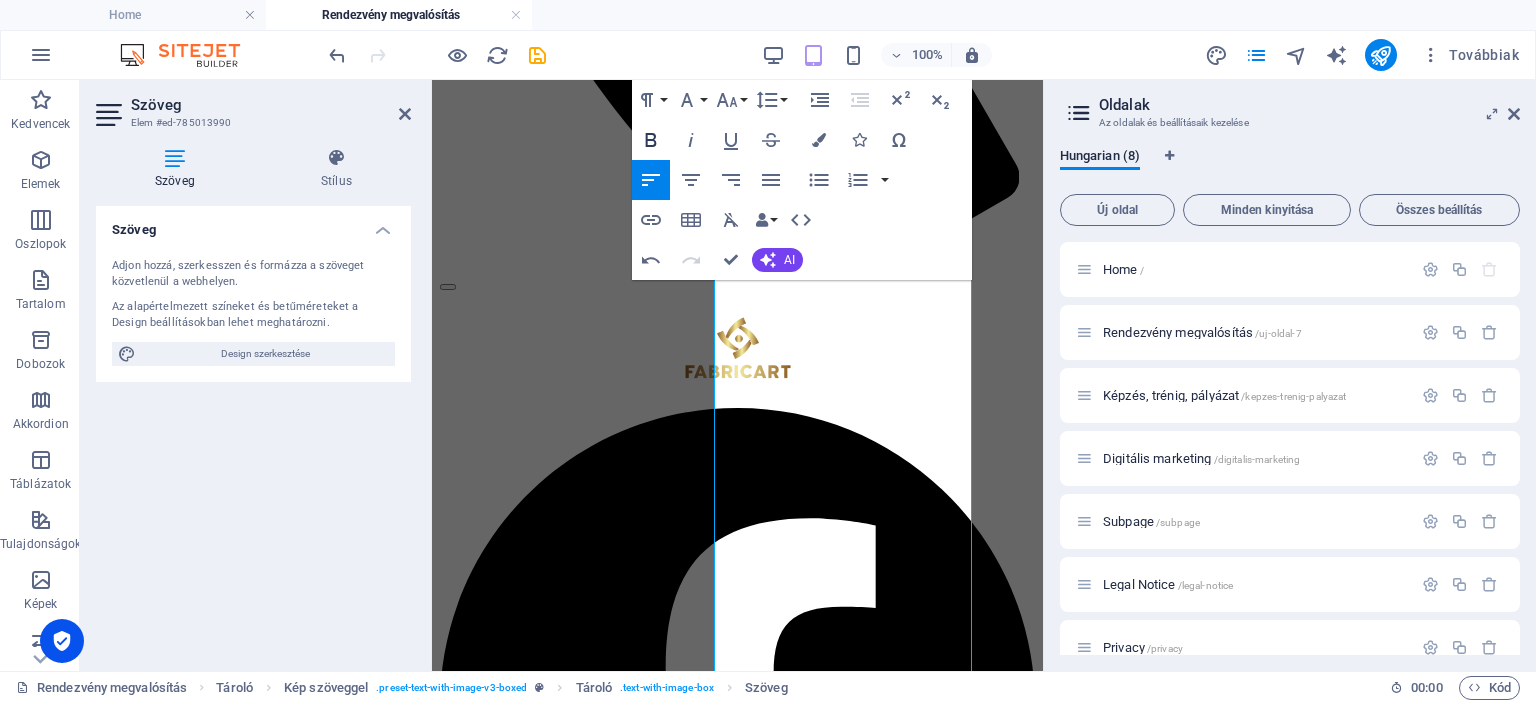 click 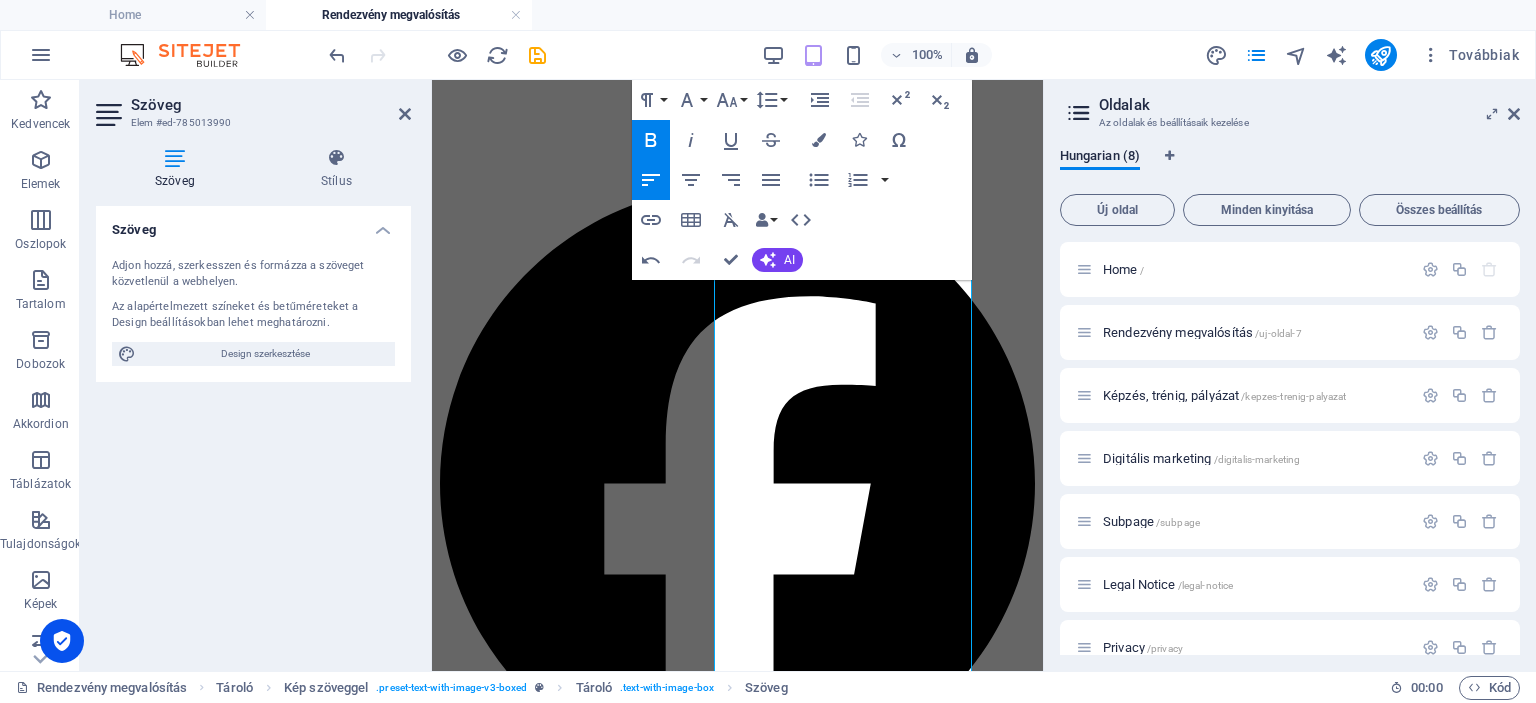 scroll, scrollTop: 1486, scrollLeft: 0, axis: vertical 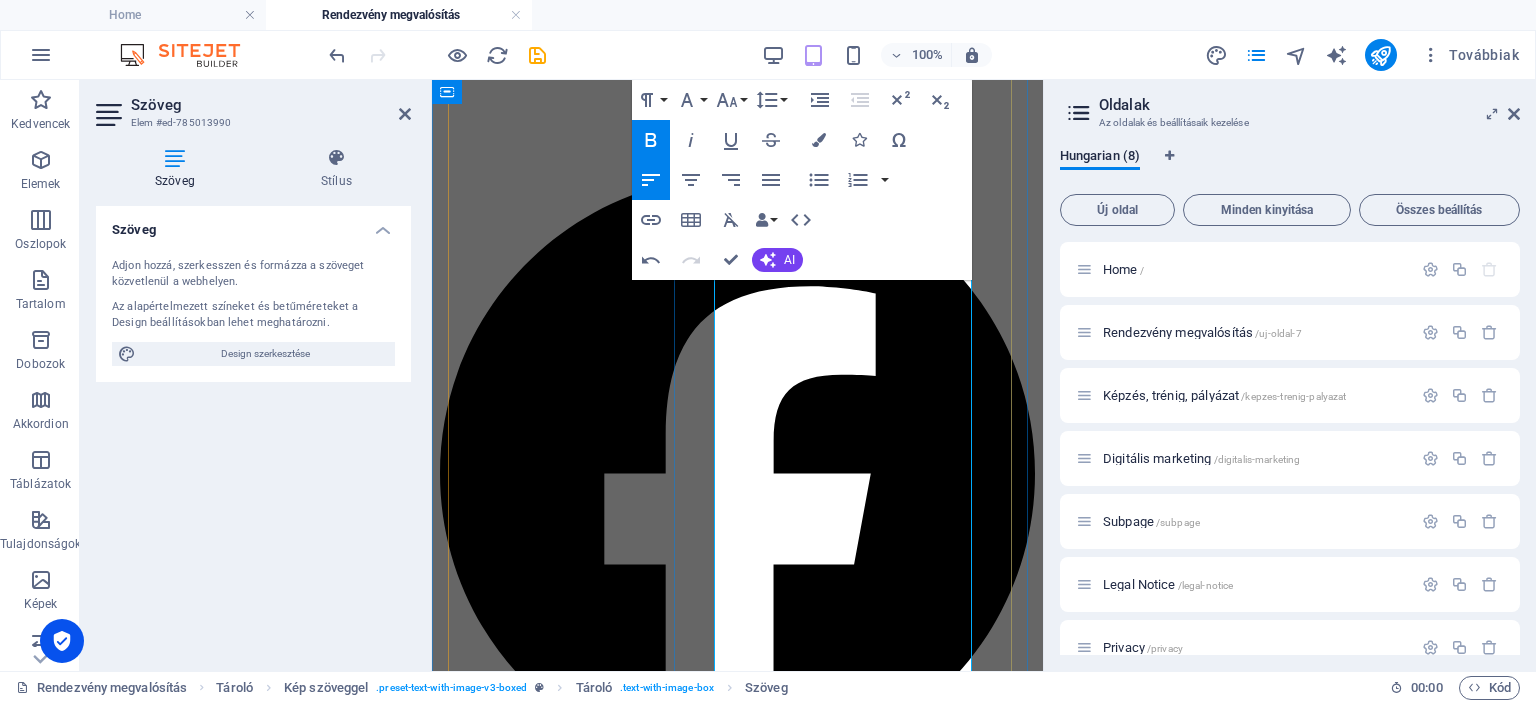 drag, startPoint x: 855, startPoint y: 459, endPoint x: 709, endPoint y: 456, distance: 146.03082 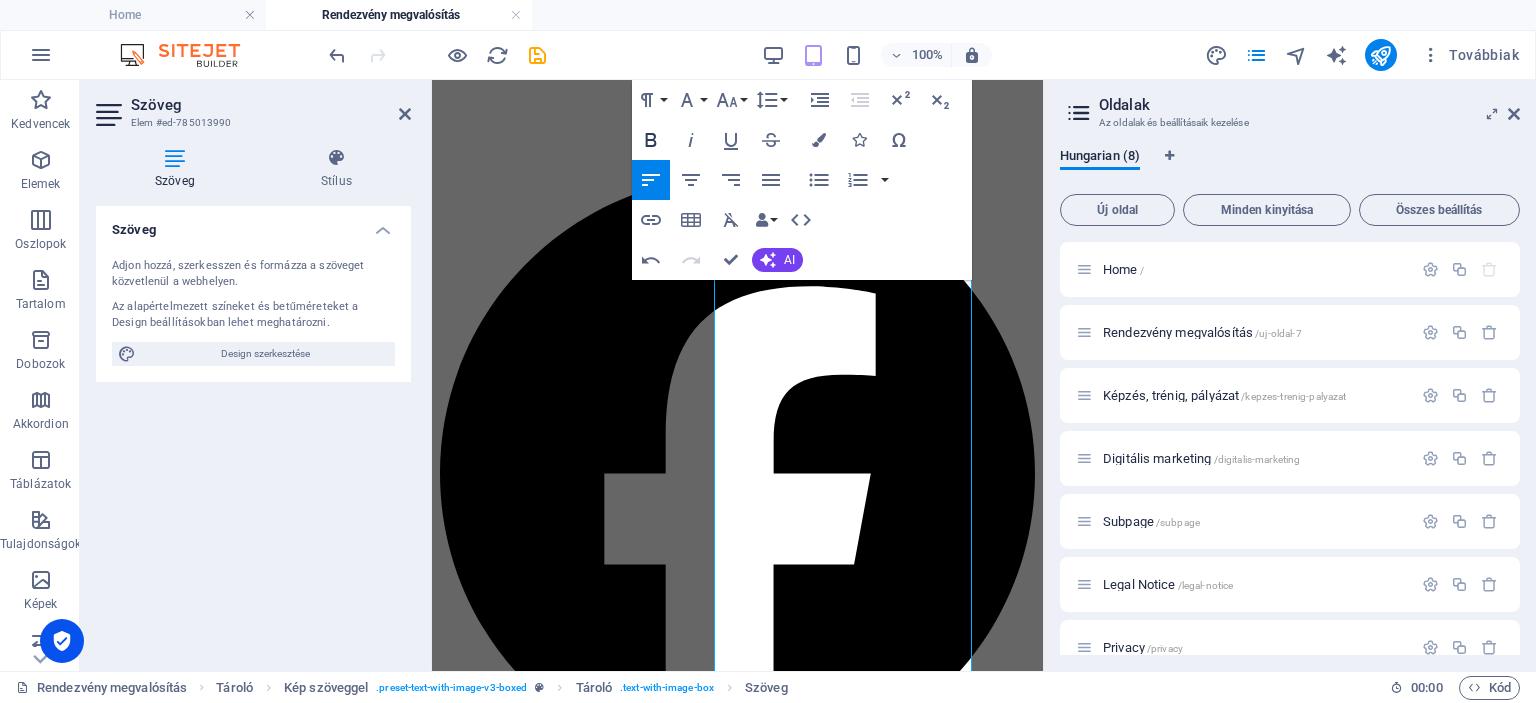 click 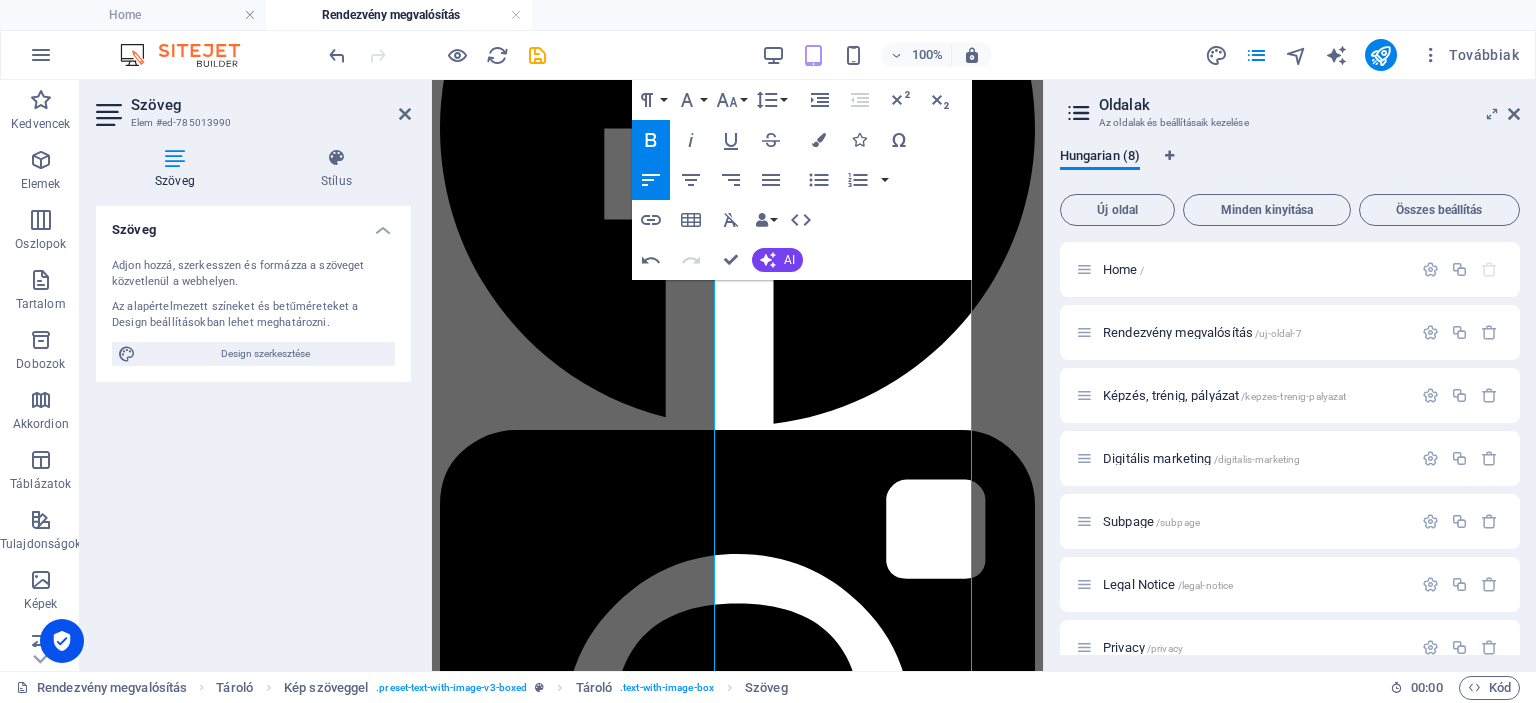 scroll, scrollTop: 1842, scrollLeft: 0, axis: vertical 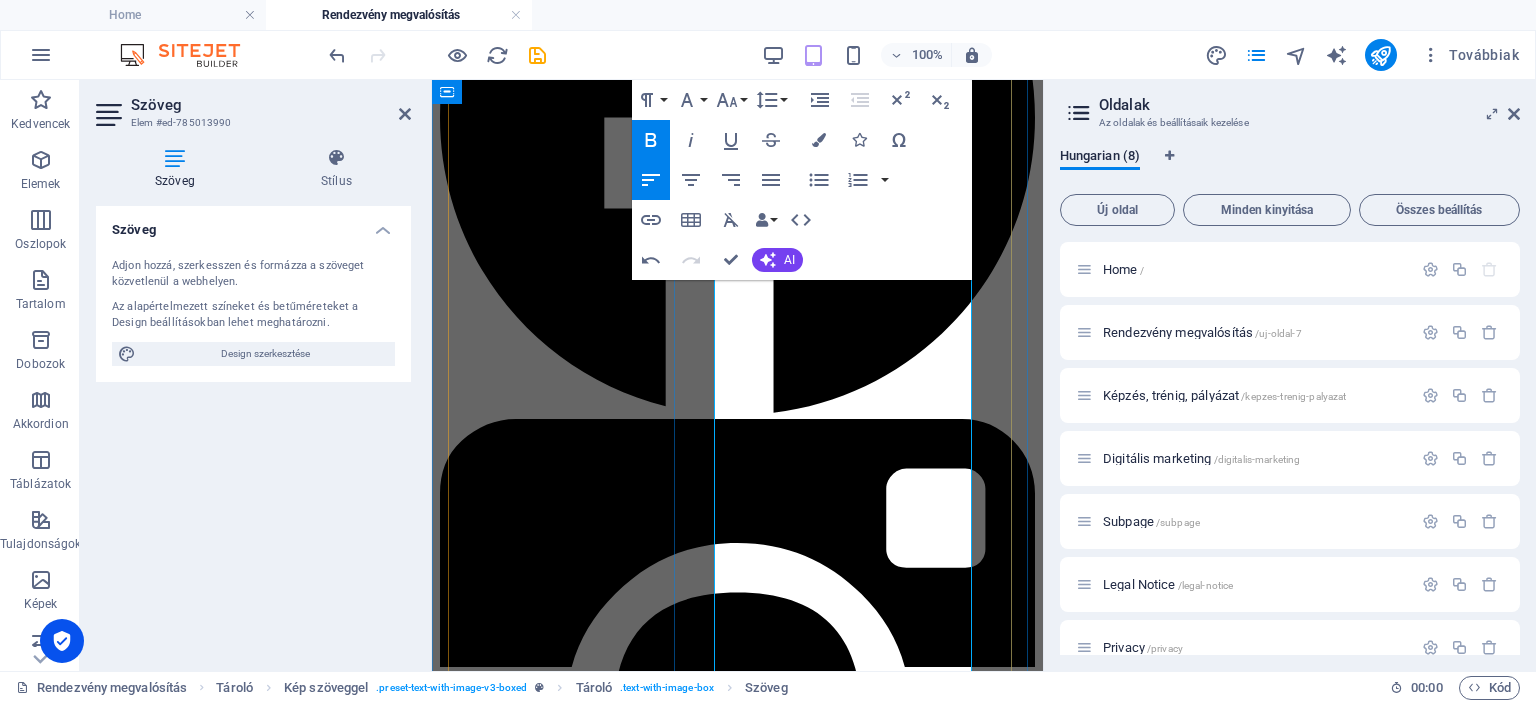 drag, startPoint x: 904, startPoint y: 533, endPoint x: 714, endPoint y: 535, distance: 190.01053 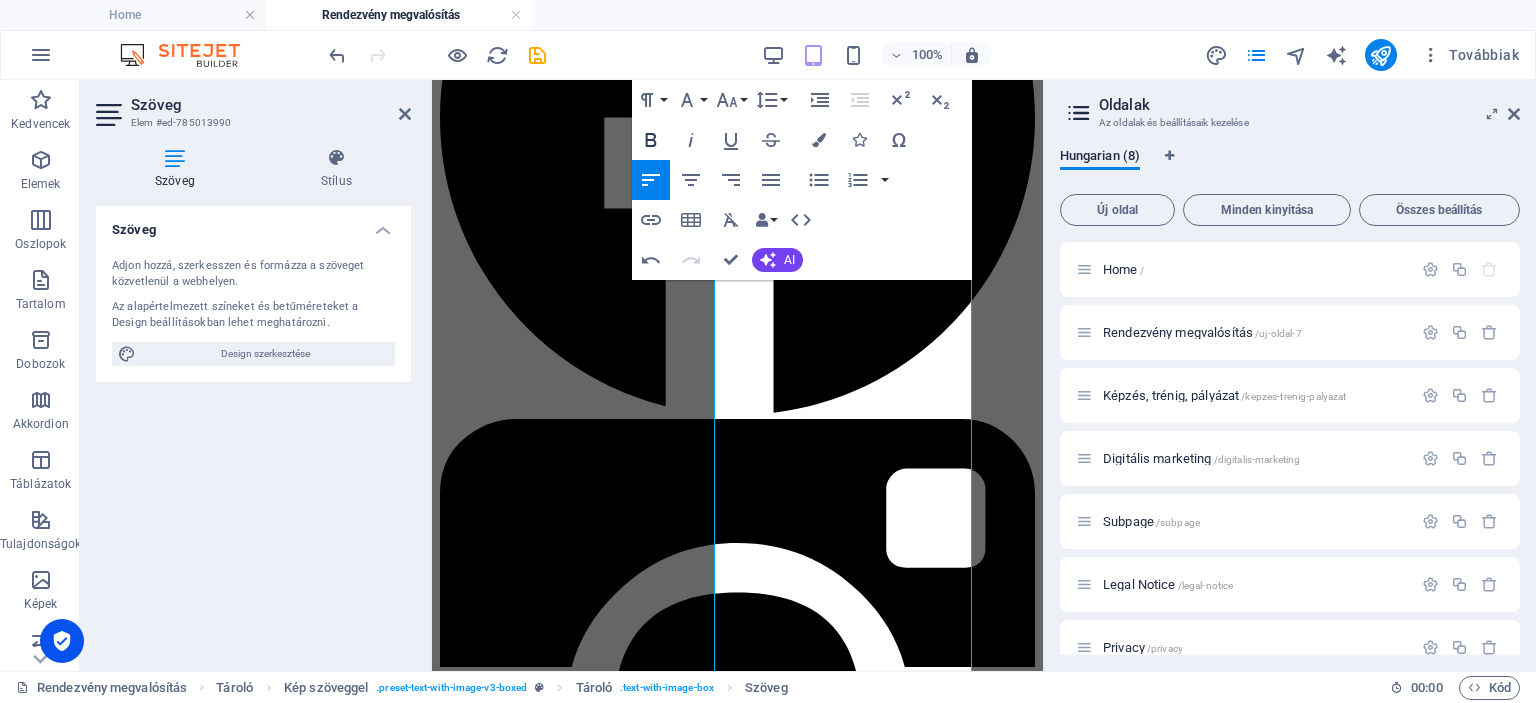 click 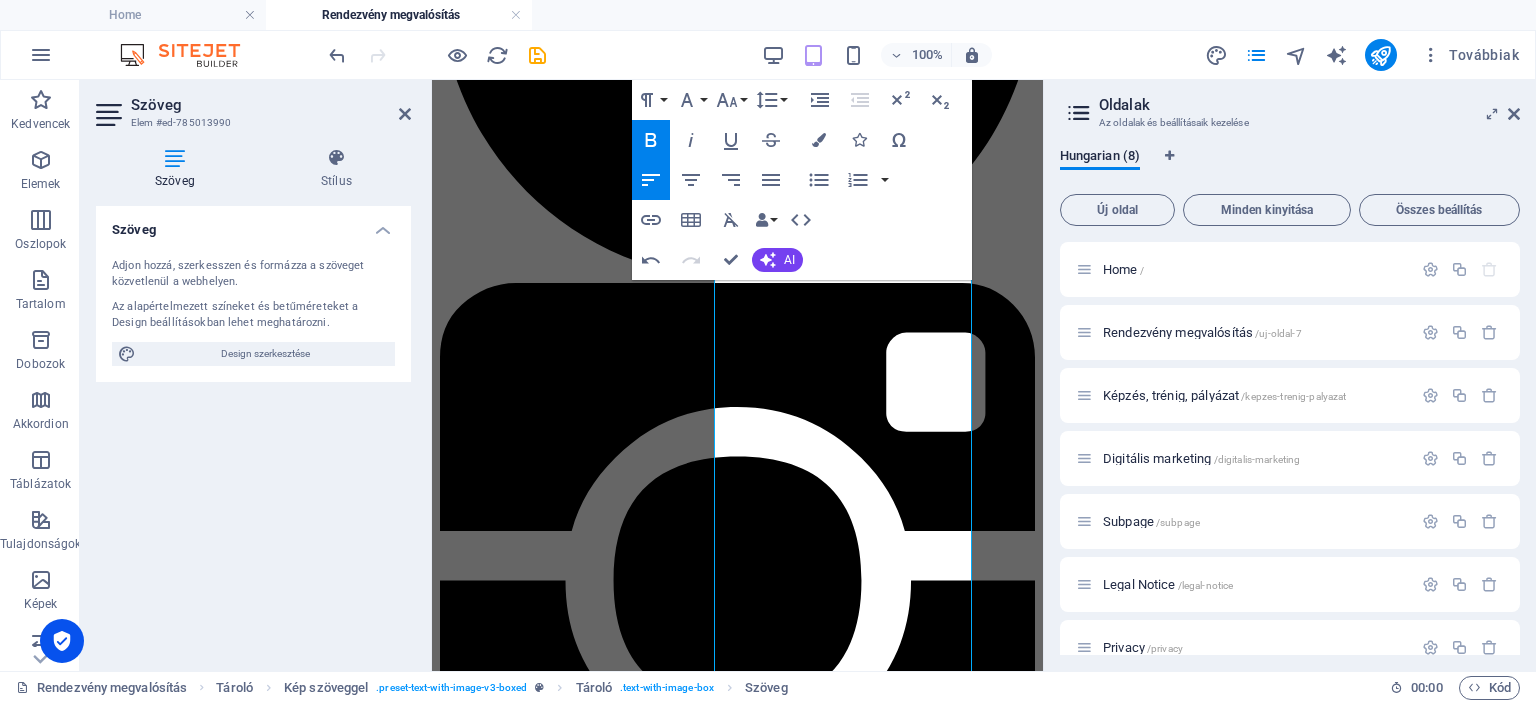 scroll, scrollTop: 1988, scrollLeft: 0, axis: vertical 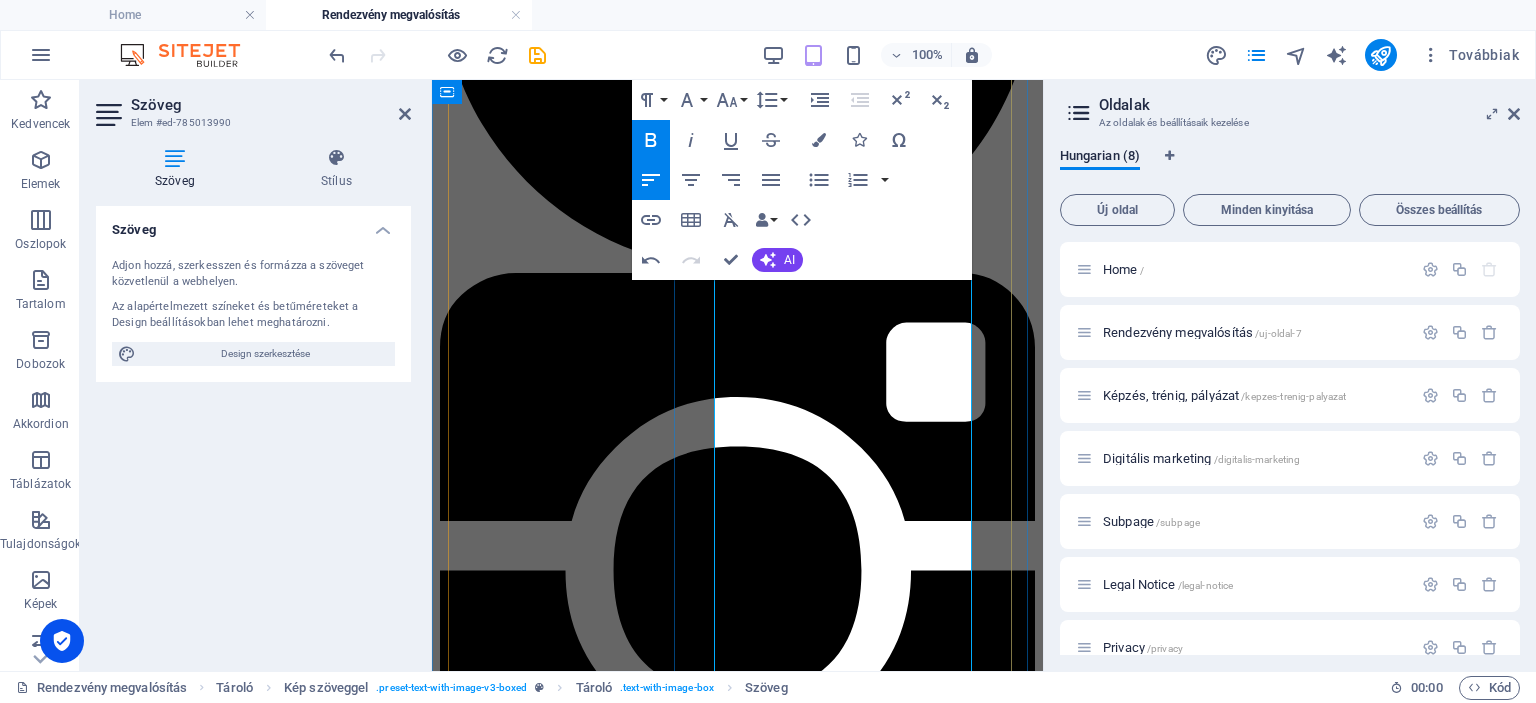 click on "A minimális nettó eszközbérleti díjak az alábbiak:" at bounding box center (737, 5046) 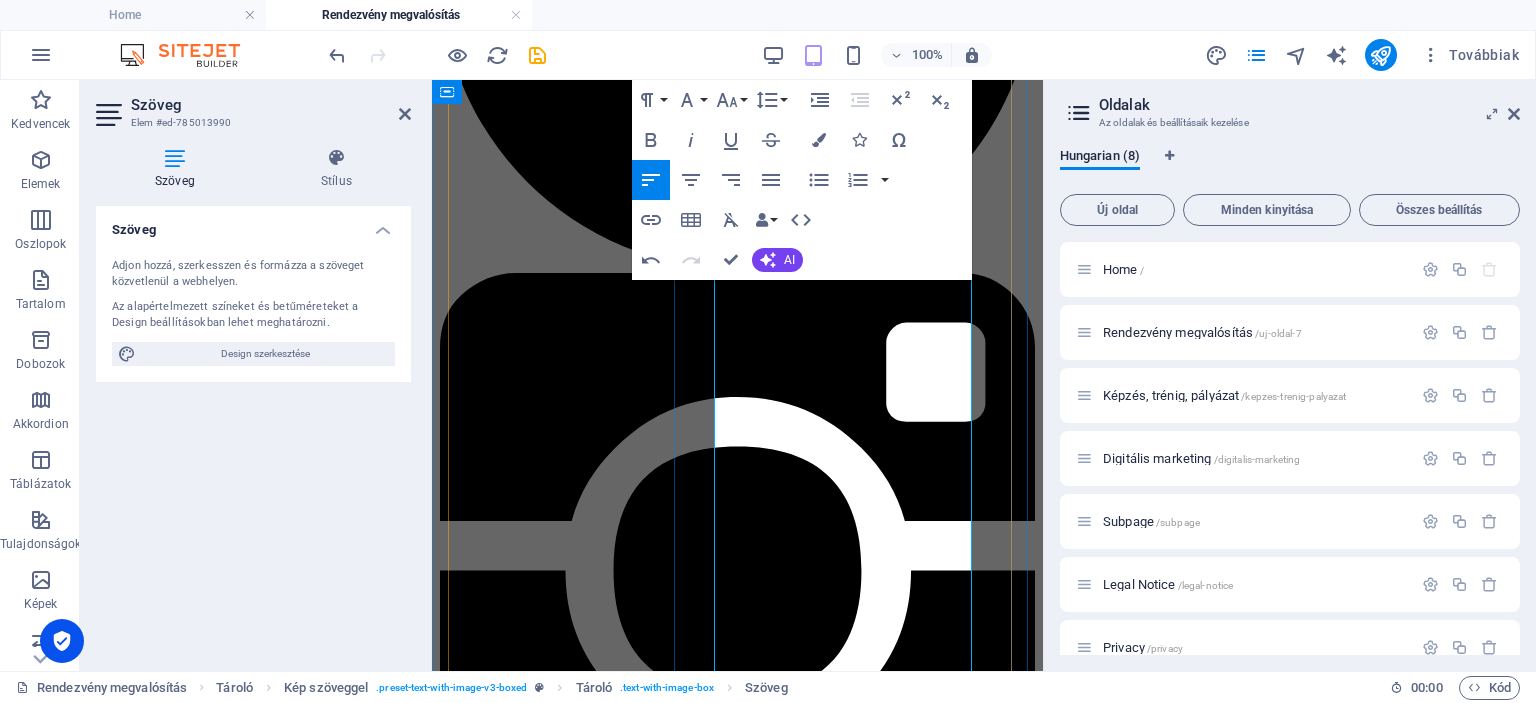 click on "• Színpad (NIVTEC 6x4m): 79.200 Ft." at bounding box center [737, 5080] 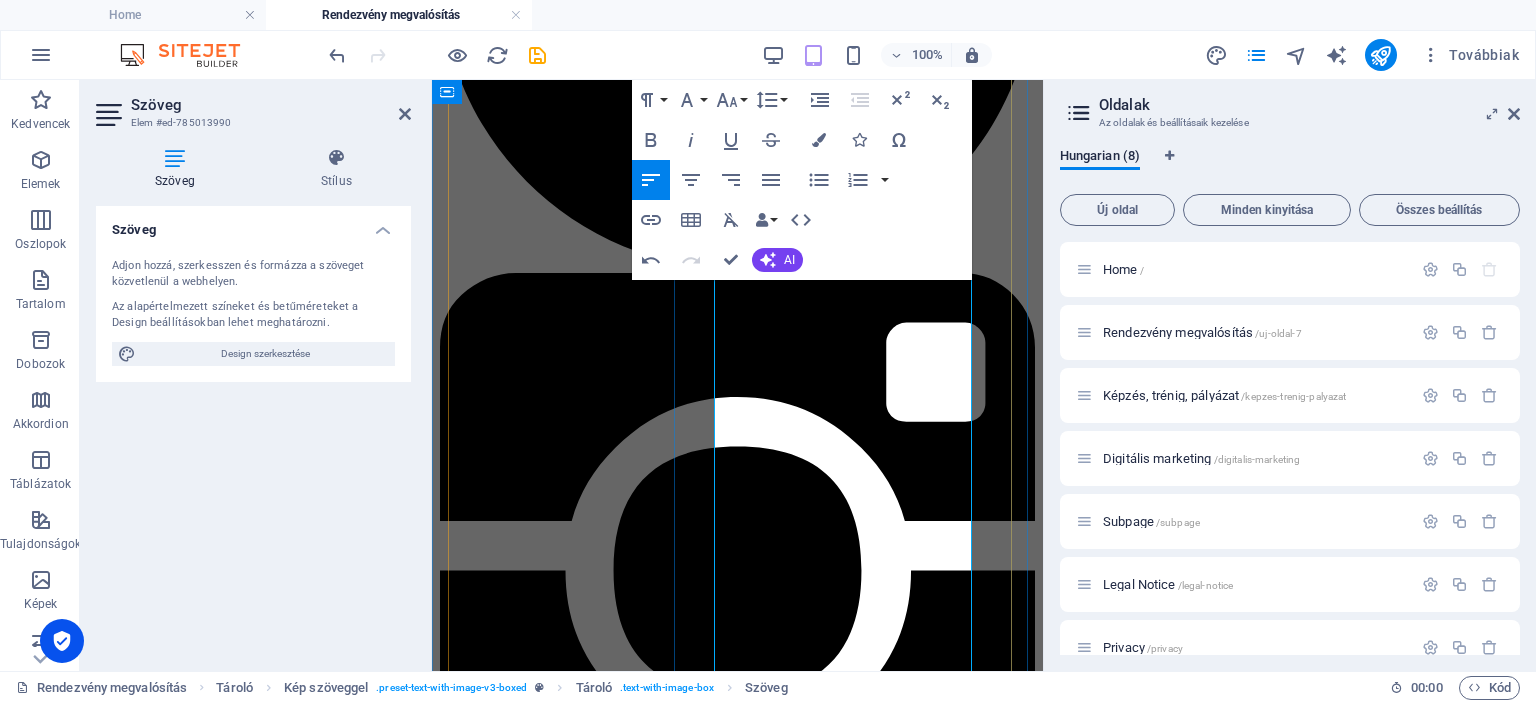 drag, startPoint x: 788, startPoint y: 488, endPoint x: 714, endPoint y: 479, distance: 74.54529 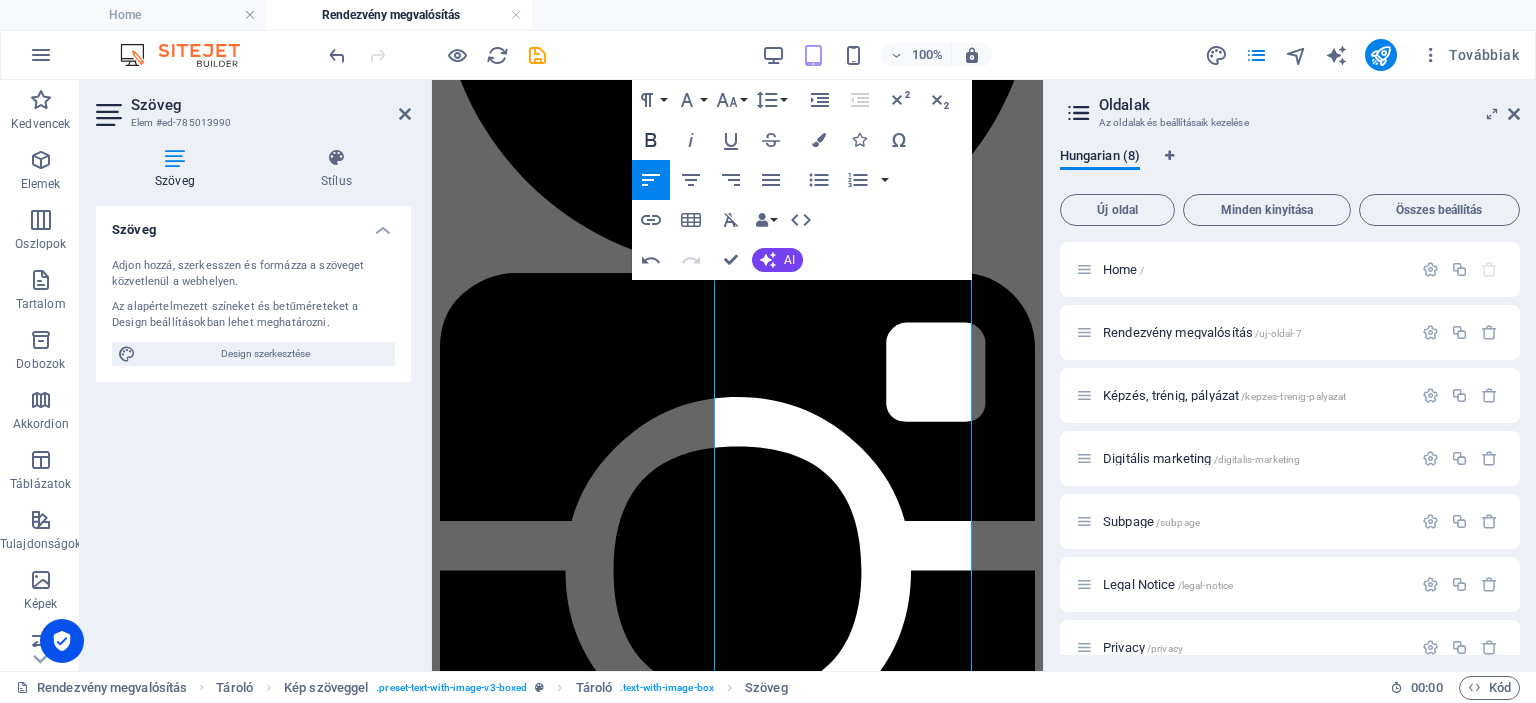 click 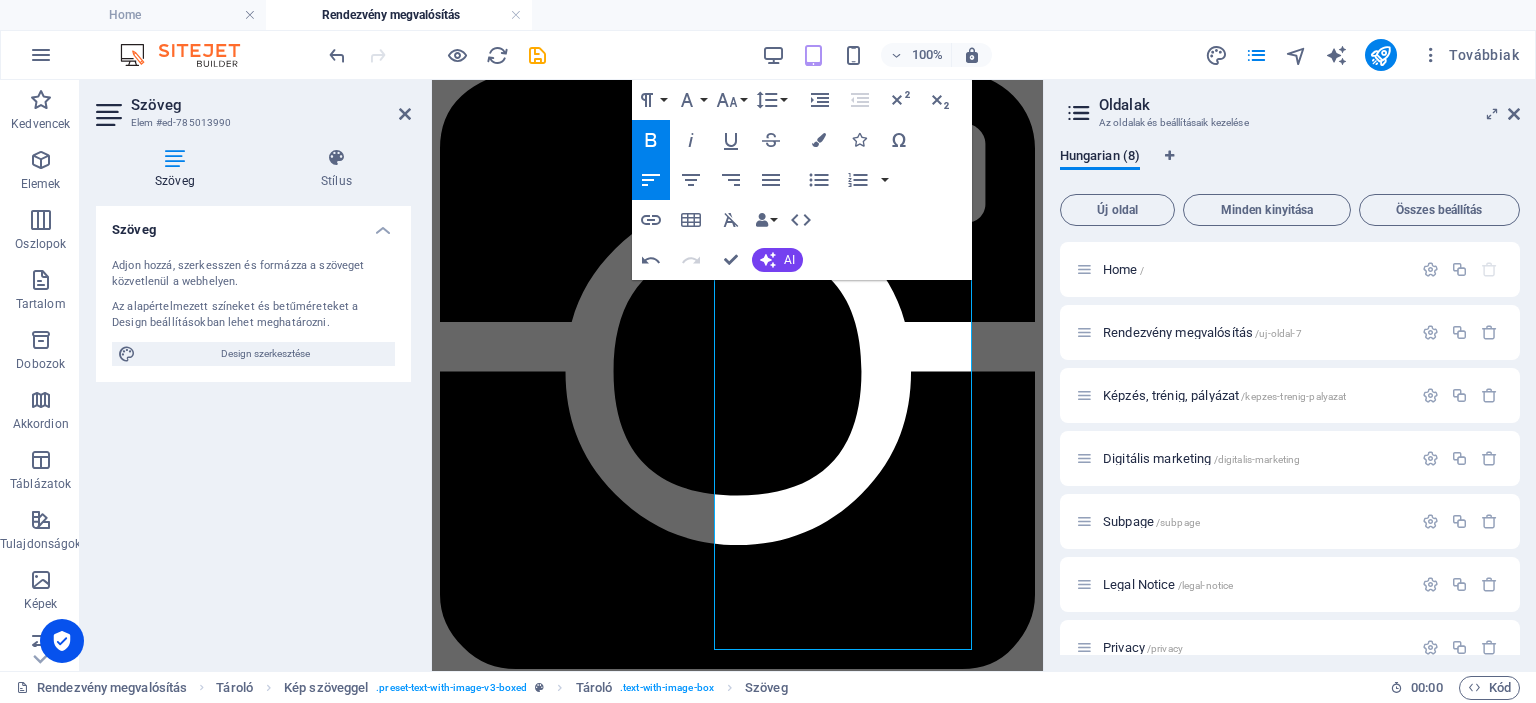 scroll, scrollTop: 2208, scrollLeft: 0, axis: vertical 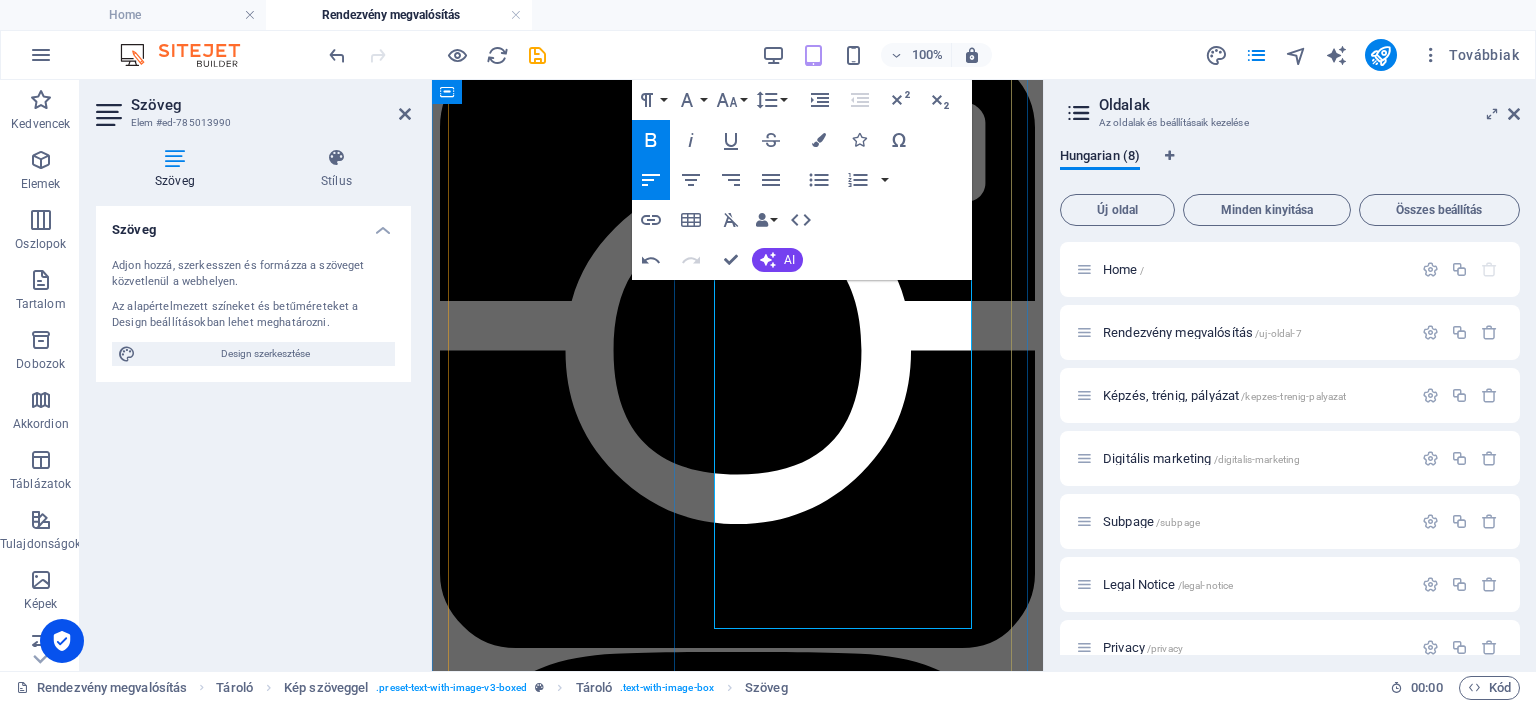 click at bounding box center (737, 4962) 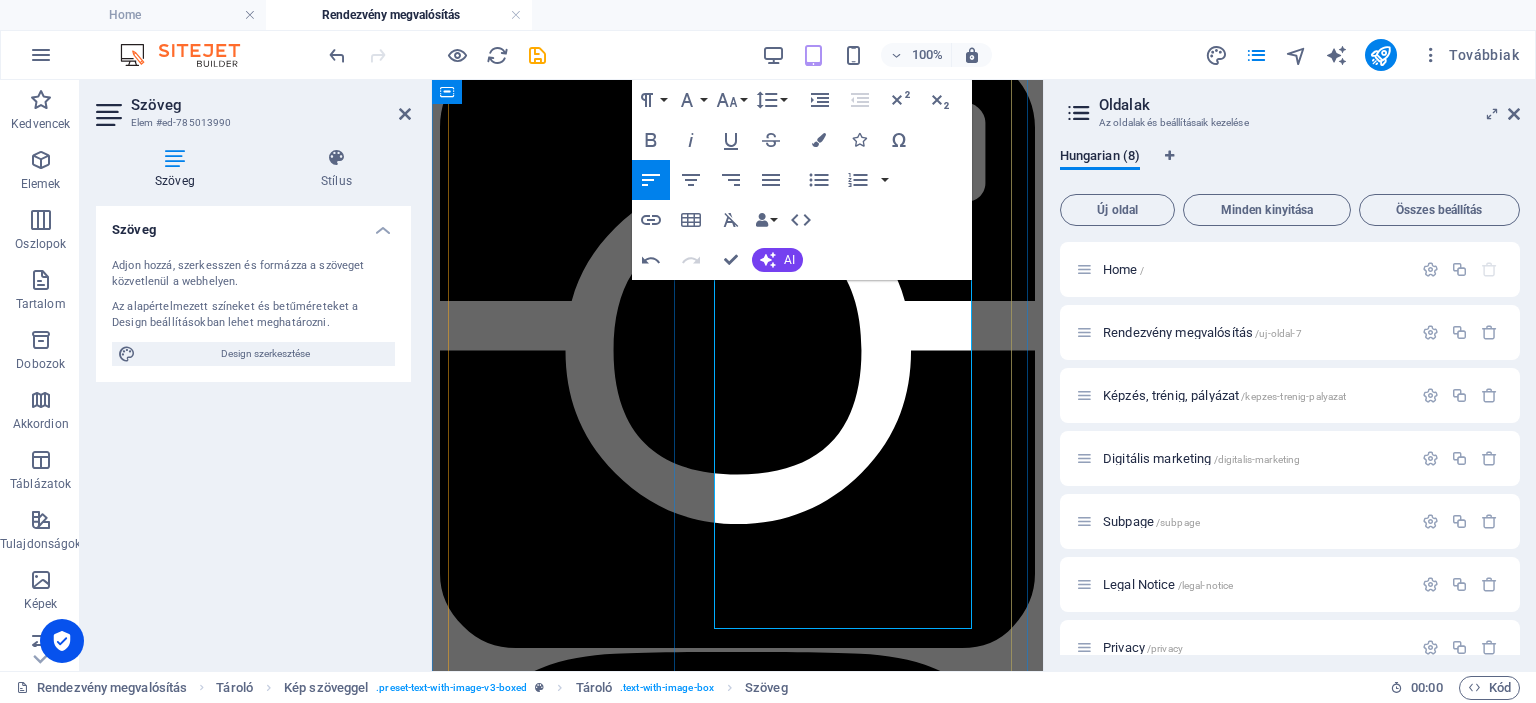 drag, startPoint x: 720, startPoint y: 398, endPoint x: 867, endPoint y: 613, distance: 260.44962 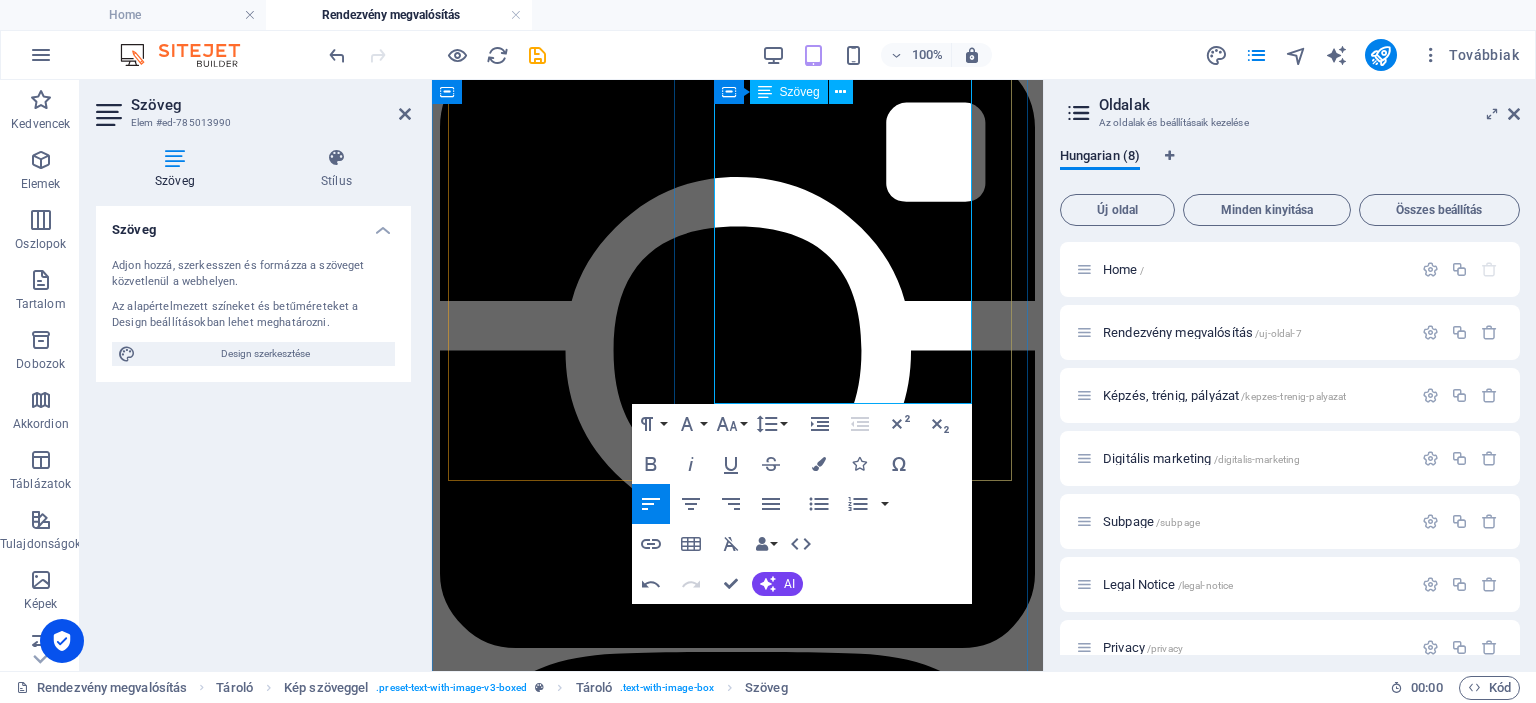 click on "• Világítás technika (Kis rendezvényre, inkább színezés): 100.000 Ft.-tól" at bounding box center (737, 4928) 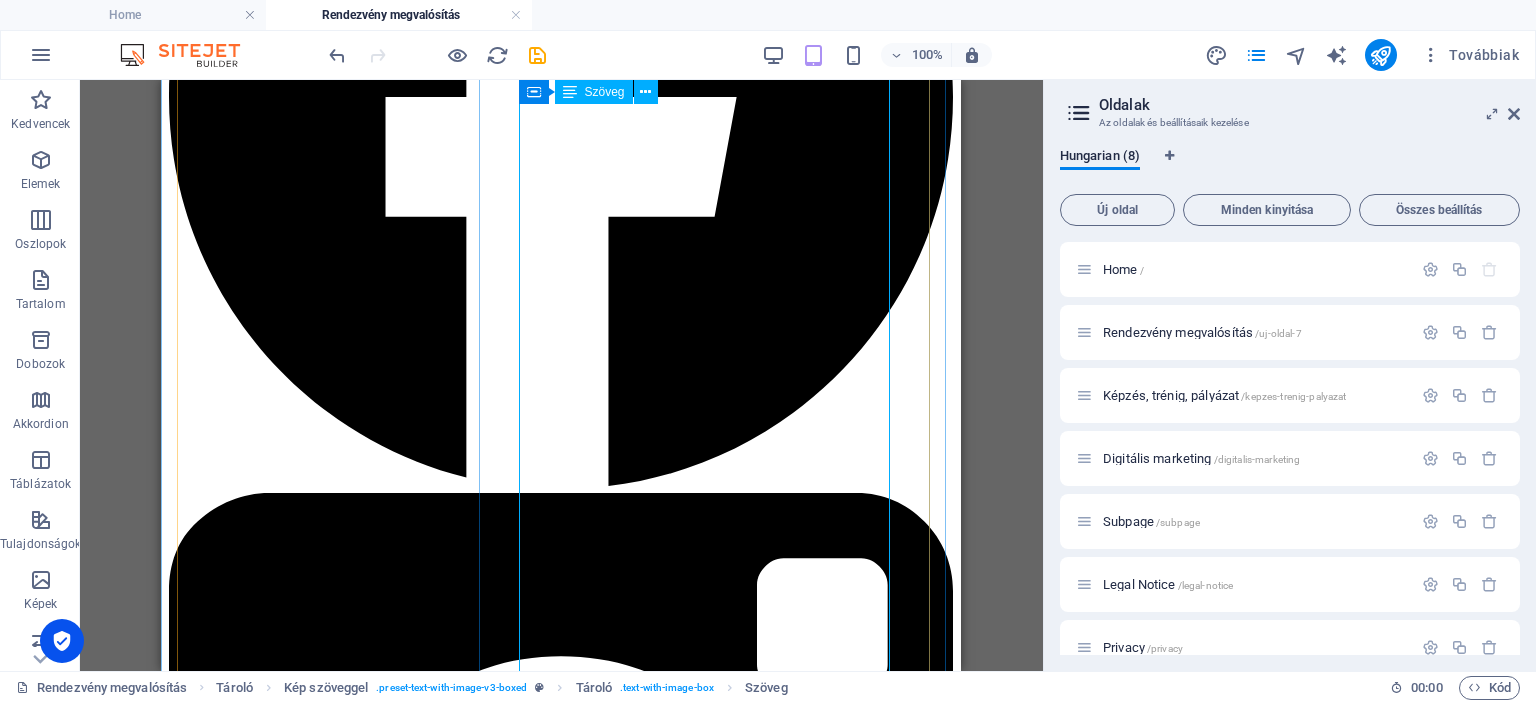 scroll, scrollTop: 987, scrollLeft: 0, axis: vertical 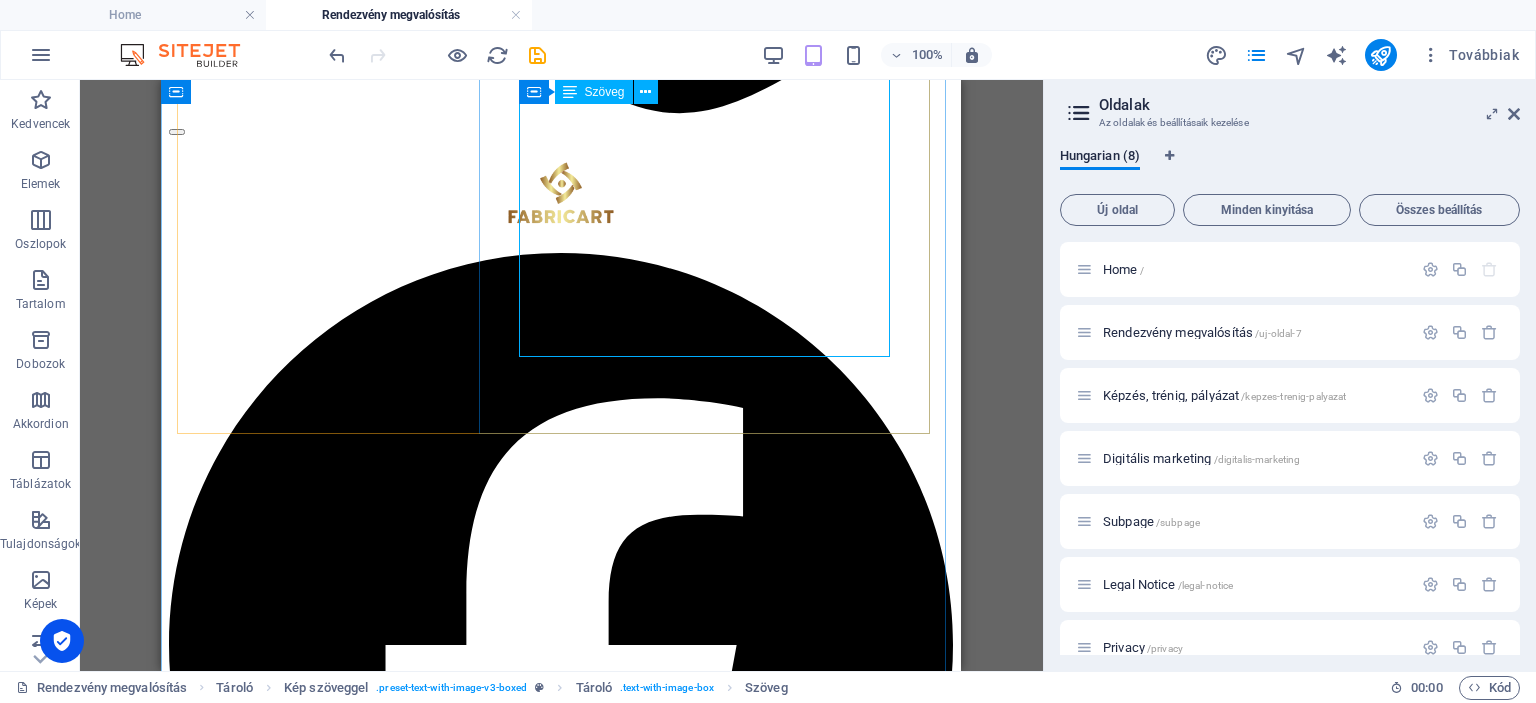 click on "Kínálatunk a legkisebb eseményektől a nagyszabású koncertekig minden igényt kielégít, legyen szó hang-, fény- vagy vizuáltechnikáról, színpadi megoldásokról vagy rendezvénysátrakról. Hangtechnika:  Biztosíthtunk kiváló minőségű Electro Voice (EV), Dynacord, Bose és NOVA PA rendszerekkel, amelyek garantálják a tiszta és erőteljes hangzást. Kínálunk különböző konfigurációkat az esemény méretétől függően.  Például, a legnagyobb technikai adatokkal rendelkező PA rendszerünk az EV XLC rendszer 16 db EV XLC DVX127 top hangszóróval, 12 db EV PX2181 subwooferrel, 6 db EV TG7 és 6 db EV TG5 végfokkal, kiegészítő kábelezéssel együtt. Emellett Dynacord V12 top és V17 mély rendszereket is biztosítunk Dynacord X1202 és X1201 végfokokkal.  Kisebb rendezvények Fénytechnika Vizuáltechnika (LED falak): Színpadok és Fedések:  Színpadaink és fedéseink stabil alapot biztosítanak rendezvényéhez. Egyéb eszközök és kiegészítők:" at bounding box center [561, 6322] 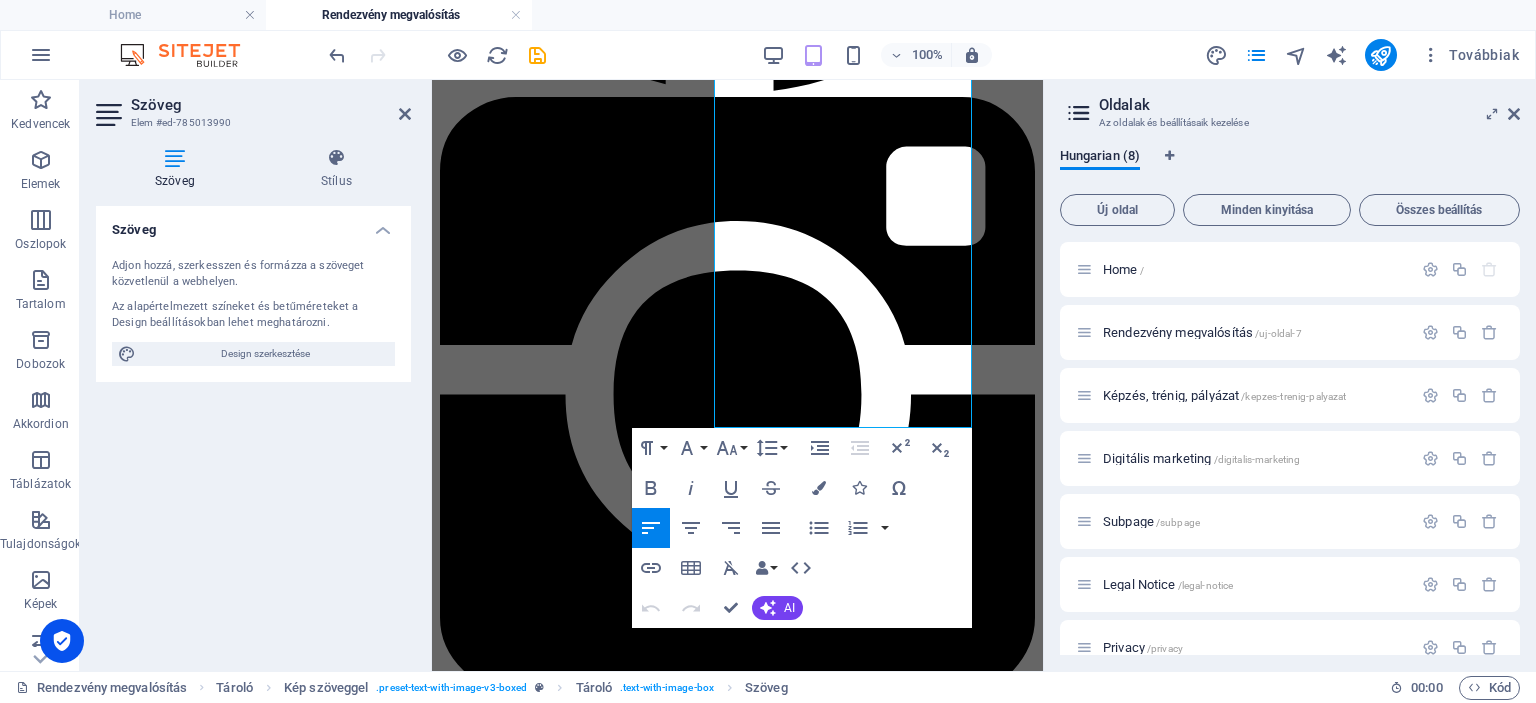 scroll, scrollTop: 2012, scrollLeft: 0, axis: vertical 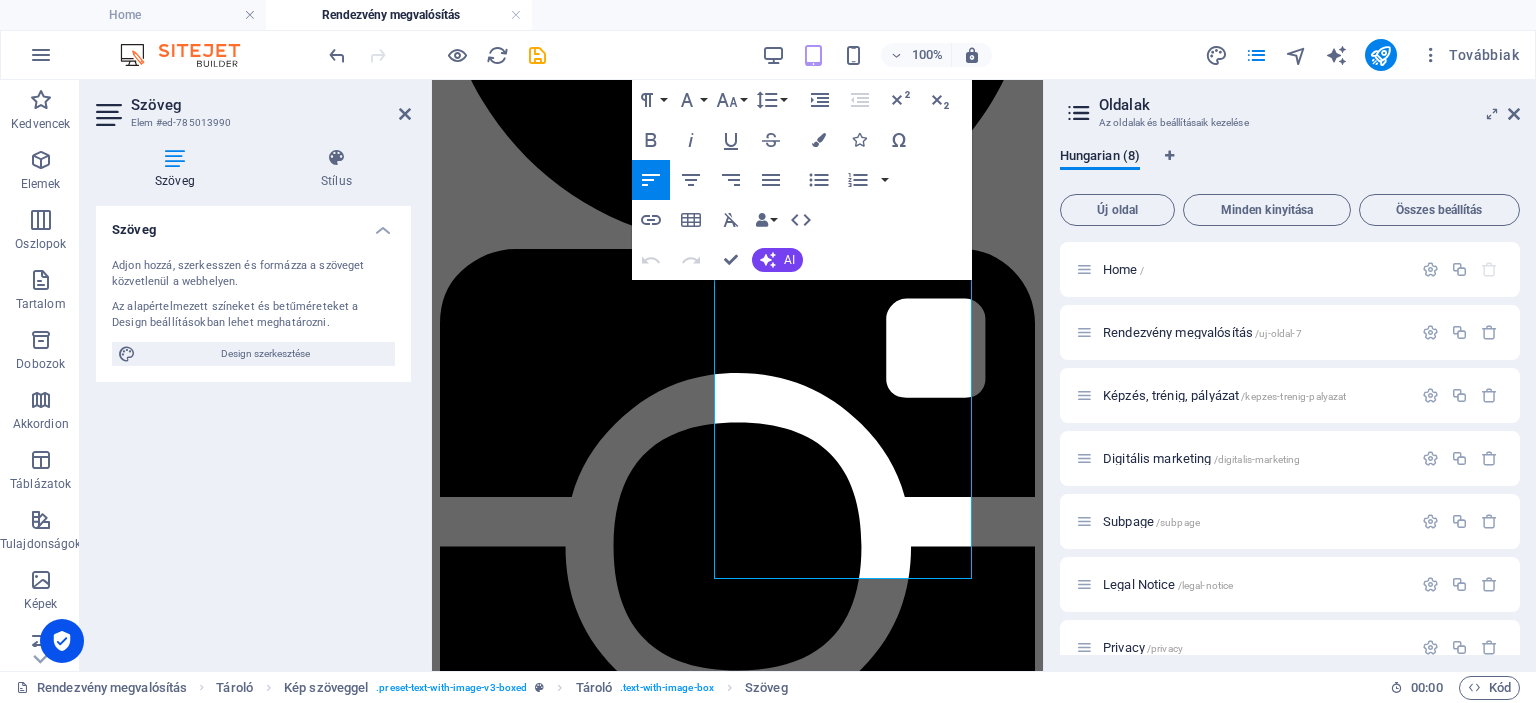 drag, startPoint x: 1036, startPoint y: 147, endPoint x: 1487, endPoint y: 360, distance: 498.7685 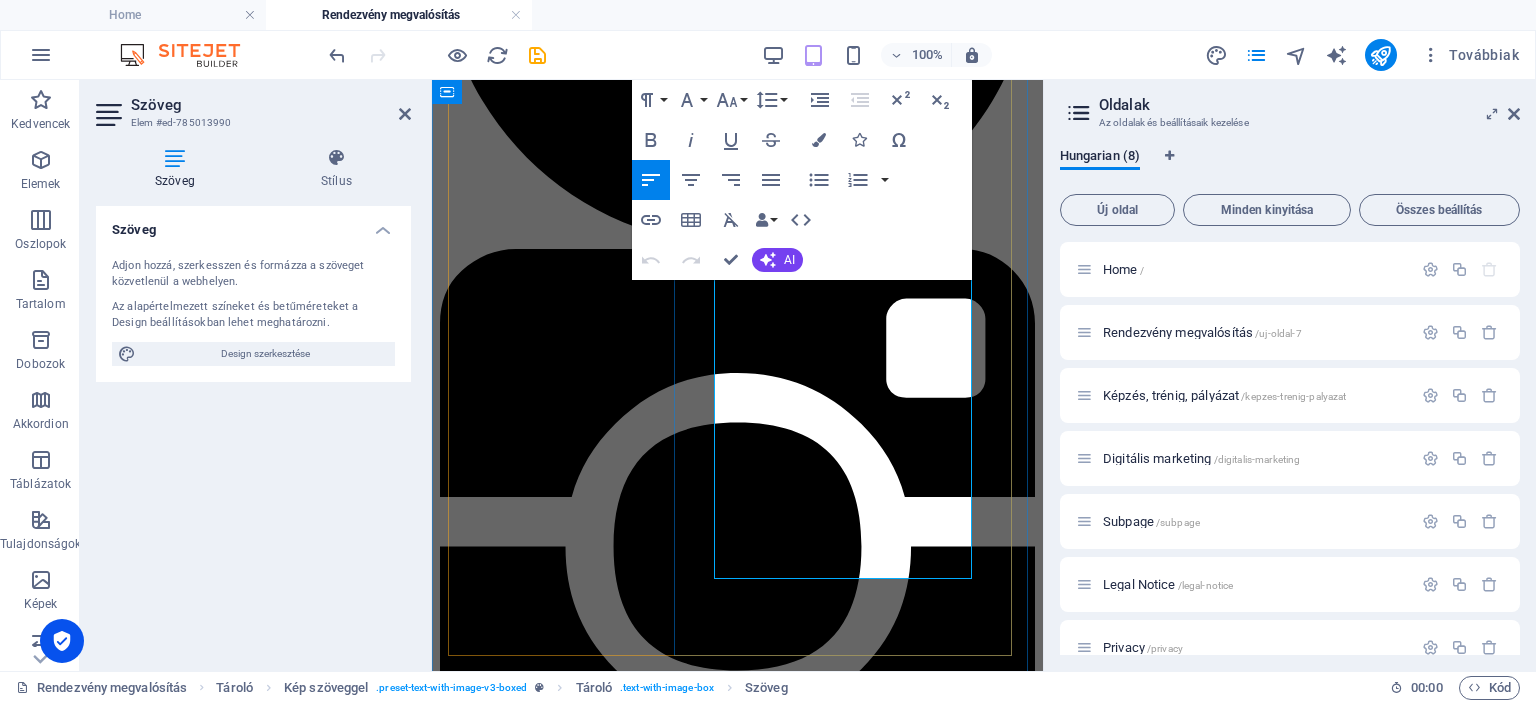 click on "• Világítás technika (Kis rendezvényre, inkább színezés): 100.000 Ft.-tól" at bounding box center (737, 5124) 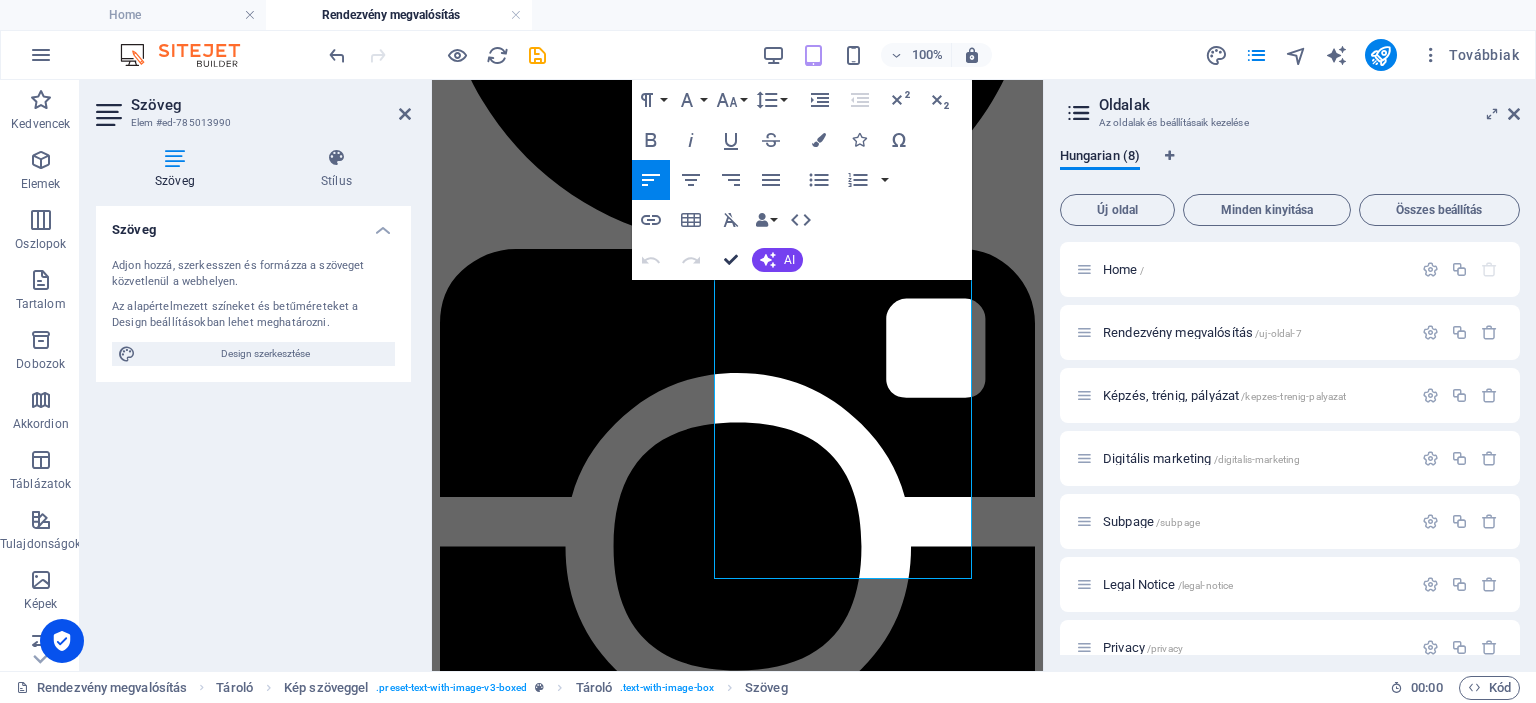scroll, scrollTop: 987, scrollLeft: 0, axis: vertical 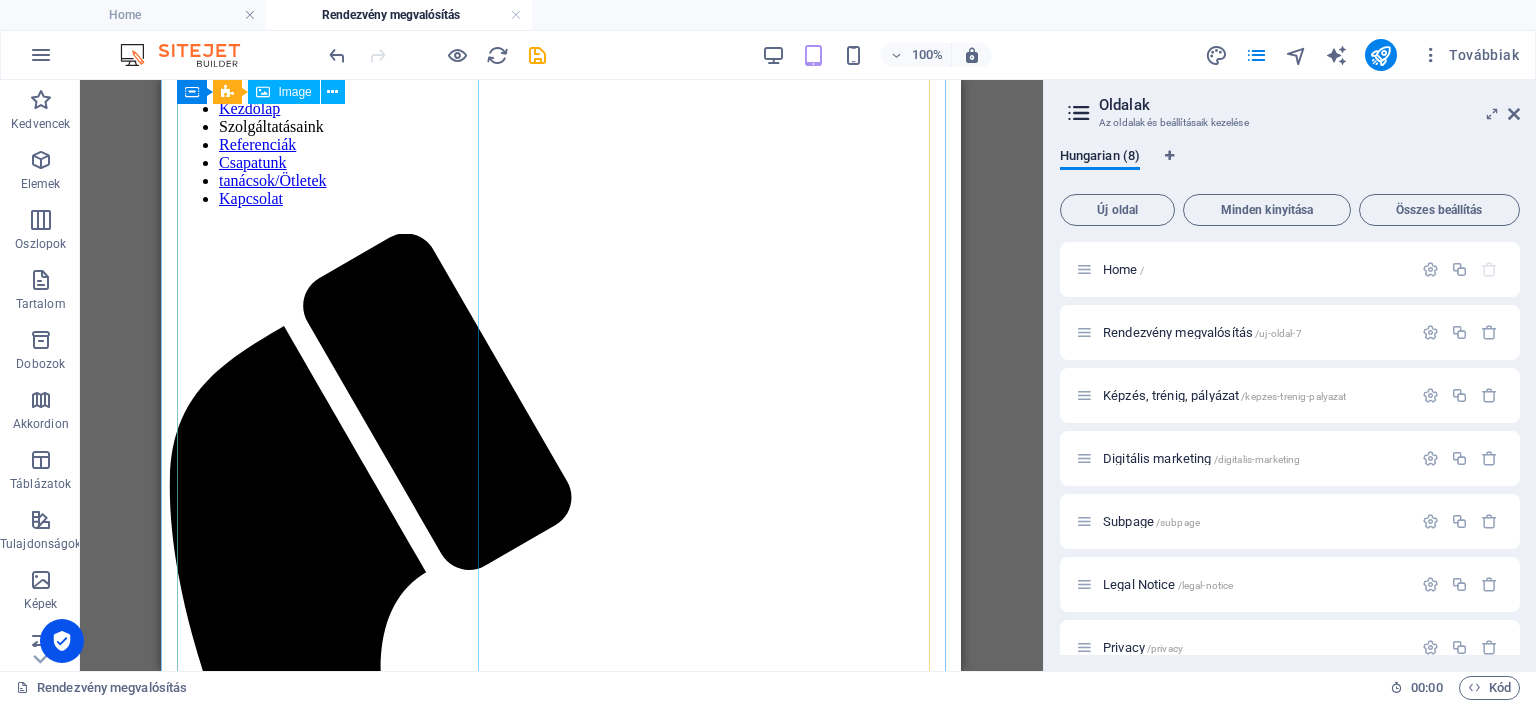 click at bounding box center [286, 6847] 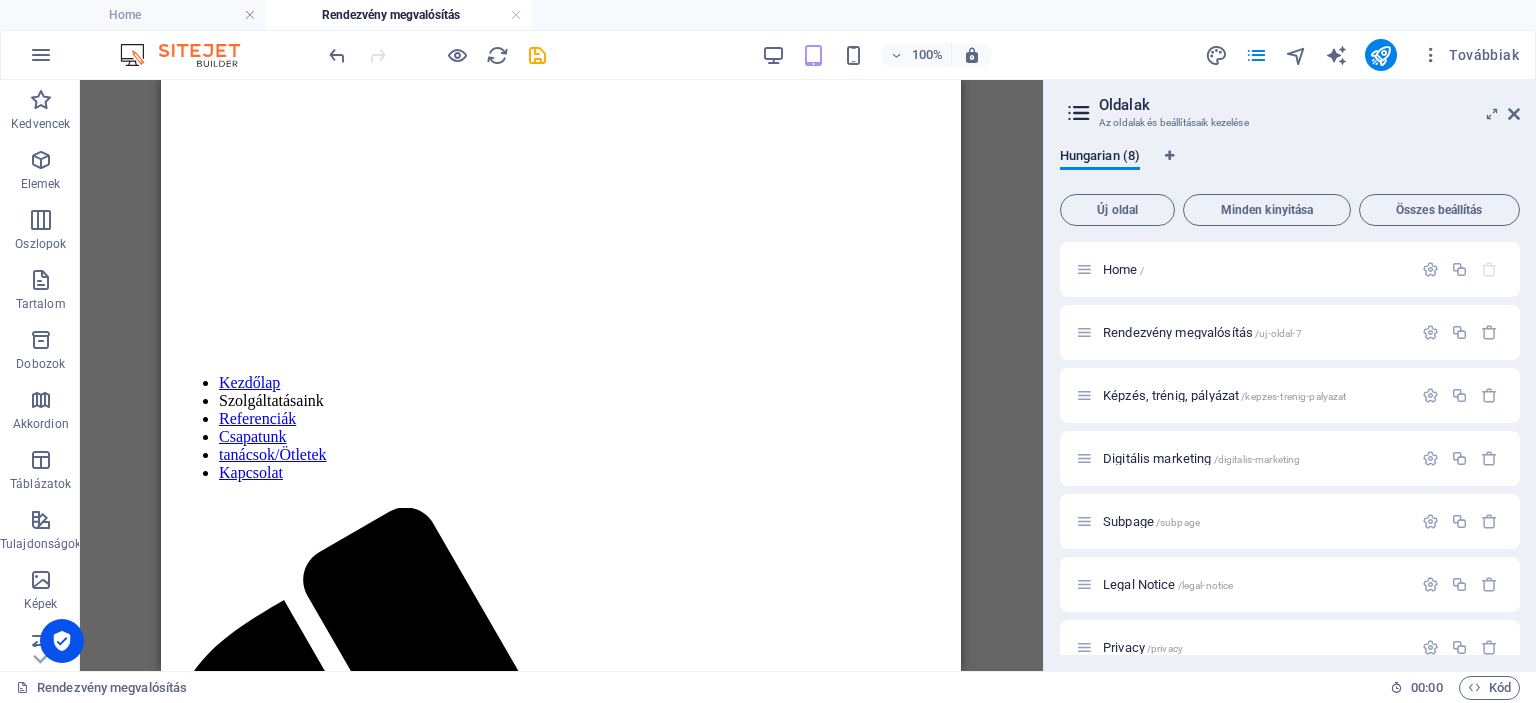 scroll, scrollTop: 255, scrollLeft: 0, axis: vertical 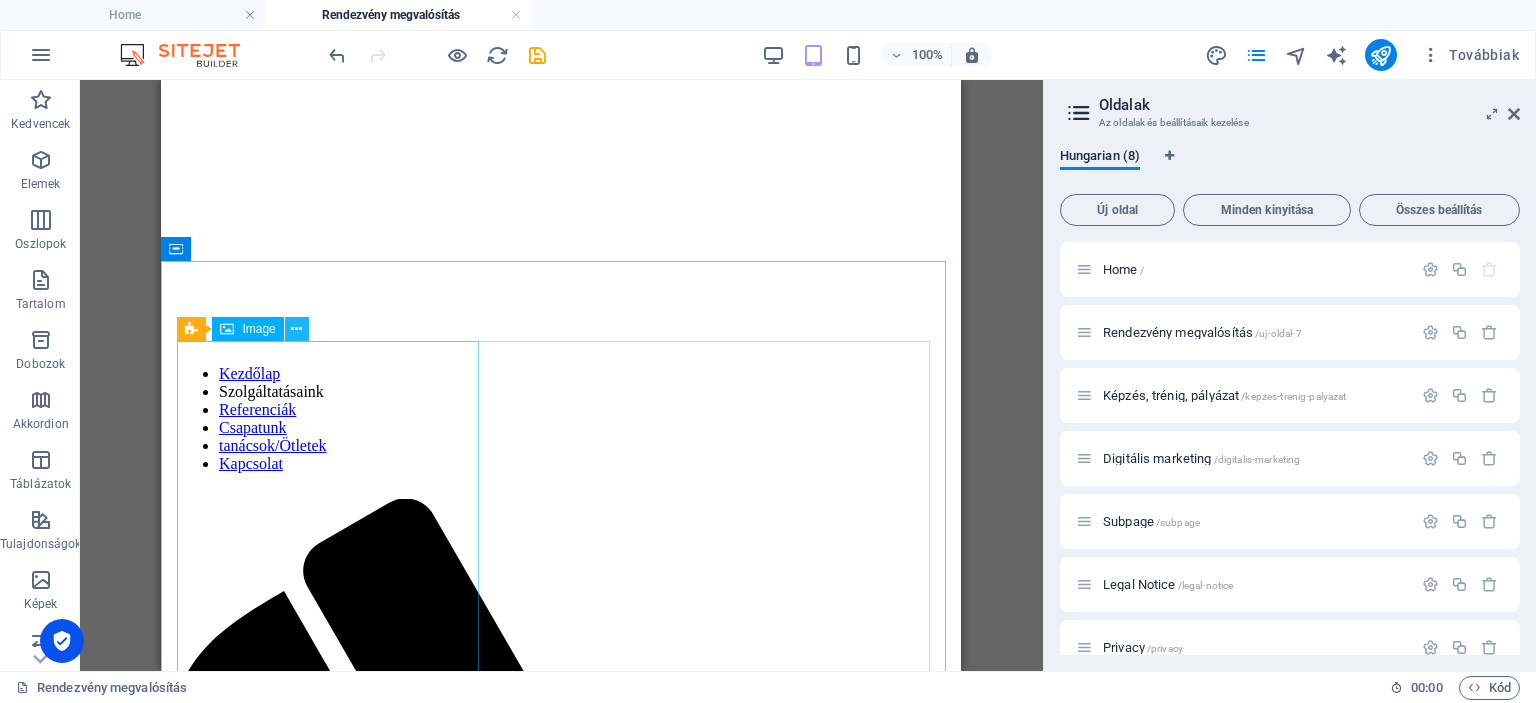 click at bounding box center [296, 329] 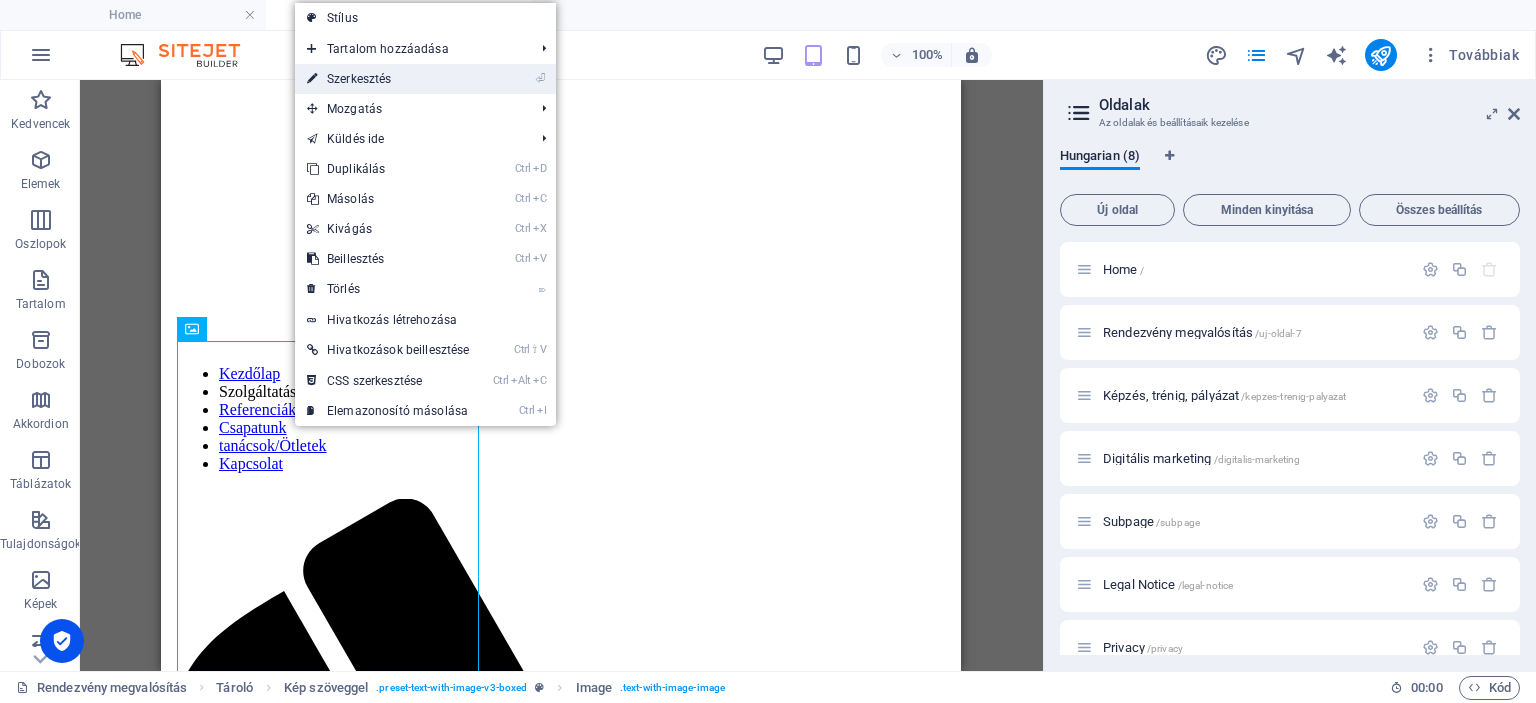 click on "⏎  Szerkesztés" at bounding box center [388, 79] 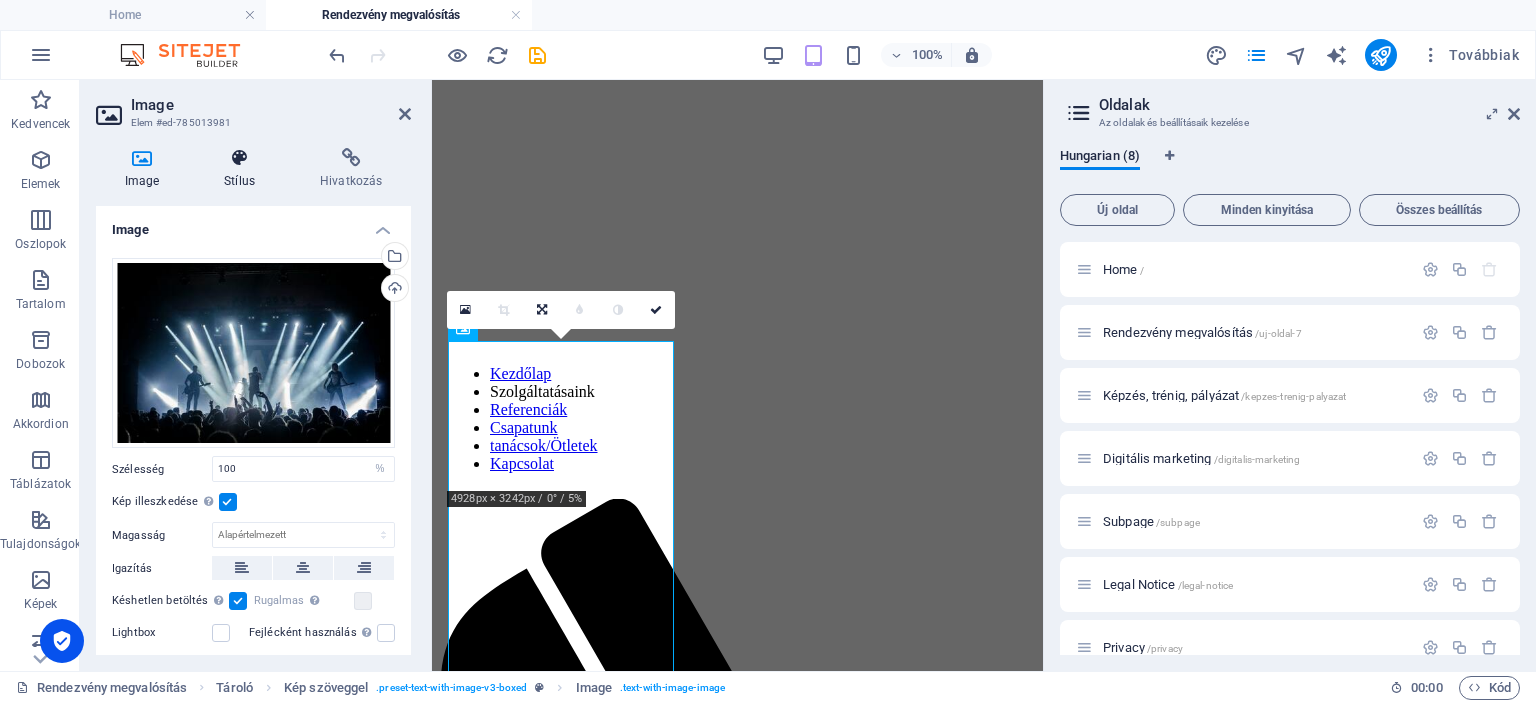 click at bounding box center (240, 158) 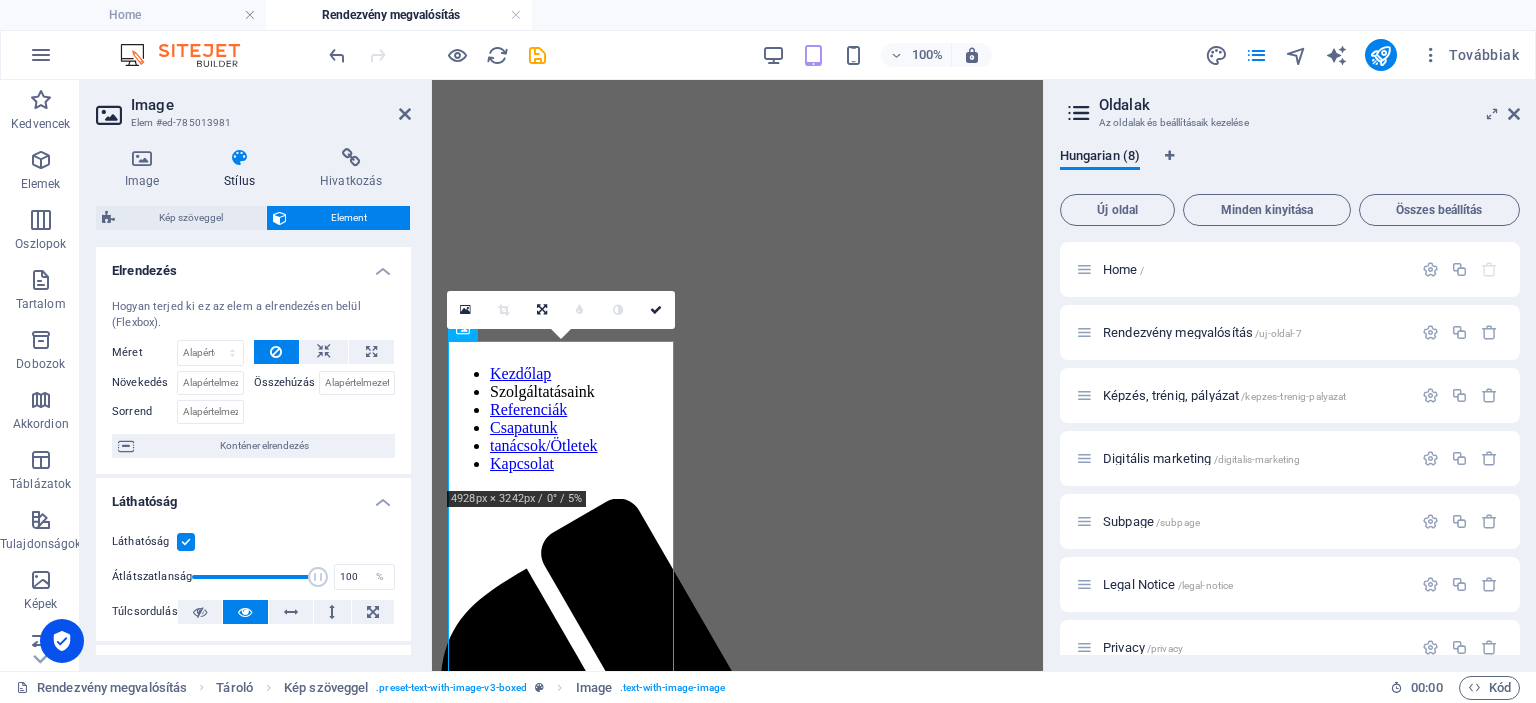 drag, startPoint x: 406, startPoint y: 414, endPoint x: 406, endPoint y: 446, distance: 32 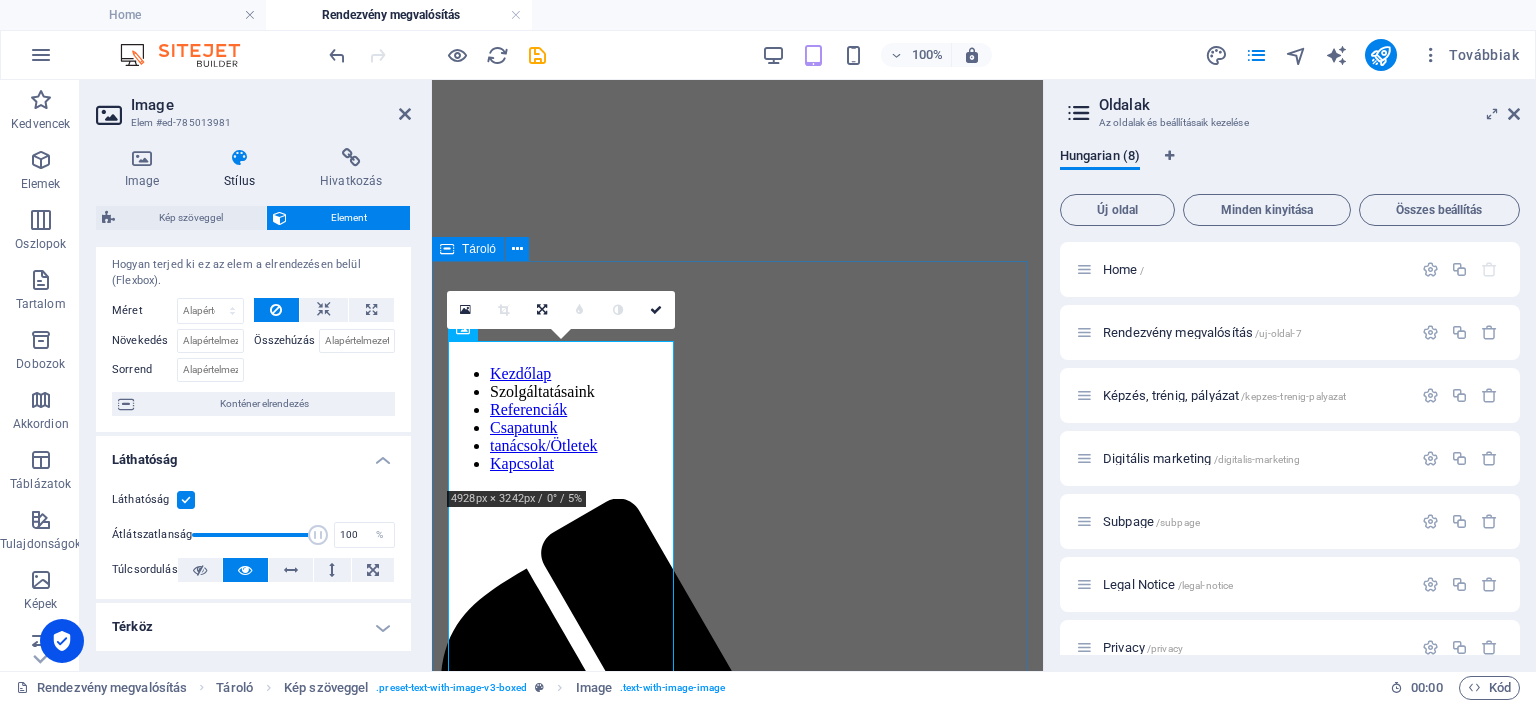click on "Színpadtechnika, hangosítás Kínálatunk a legkisebb eseményektől a nagyszabású koncertekig minden igényt kielégít, legyen szó hang-, fény- vagy vizuáltechnikáról, színpadi megoldásokról vagy rendezvénysátrakról. Hangtechnika:  Biztosíthtunk kiváló minőségű Electro Voice (EV), Dynacord, Bose és NOVA PA rendszerekkel, amelyek garantálják a tiszta és erőteljes hangzást. Kínálunk különböző konfigurációkat az esemény méretétől függően.  Például, a legnagyobb technikai adatokkal rendelkező PA rendszerünk az EV XLC rendszer 16 db EV XLC DVX127 top hangszóróval, 12 db EV PX2181 subwooferrel, 6 db EV TG7 és 6 db EV TG5 végfokkal, kiegészítő kábelezéssel együtt. Emellett Dynacord V12 top és V17 mély rendszereket is biztosítunk Dynacord X1202 és X1201 végfokokkal.  Kisebb rendezvények Fénytechnika Vizuáltechnika (LED falak): Színpadok és Fedések:  Színpadaink és fedéseink stabil alapot biztosítanak rendezvényéhez. Kérj technikai ajánlatot!" at bounding box center [737, 6971] 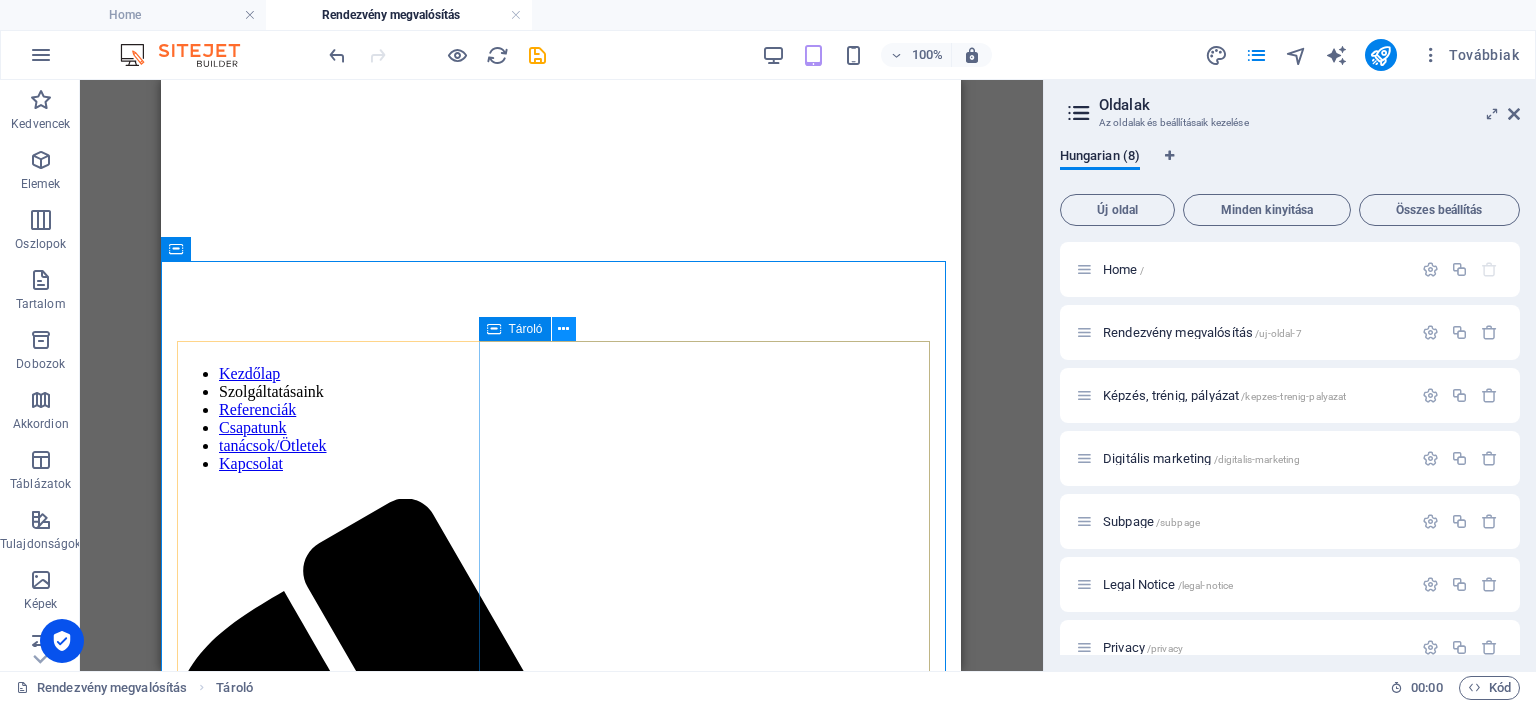 click at bounding box center [563, 329] 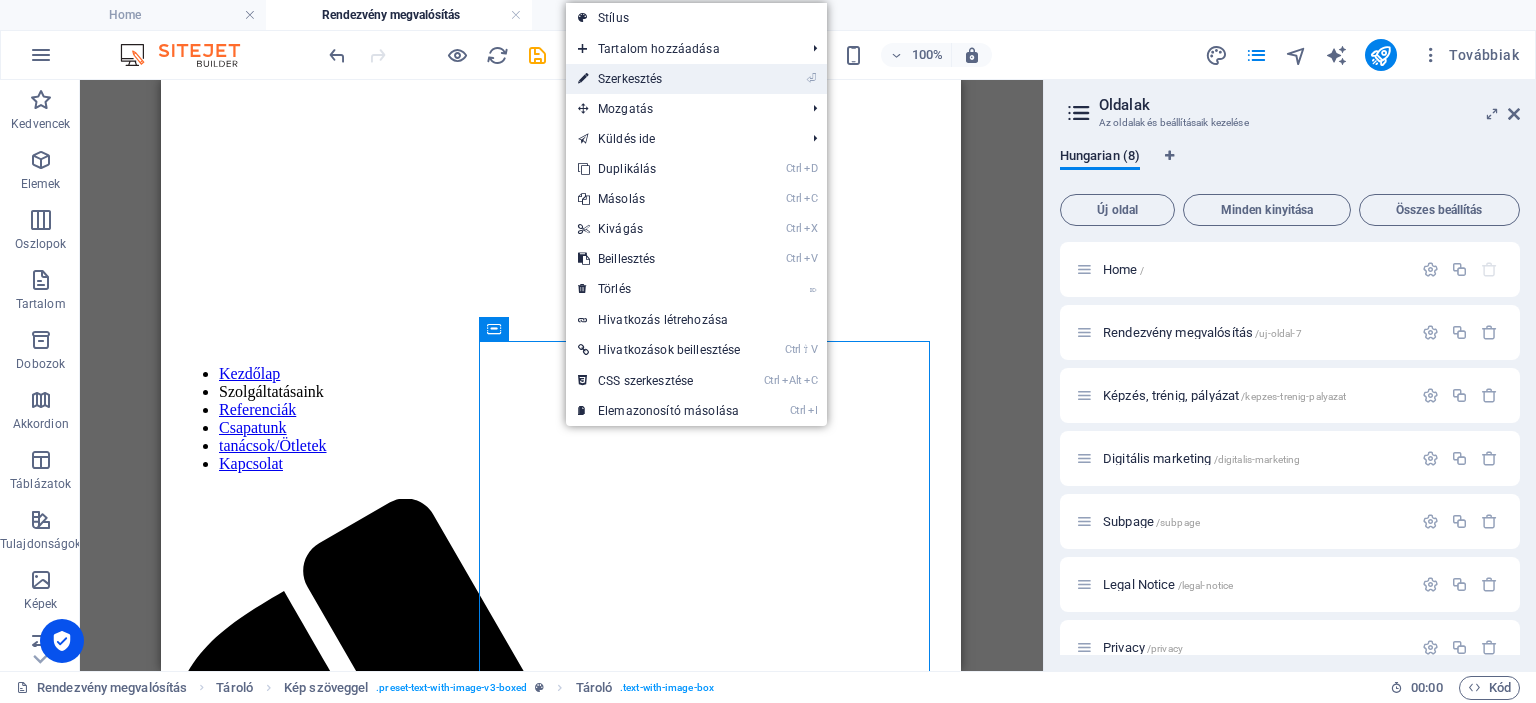 click on "⏎  Szerkesztés" at bounding box center [659, 79] 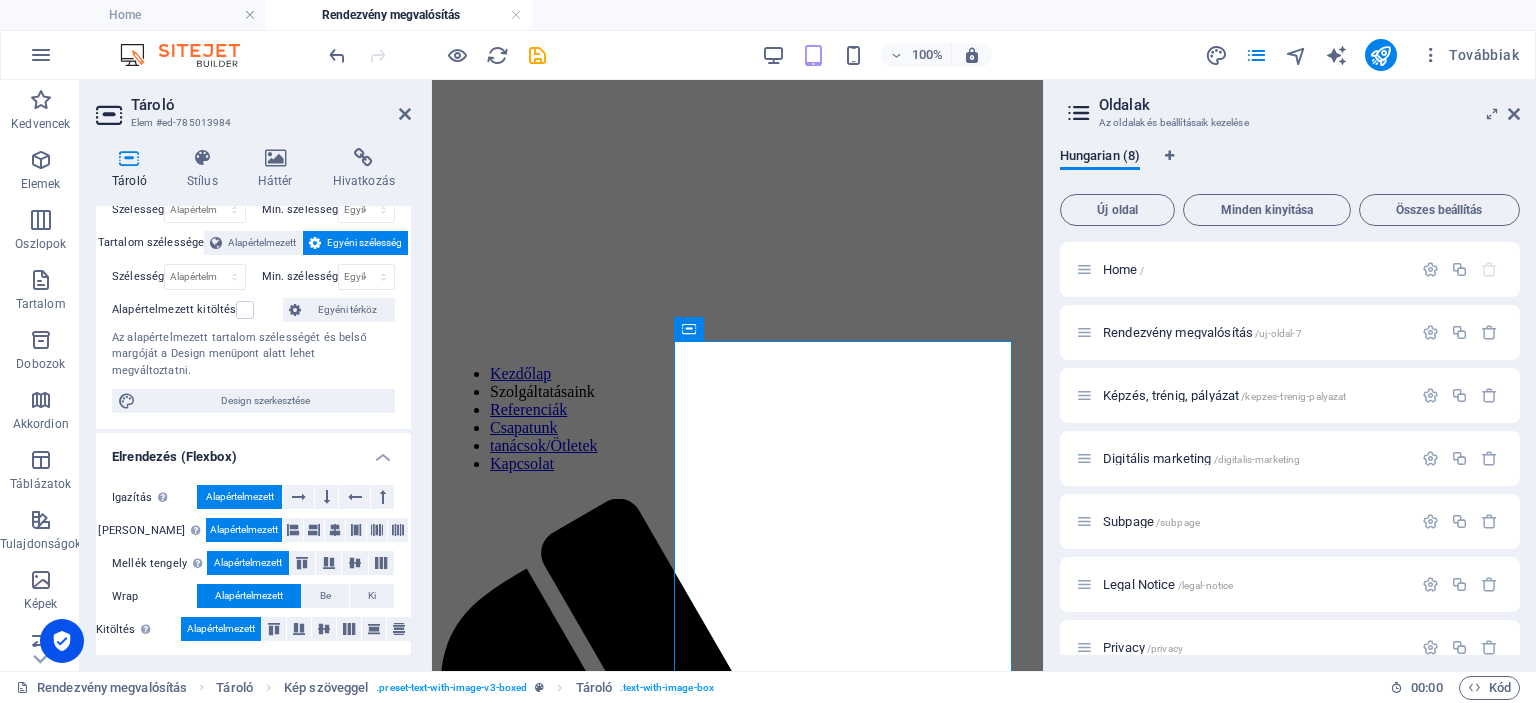 scroll, scrollTop: 93, scrollLeft: 0, axis: vertical 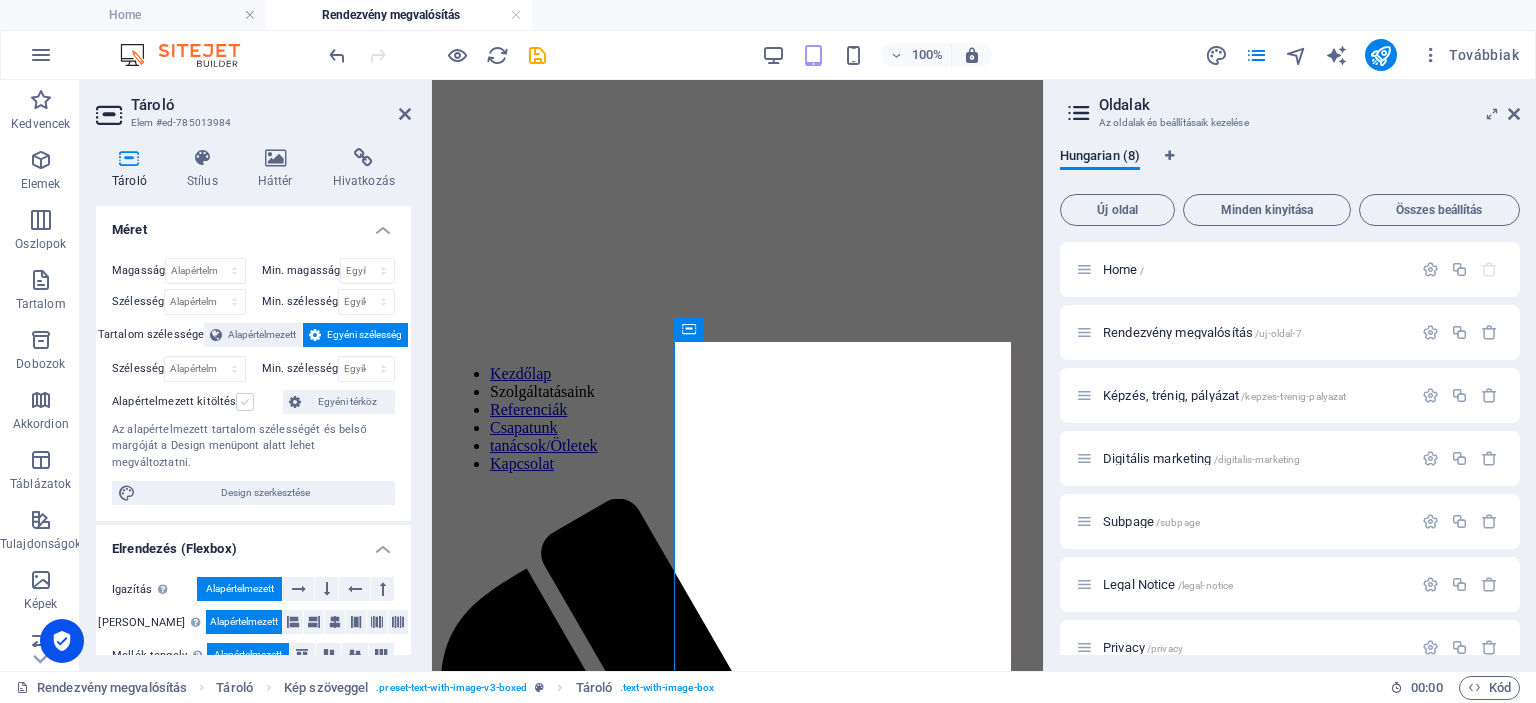 click at bounding box center [245, 402] 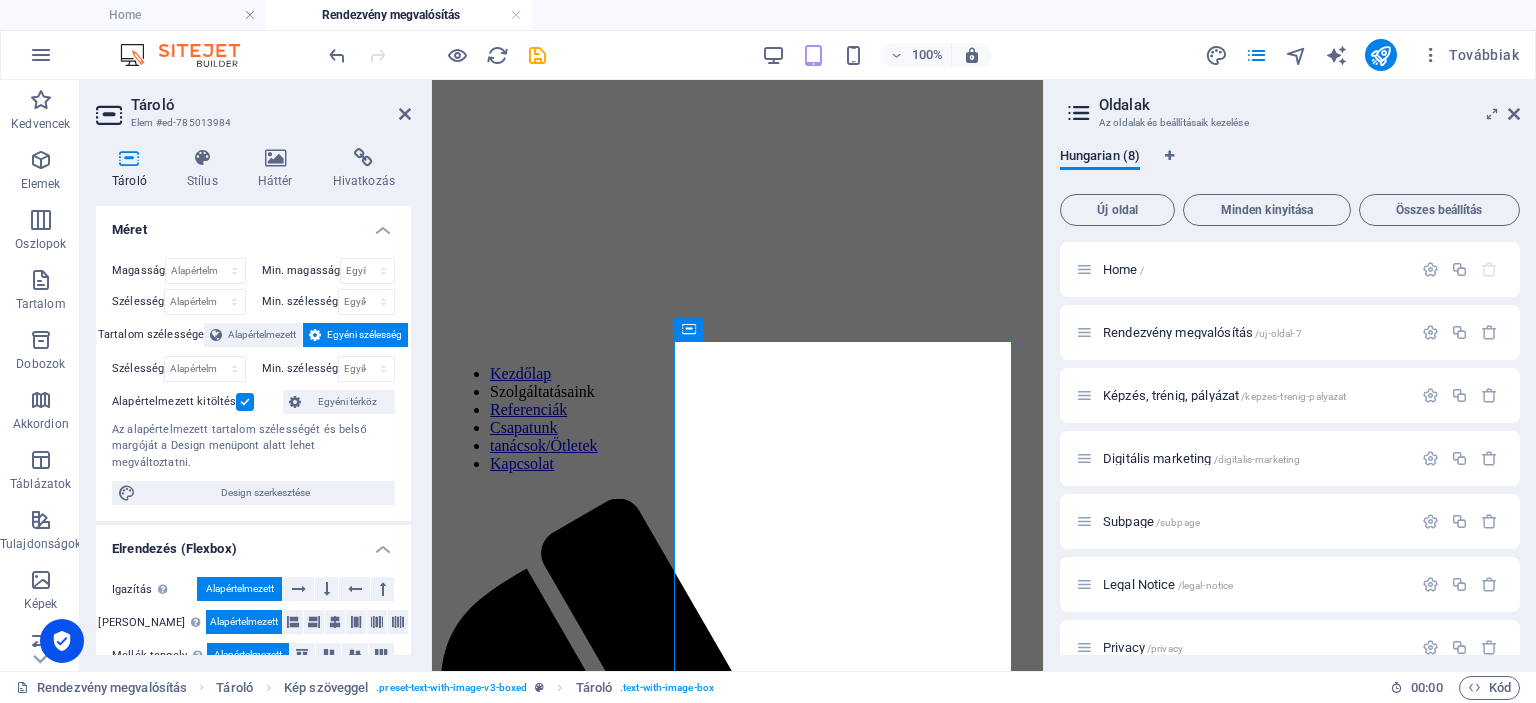 click at bounding box center [245, 402] 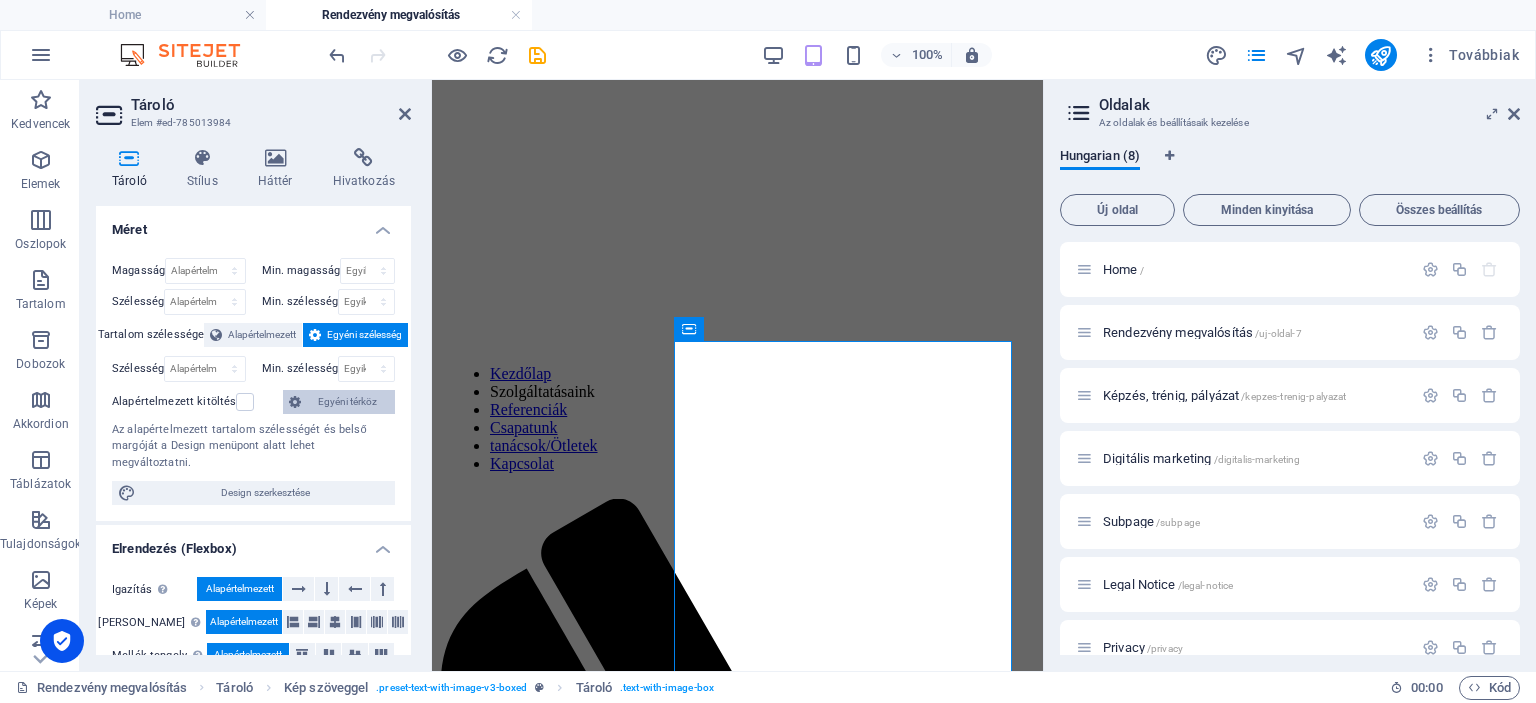 click at bounding box center (295, 402) 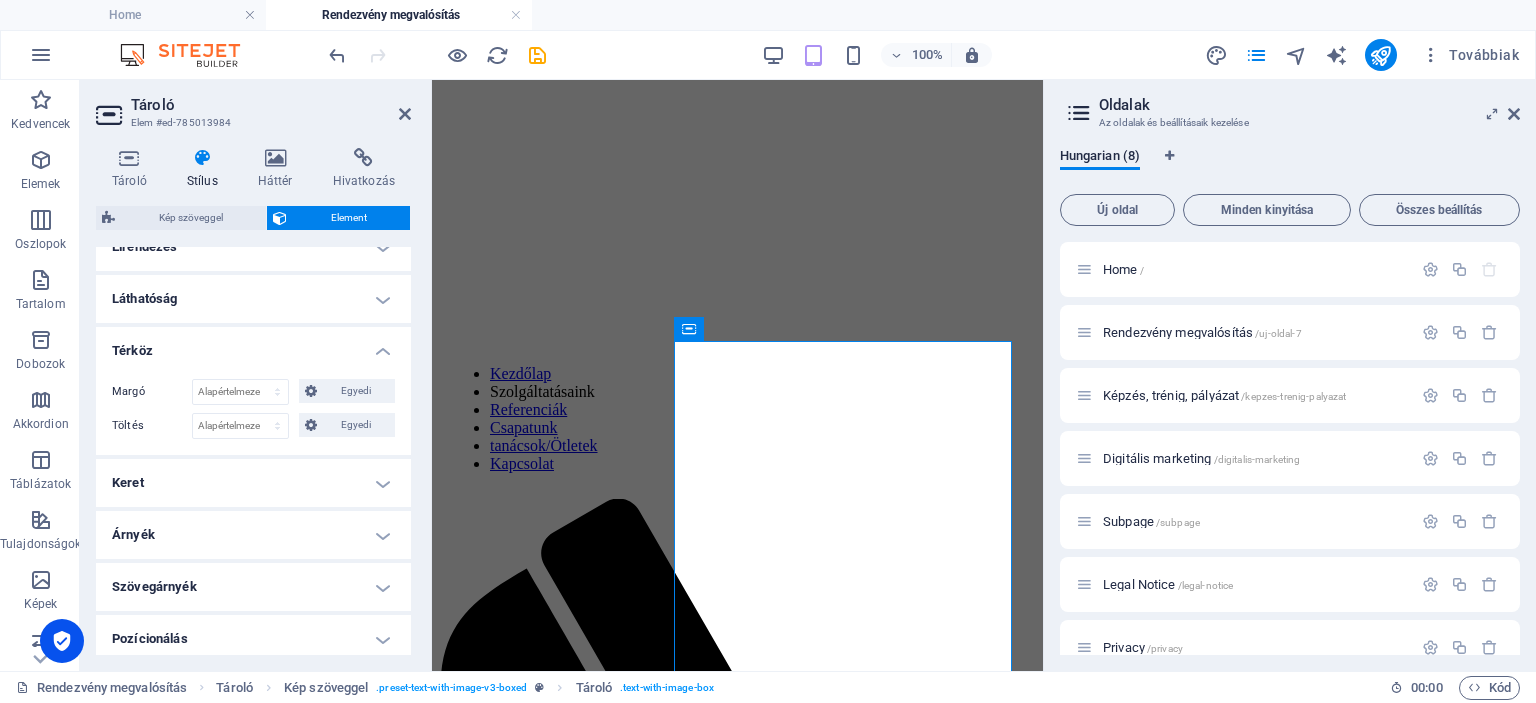 scroll, scrollTop: 0, scrollLeft: 0, axis: both 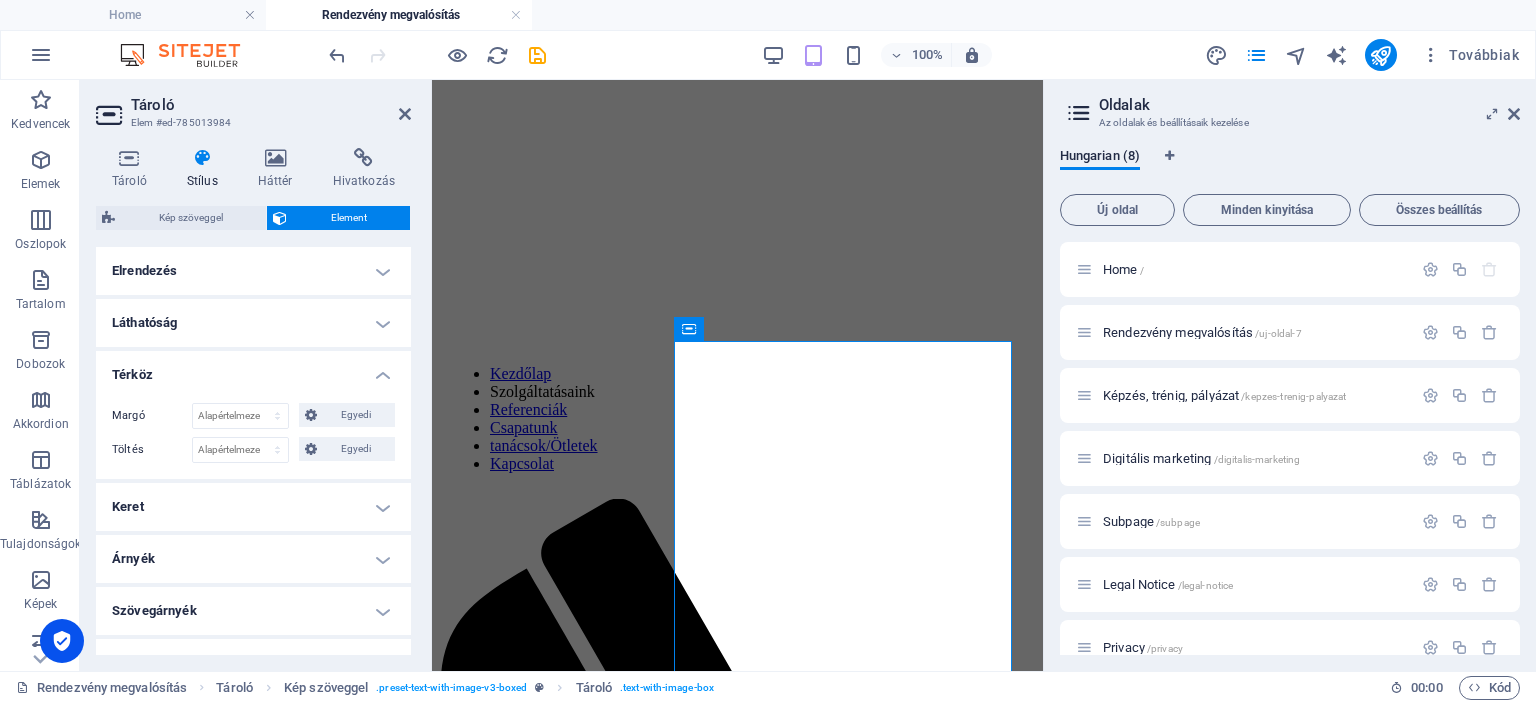 click on "Elrendezés" at bounding box center [253, 271] 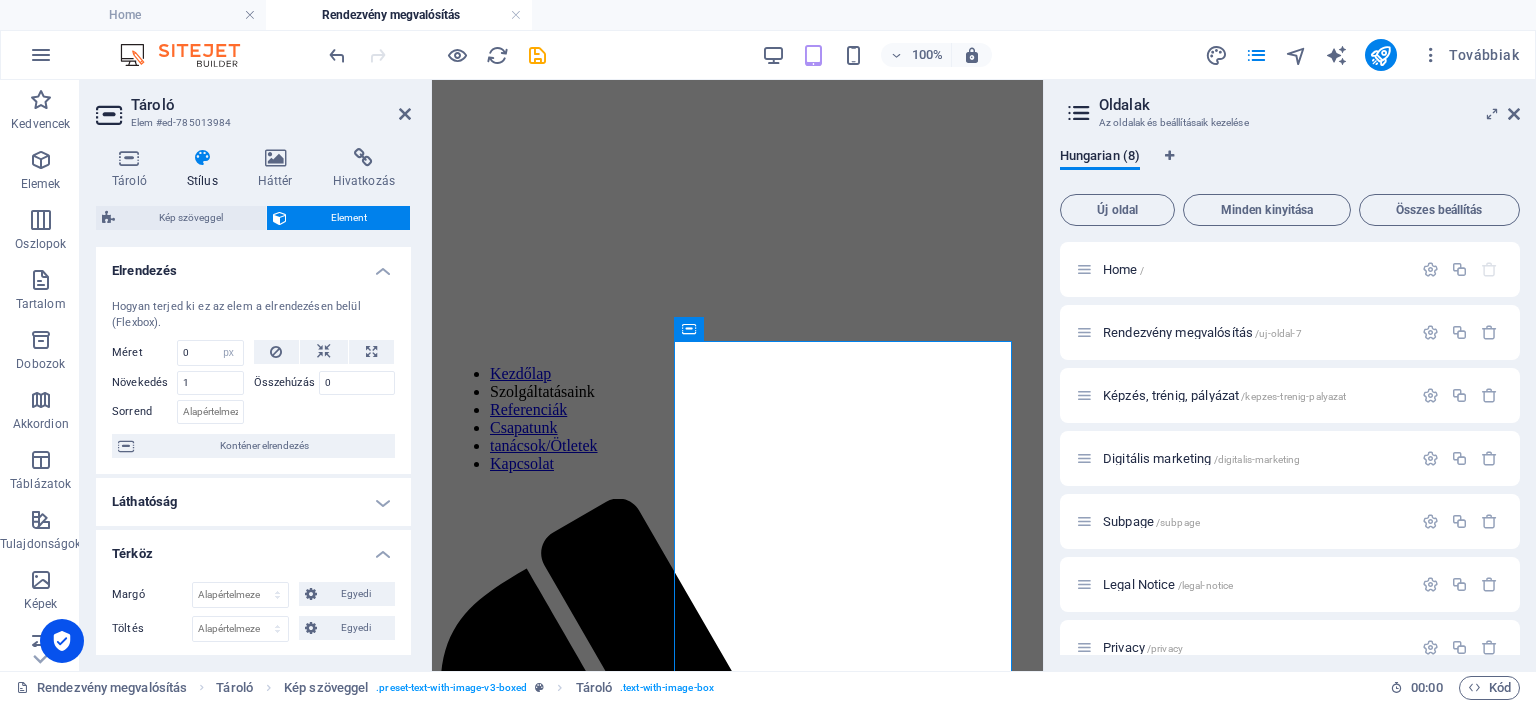 drag, startPoint x: 405, startPoint y: 321, endPoint x: 403, endPoint y: 351, distance: 30.066593 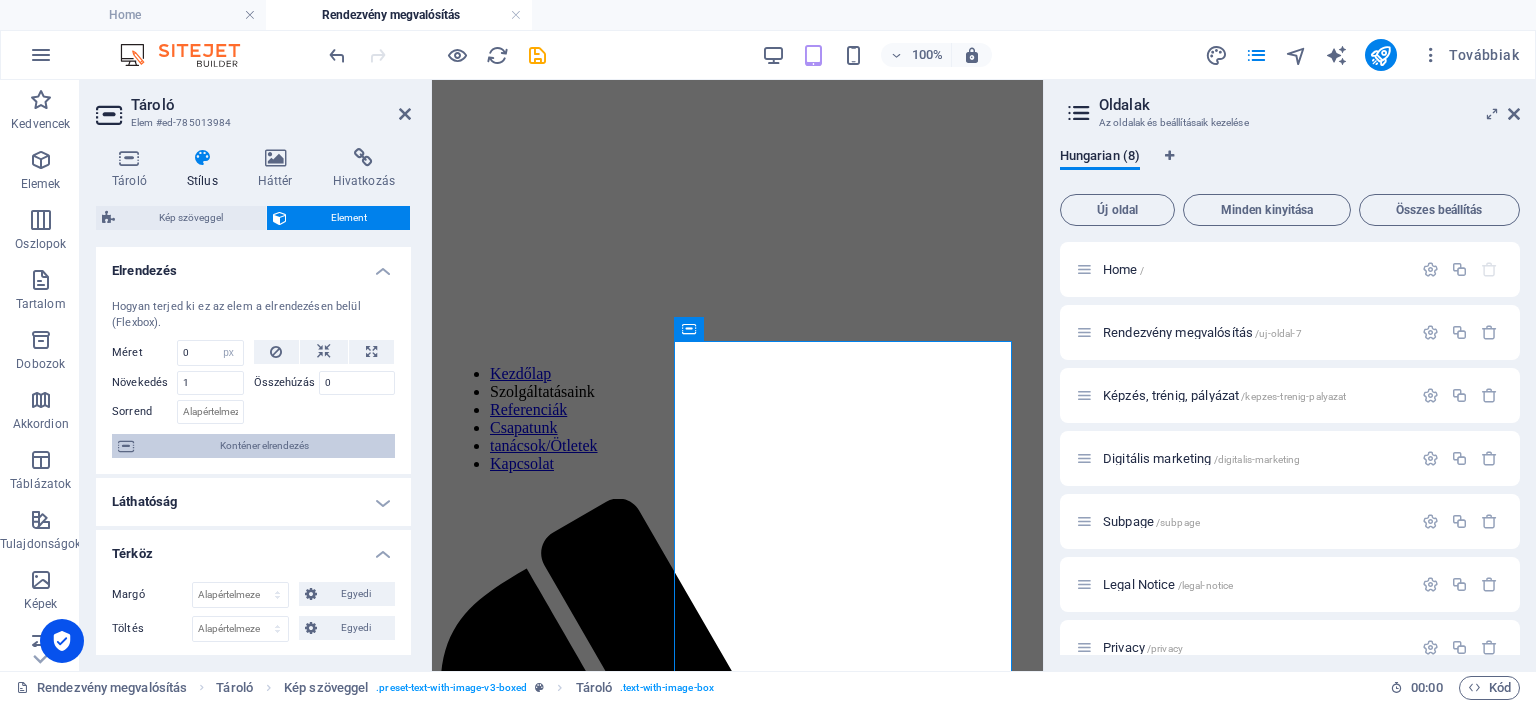 click on "Konténer elrendezés" at bounding box center (264, 446) 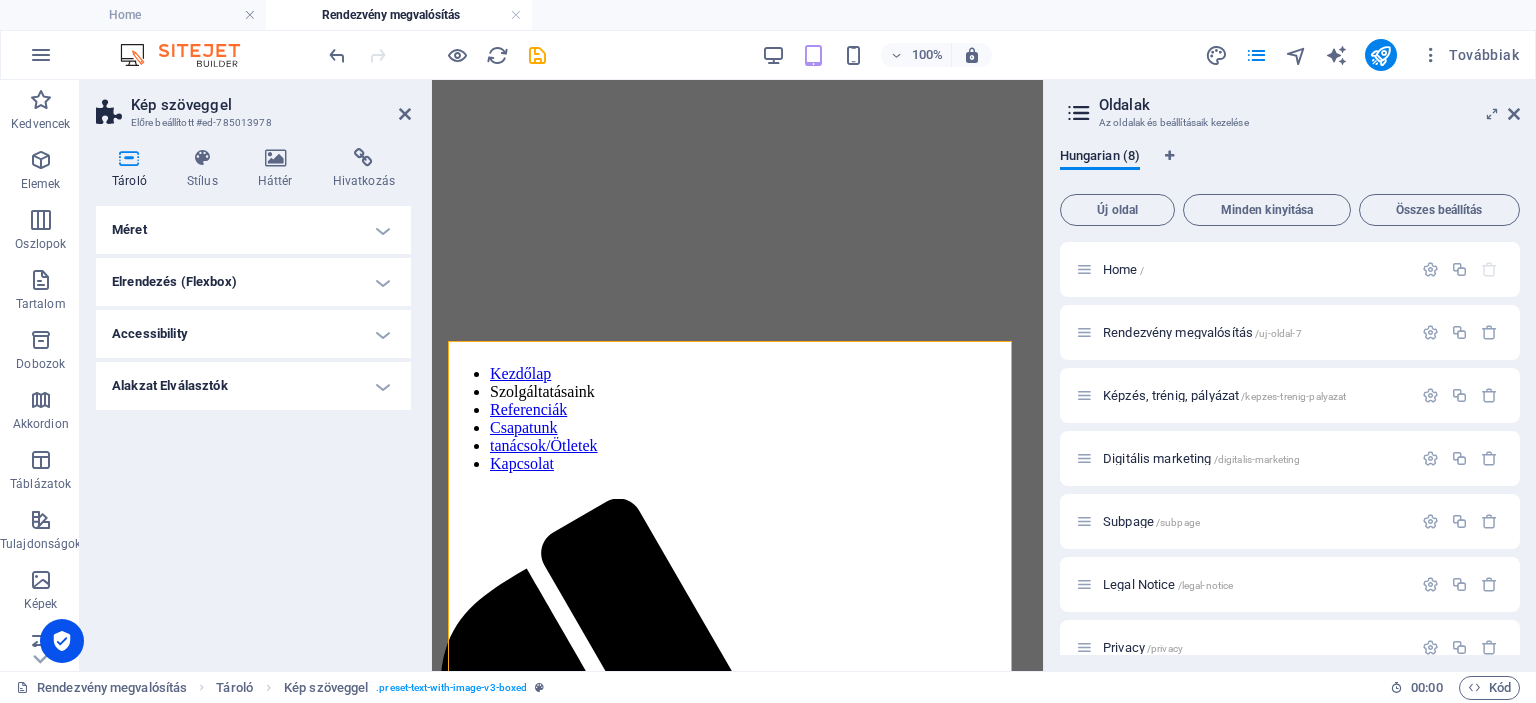 click on "Elrendezés (Flexbox)" at bounding box center [253, 282] 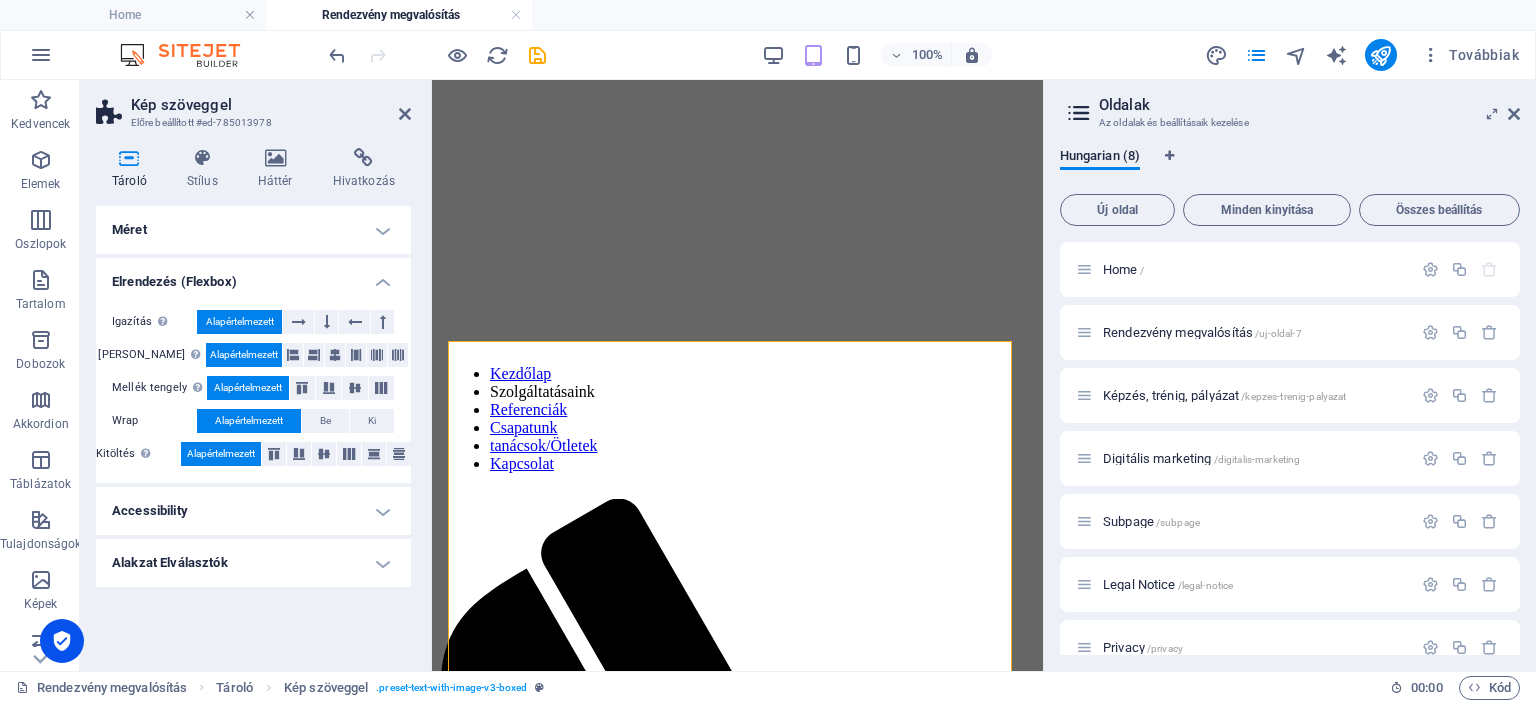 click on "Accessibility" at bounding box center [253, 511] 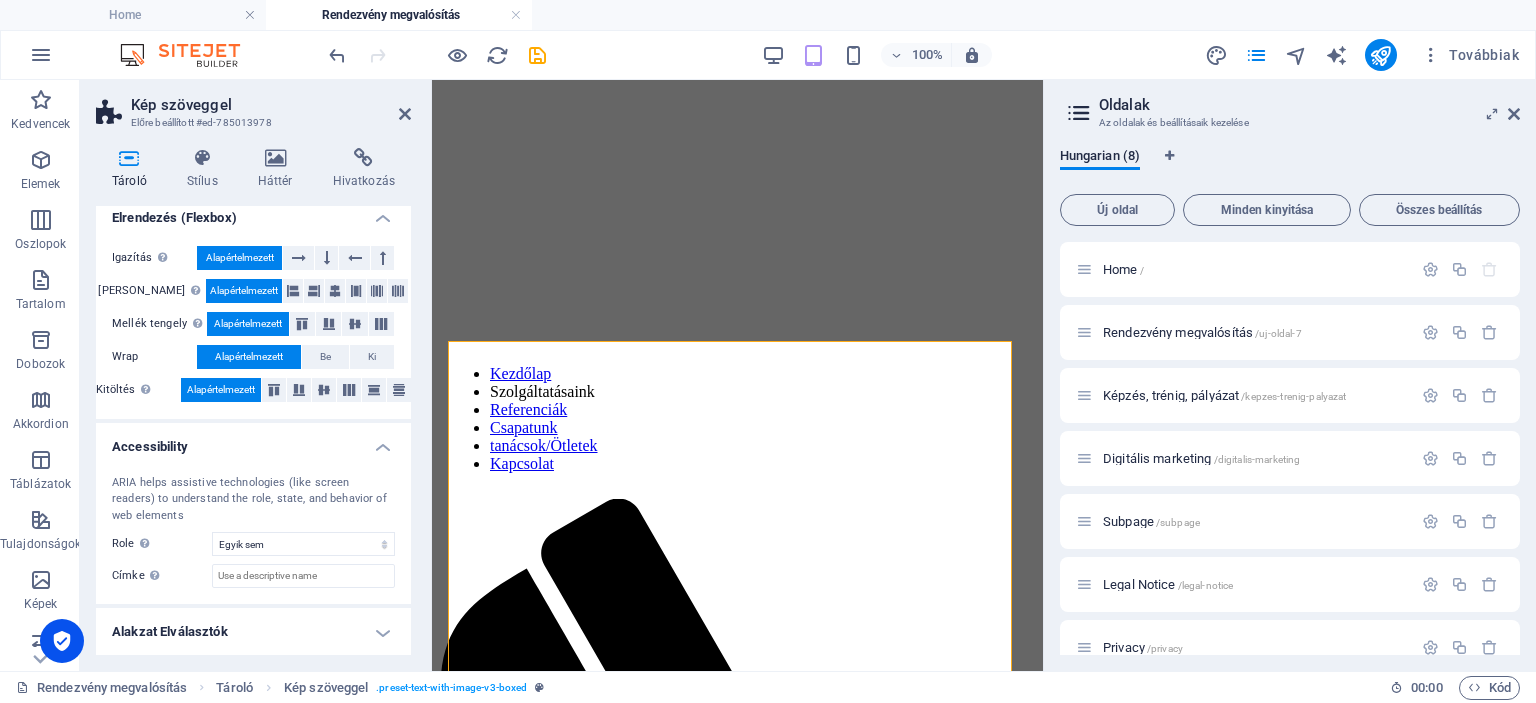 scroll, scrollTop: 64, scrollLeft: 0, axis: vertical 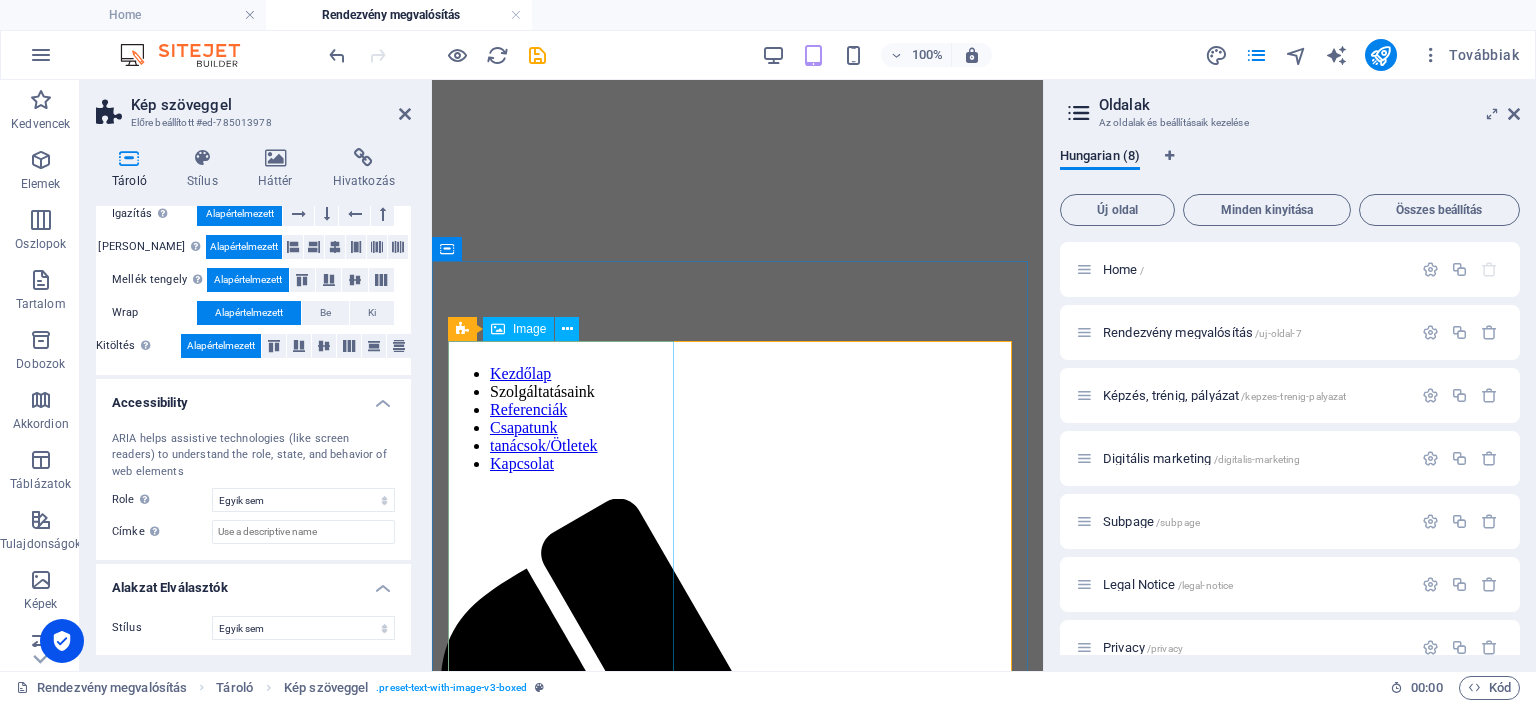 click at bounding box center [529, 5637] 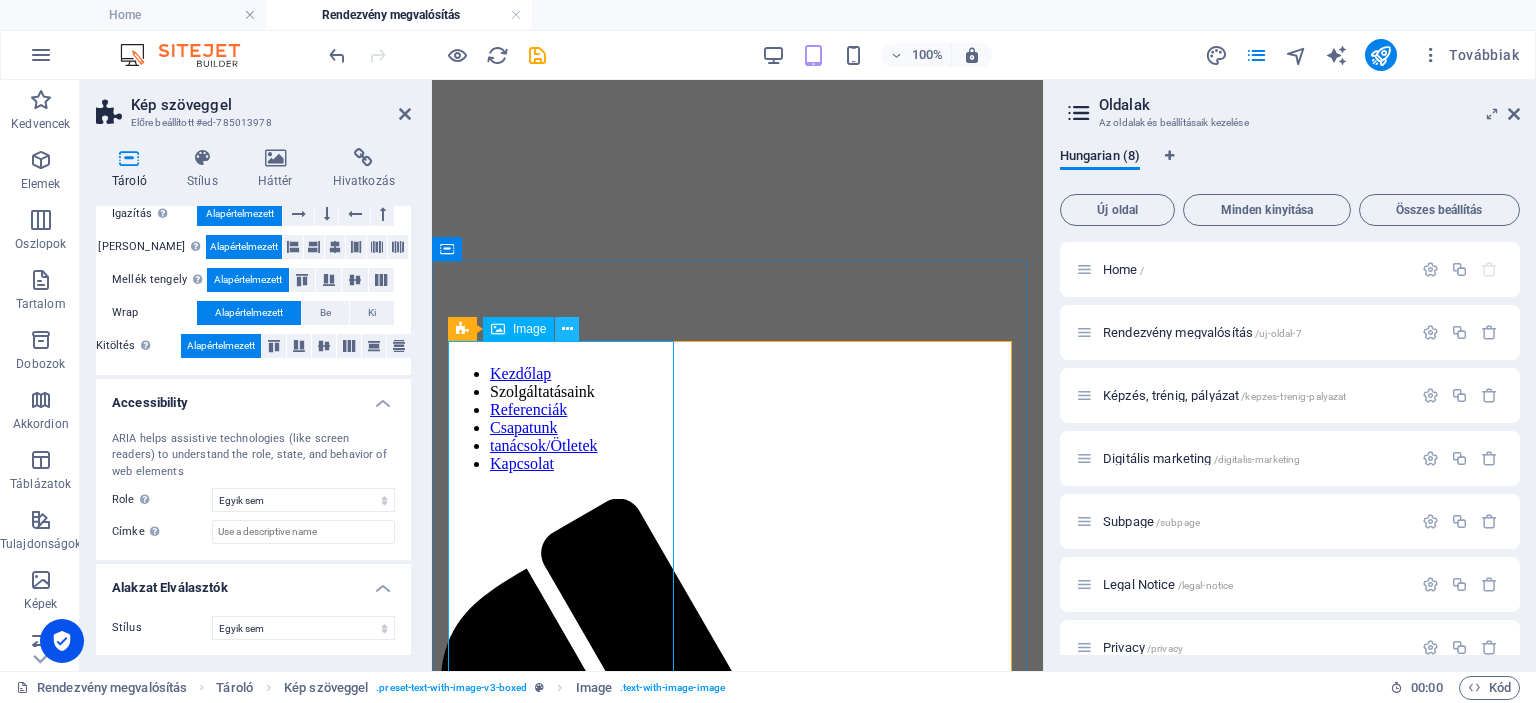 click at bounding box center [567, 329] 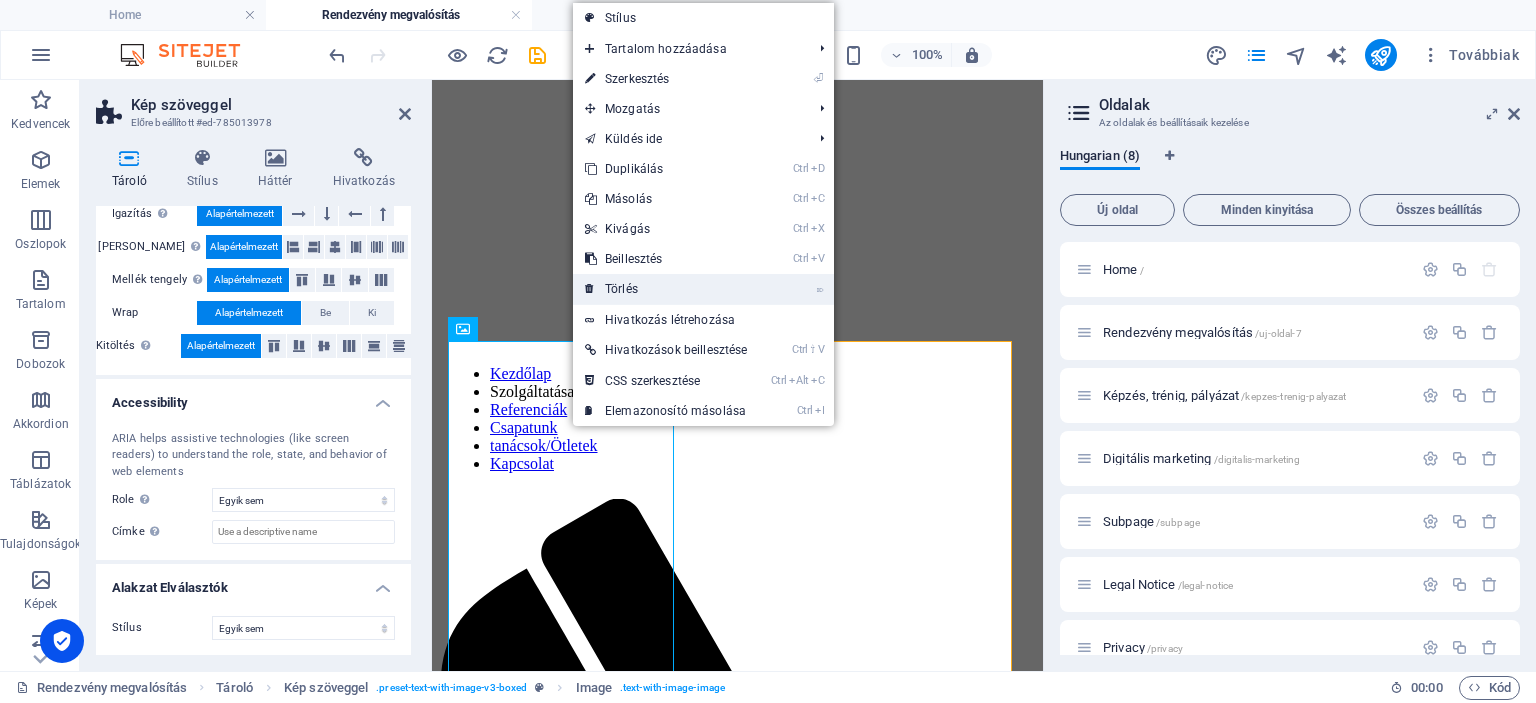 click on "⌦  Törlés" at bounding box center [666, 289] 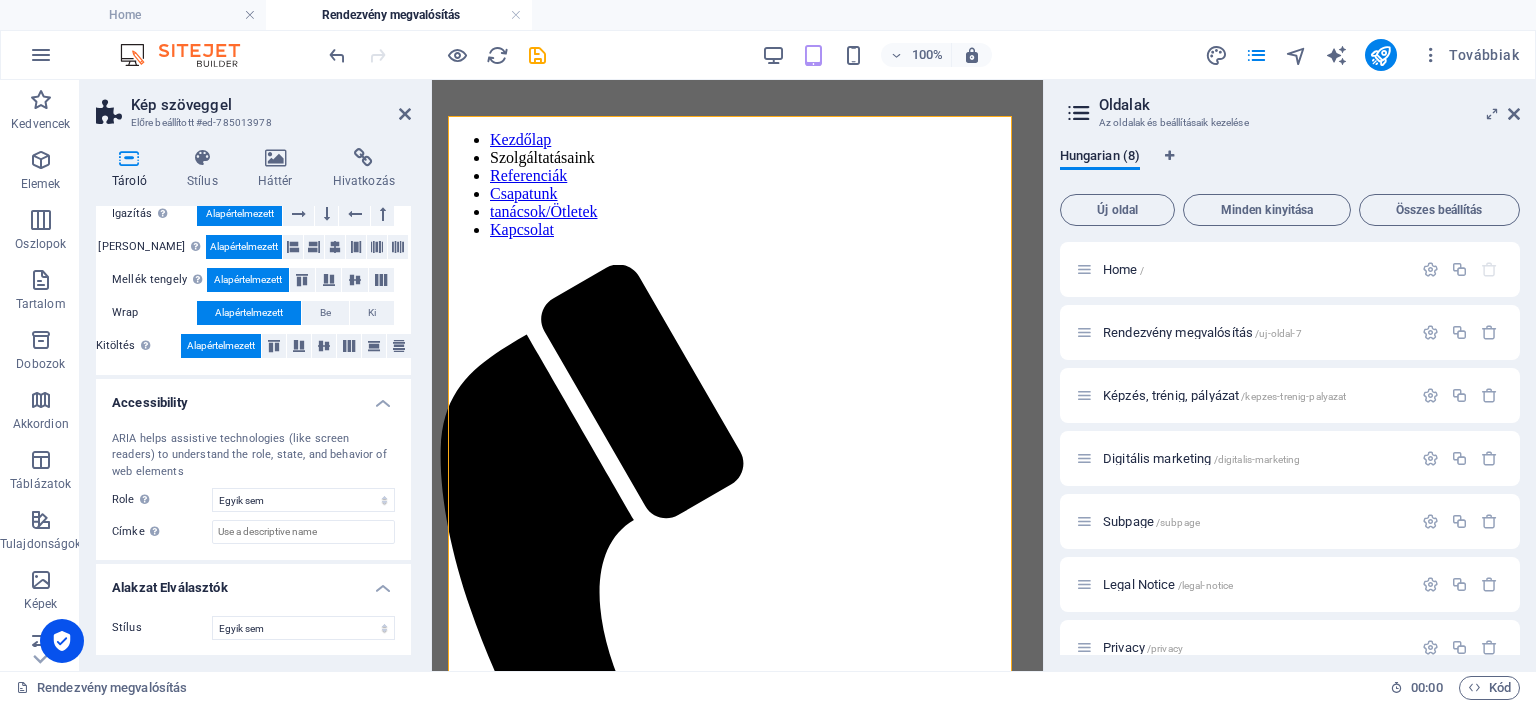 scroll, scrollTop: 480, scrollLeft: 0, axis: vertical 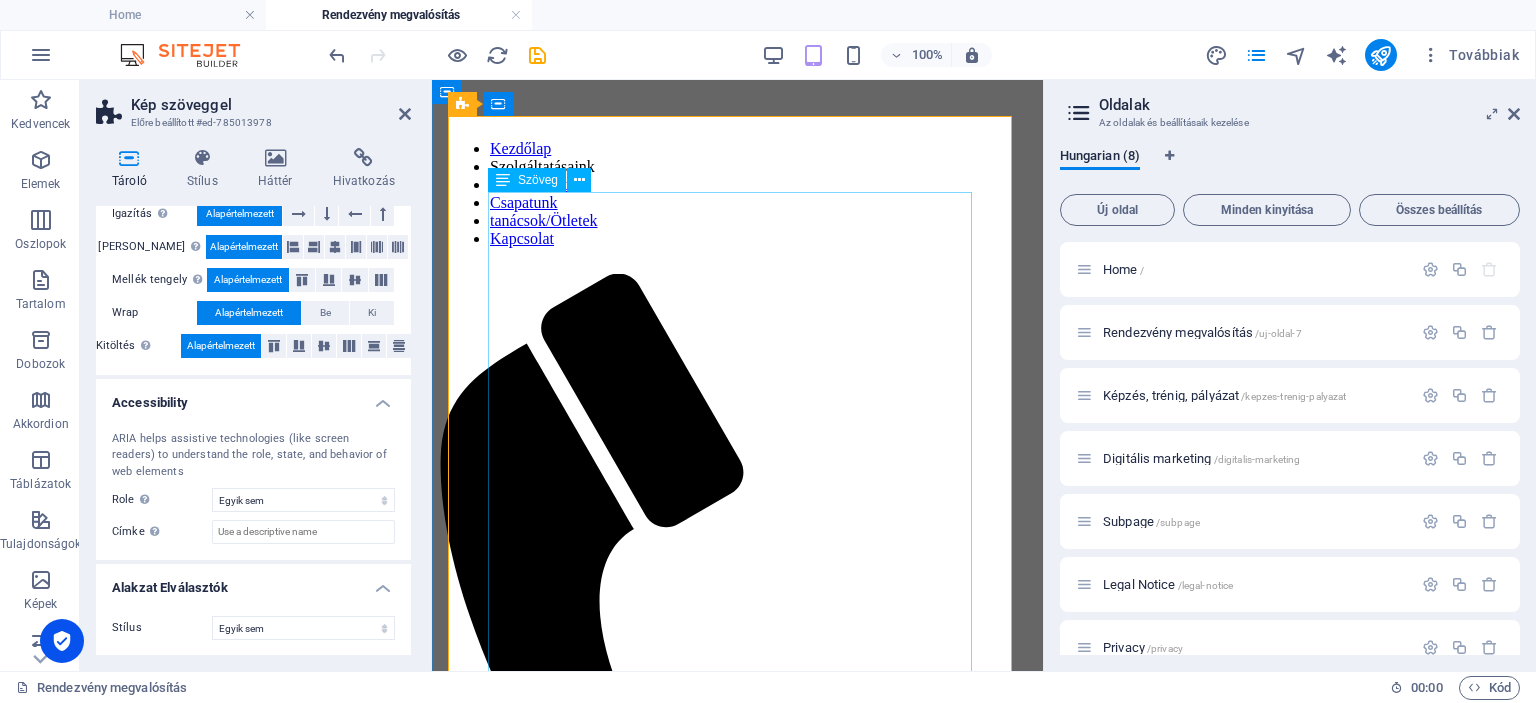 click on "Kínálatunk a legkisebb eseményektől a nagyszabású koncertekig minden igényt kielégít, legyen szó hang-, fény- vagy vizuáltechnikáról, színpadi megoldásokról vagy rendezvénysátrakról. Hangtechnika:  Biztosíthtunk kiváló minőségű Electro Voice (EV), Dynacord, Bose és NOVA PA rendszerekkel, amelyek garantálják a tiszta és erőteljes hangzást. Kínálunk különböző konfigurációkat az esemény méretétől függően.  Például, a legnagyobb technikai adatokkal rendelkező PA rendszerünk az EV XLC rendszer 16 db EV XLC DVX127 top hangszóróval, 12 db EV PX2181 subwooferrel, 6 db EV TG7 és 6 db EV TG5 végfokkal, kiegészítő kábelezéssel együtt. Emellett Dynacord V12 top és V17 mély rendszereket is biztosítunk Dynacord X1202 és X1201 végfokokkal.  Kisebb rendezvények Fénytechnika Vizuáltechnika (LED falak): Színpadok és Fedések:  Színpadaink és fedéseink stabil alapot biztosítanak rendezvényéhez. Egyéb eszközök és kiegészítők:" at bounding box center (737, 5977) 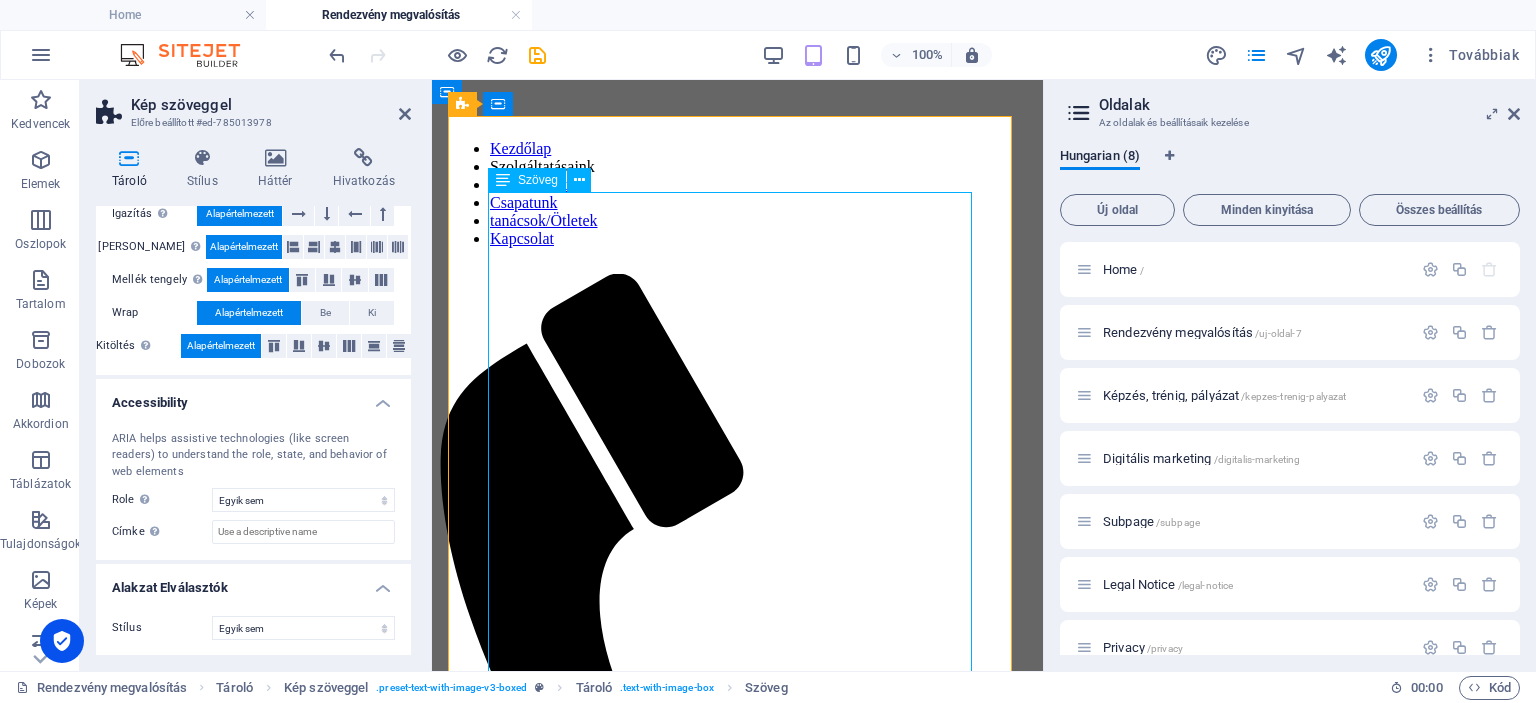 click on "Kínálatunk a legkisebb eseményektől a nagyszabású koncertekig minden igényt kielégít, legyen szó hang-, fény- vagy vizuáltechnikáról, színpadi megoldásokról vagy rendezvénysátrakról. Hangtechnika:  Biztosíthtunk kiváló minőségű Electro Voice (EV), Dynacord, Bose és NOVA PA rendszerekkel, amelyek garantálják a tiszta és erőteljes hangzást. Kínálunk különböző konfigurációkat az esemény méretétől függően.  Például, a legnagyobb technikai adatokkal rendelkező PA rendszerünk az EV XLC rendszer 16 db EV XLC DVX127 top hangszóróval, 12 db EV PX2181 subwooferrel, 6 db EV TG7 és 6 db EV TG5 végfokkal, kiegészítő kábelezéssel együtt. Emellett Dynacord V12 top és V17 mély rendszereket is biztosítunk Dynacord X1202 és X1201 végfokokkal.  Kisebb rendezvények Fénytechnika Vizuáltechnika (LED falak): Színpadok és Fedések:  Színpadaink és fedéseink stabil alapot biztosítanak rendezvényéhez. Egyéb eszközök és kiegészítők:" at bounding box center [737, 5977] 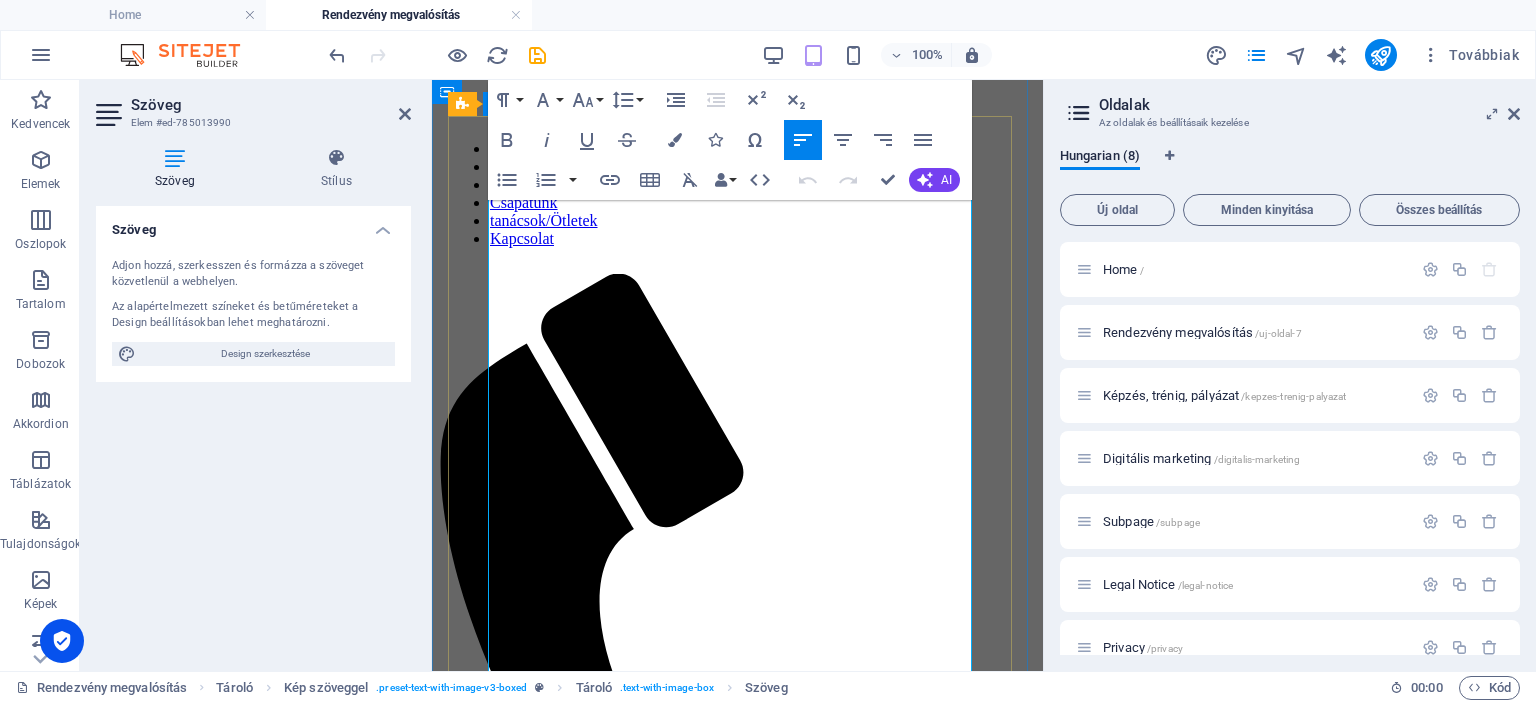 click on "Kínálatunk a legkisebb eseményektől a nagyszabású koncertekig minden igényt kielégít, legyen szó hang-, fény- vagy vizuáltechnikáról, színpadi megoldásokról vagy rendezvénysátrakról." at bounding box center (737, 5472) 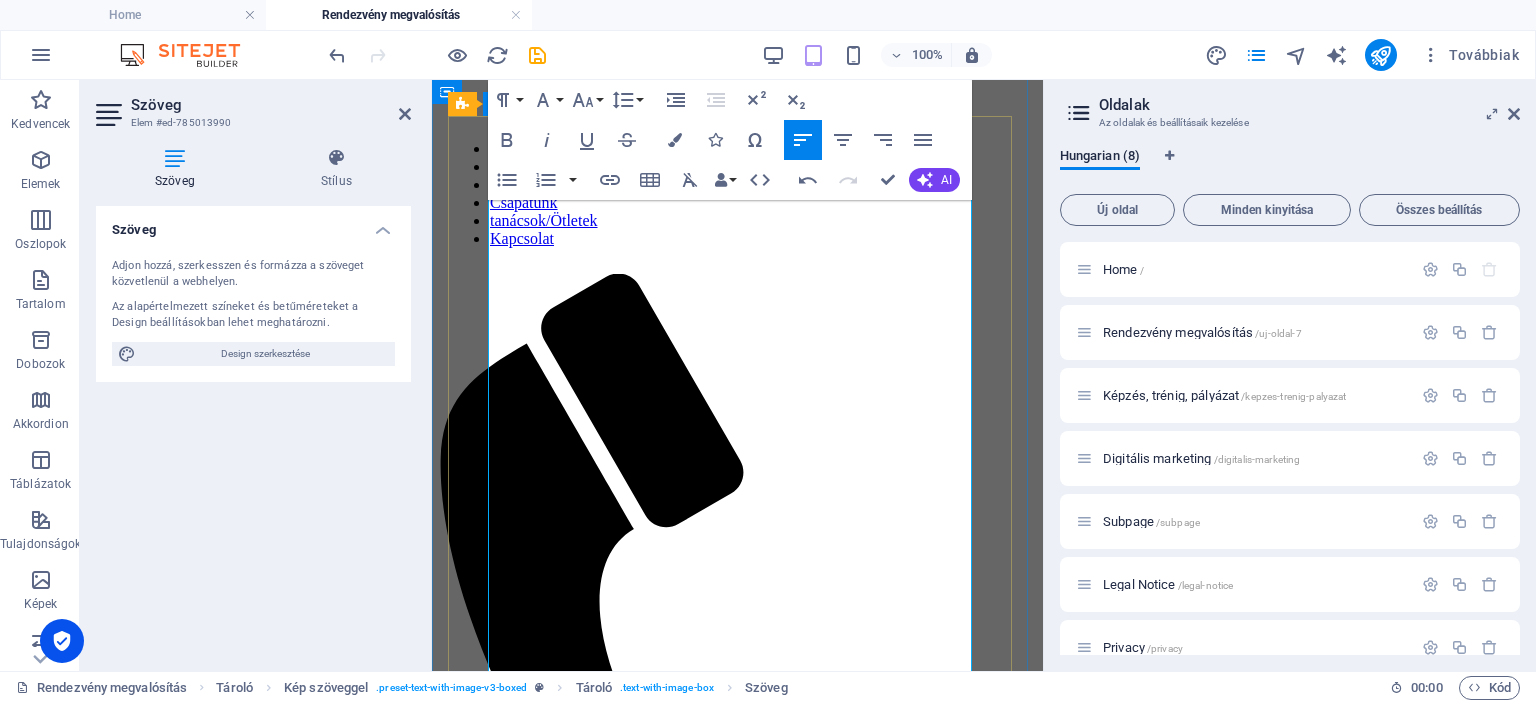 click at bounding box center [737, 5558] 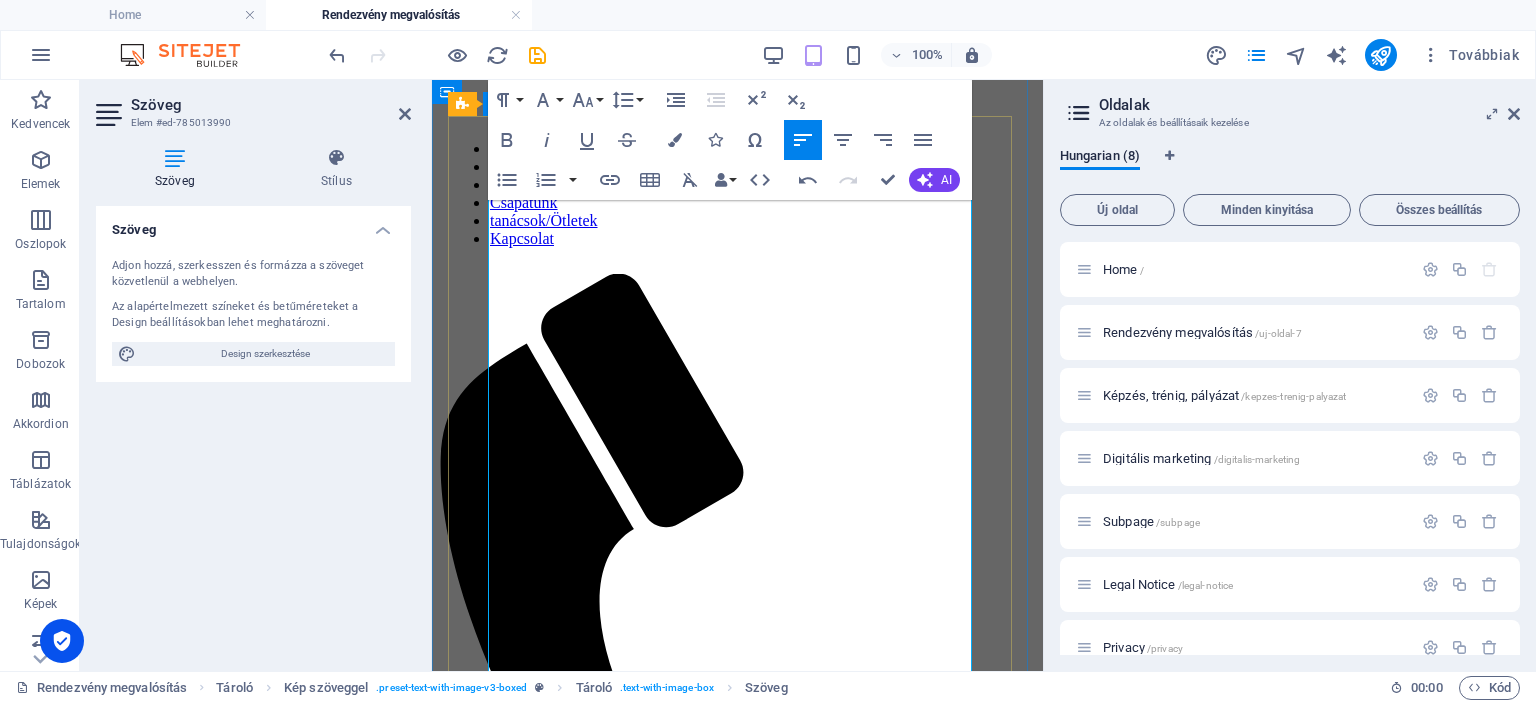 click at bounding box center [737, 5524] 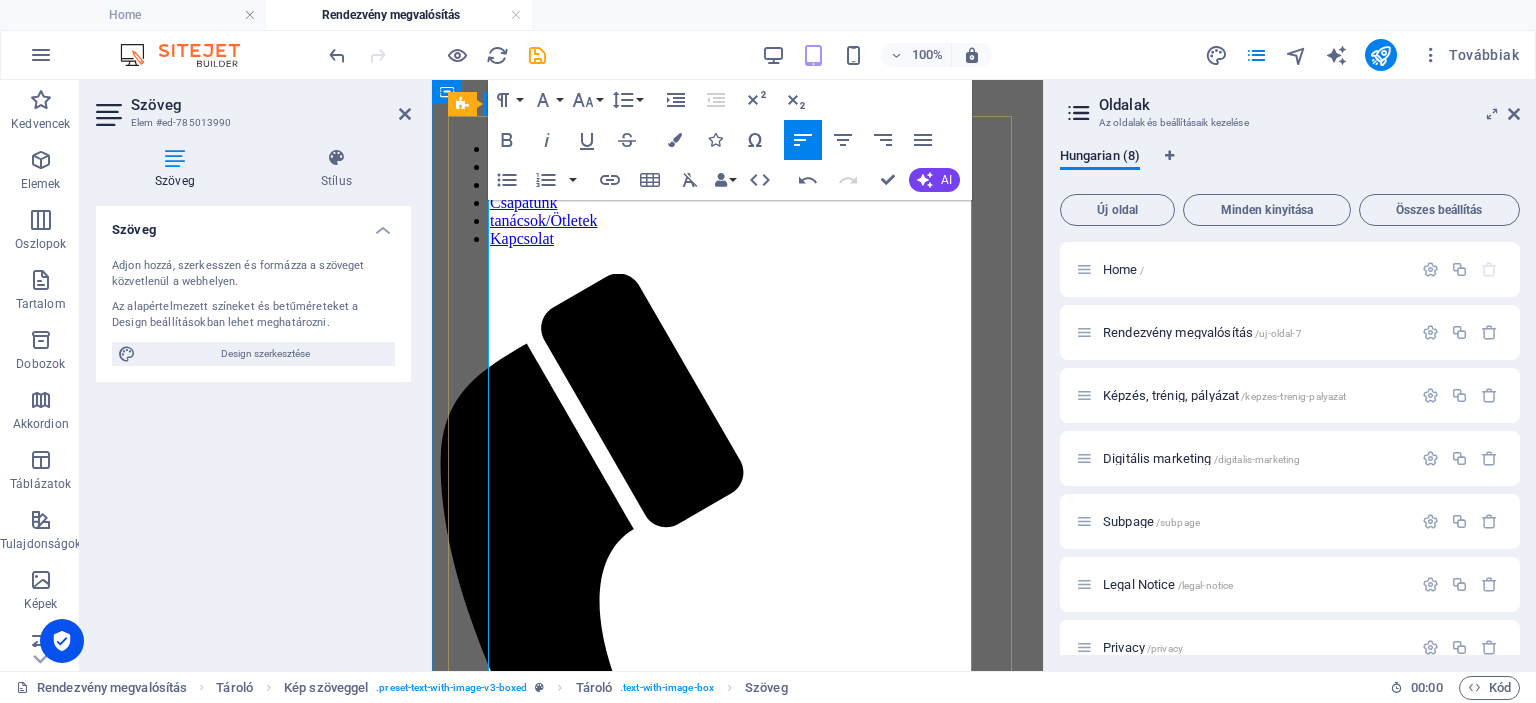 click at bounding box center (737, 5524) 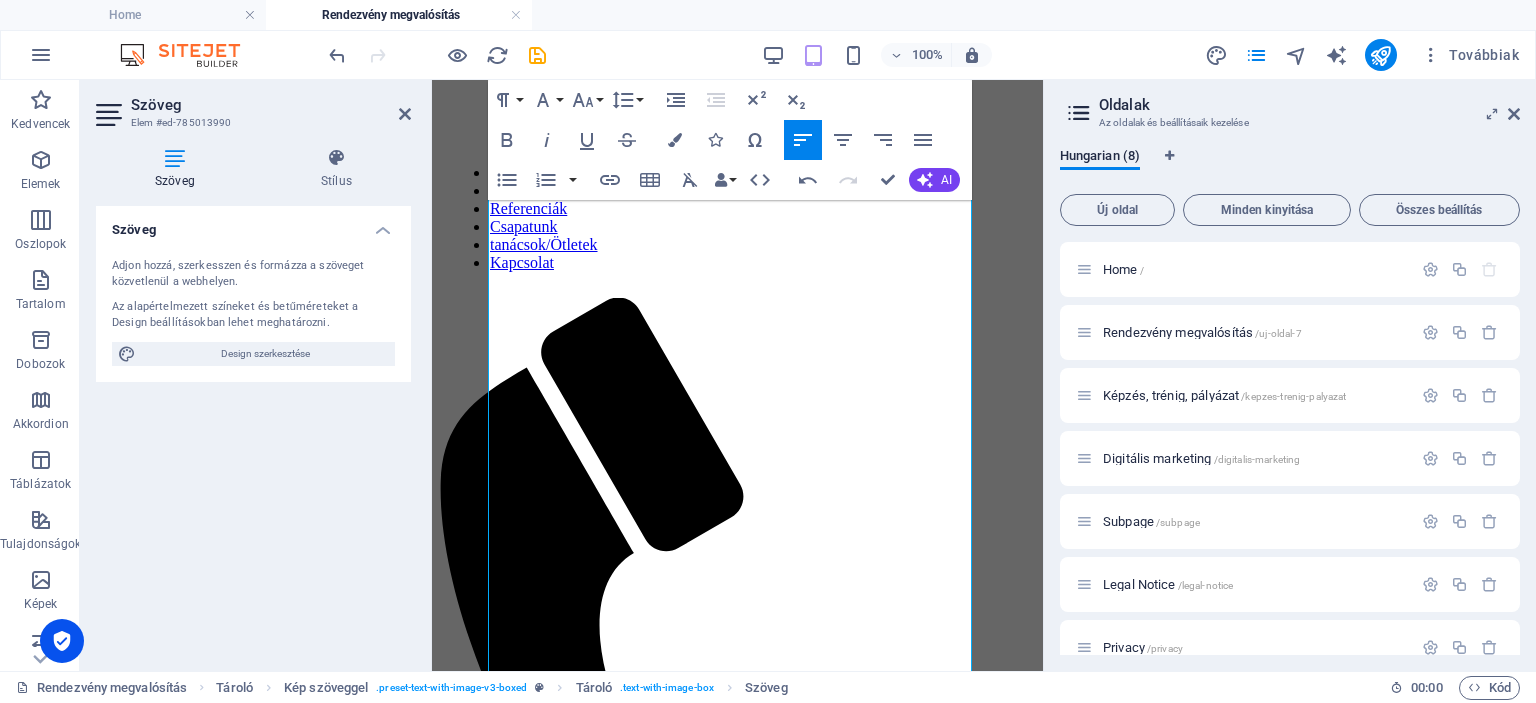 scroll, scrollTop: 420, scrollLeft: 0, axis: vertical 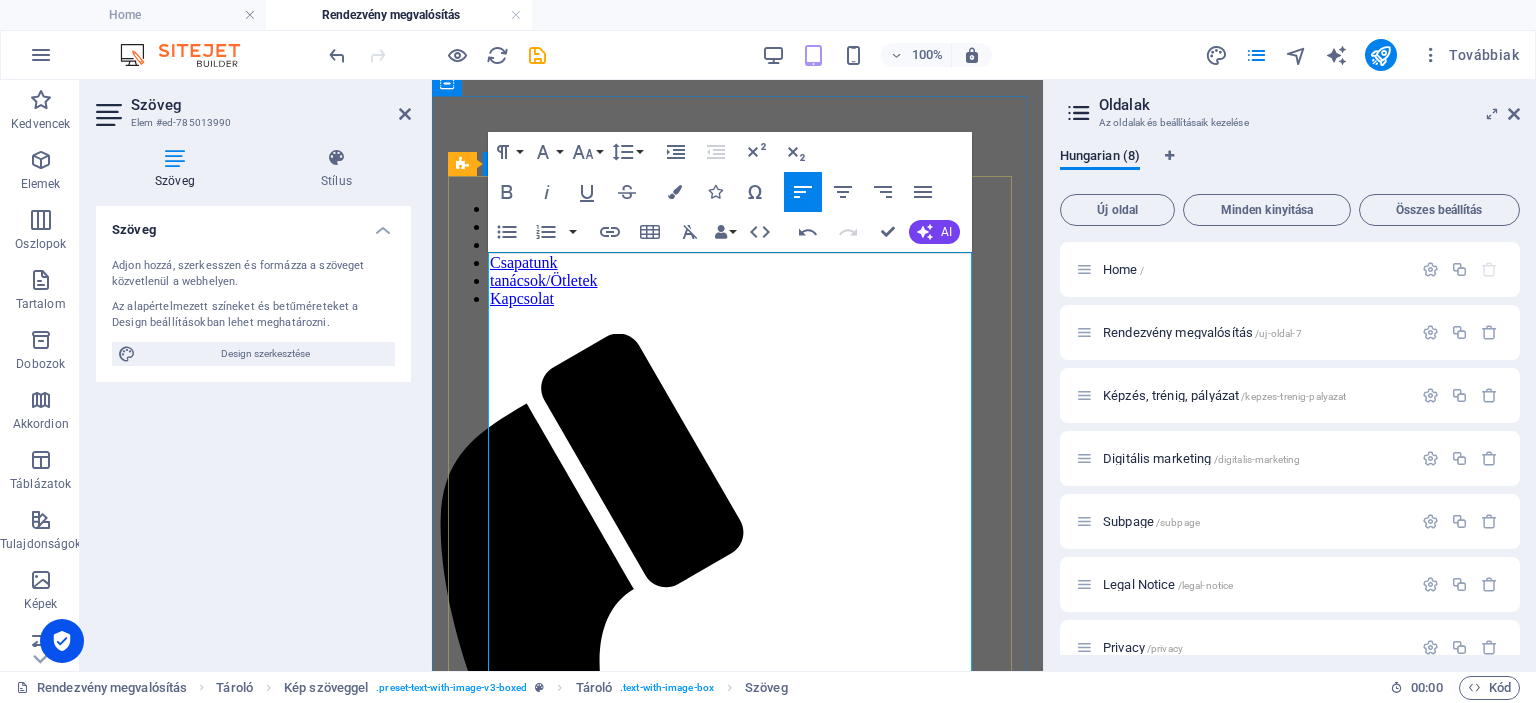 click at bounding box center (737, 5584) 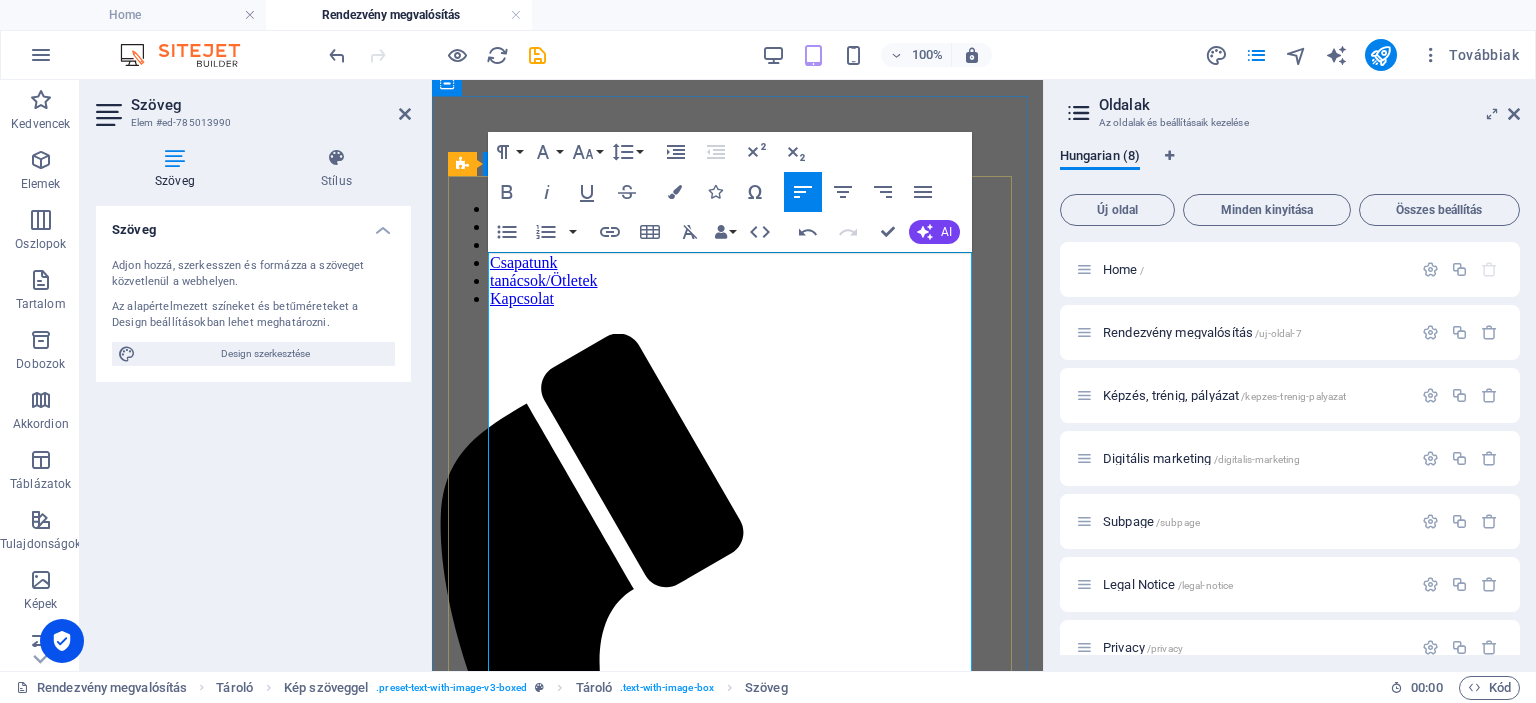 click at bounding box center (737, 5584) 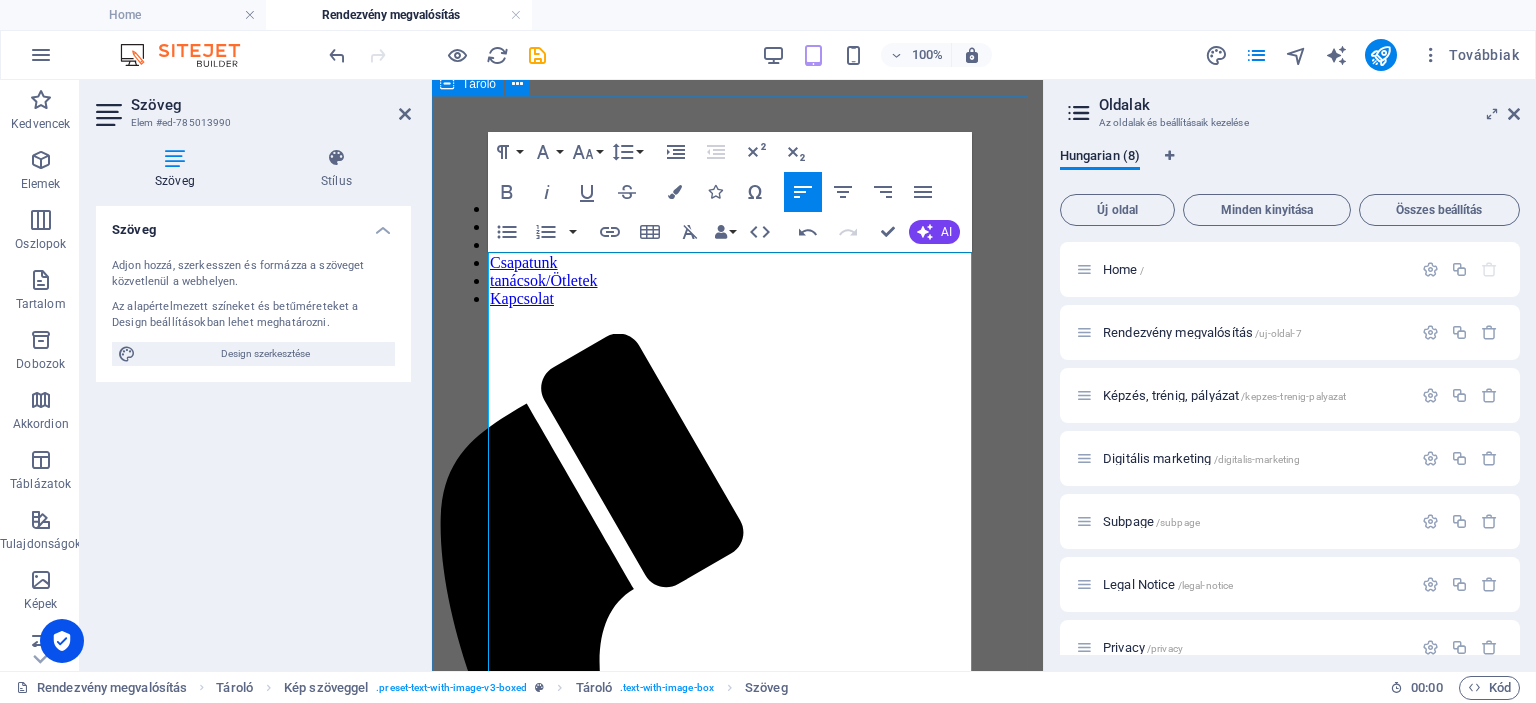 click on "Színpadtechnika, hangosítás Kínálatunk a legkisebb eseményektől a nagyszabású koncertekig minden igényt kielégít, legyen szó hang-, fény- vagy vizuáltechnikáról, színpadi megoldásokról vagy rendezvénysátrakról. Hangtechnika:  Biztosíthtunk kiváló minőségű Electro Voice (EV), Dynacord, Bose és NOVA PA rendszerekkel, amelyek garantálják a tiszta és erőteljes hangzást. Kínálunk különböző konfigurációkat az esemény méretétől függően.  Például, a legnagyobb technikai adatokkal rendelkező PA rendszerünk az EV XLC rendszer 16 db EV XLC DVX127 top hangszóróval, 12 db EV PX2181 subwooferrel, 6 db EV TG7 és 6 db EV TG5 végfokkal, kiegészítő kábelezéssel együtt. Emellett Dynacord V12 top és V17 mély rendszereket is biztosítunk Dynacord X1202 és X1201 végfokokkal.  Kisebb rendezvények Fénytechnika Vizuáltechnika (LED falak): Színpadok és Fedések:  Színpadaink és fedéseink stabil alapot biztosítanak rendezvényéhez. Kérj technikai ajánlatot!" at bounding box center [737, 6788] 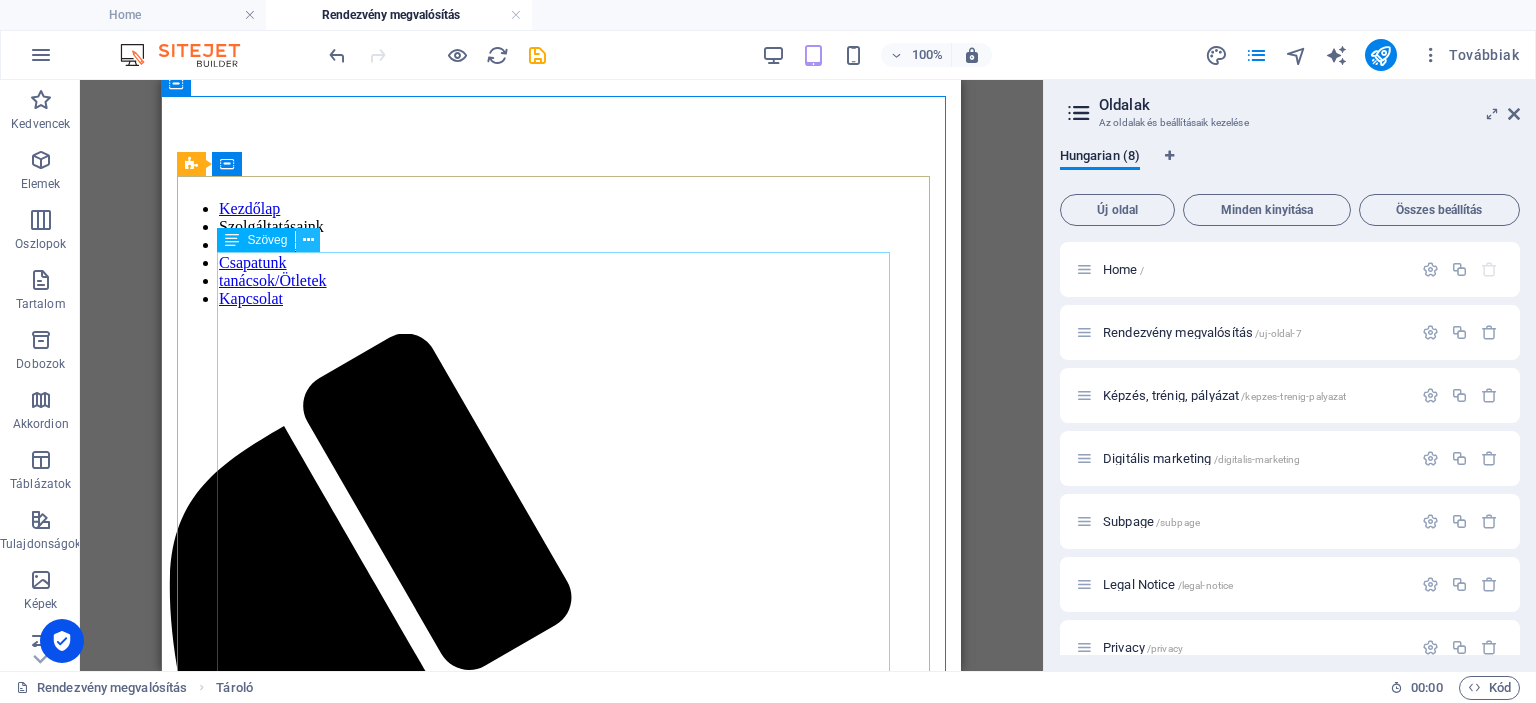 click at bounding box center (308, 240) 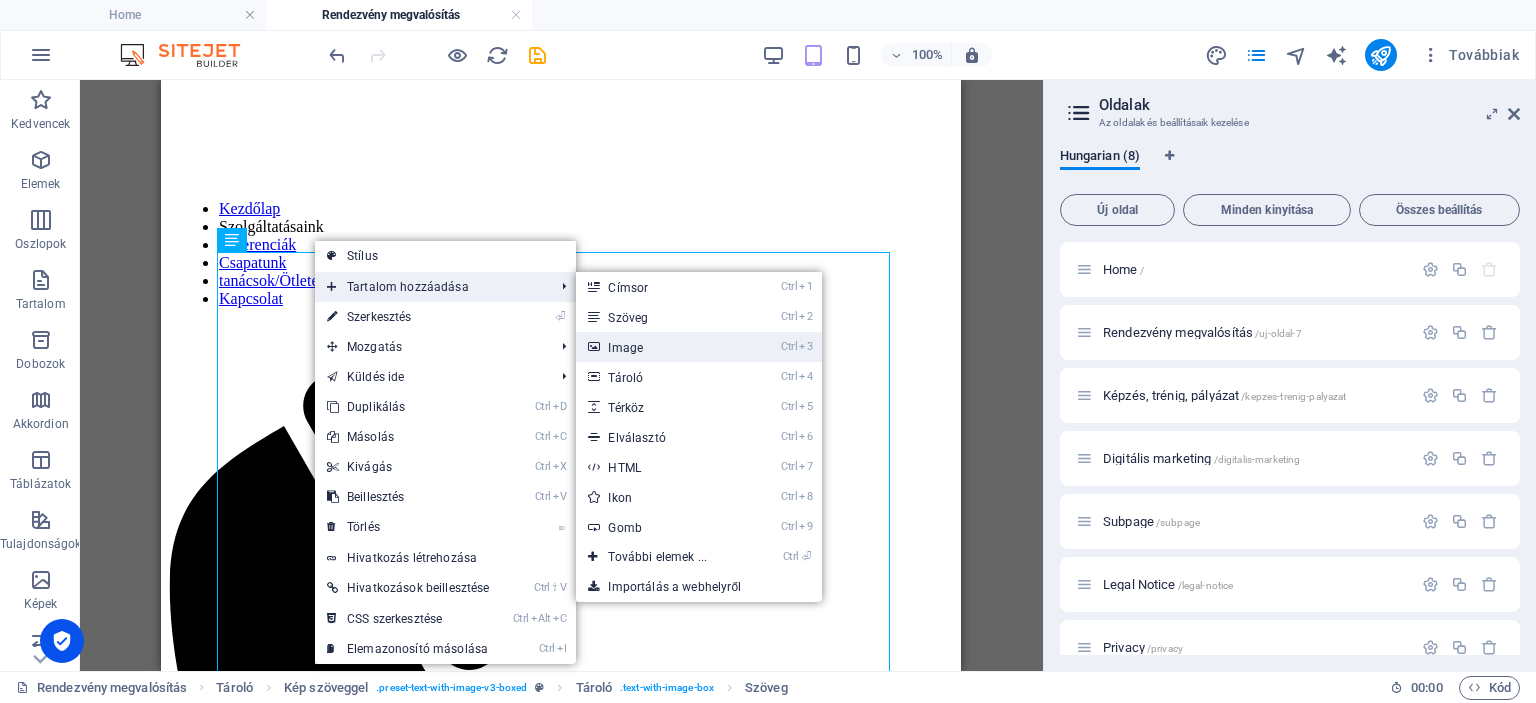 click on "Ctrl 3  Image" at bounding box center (661, 347) 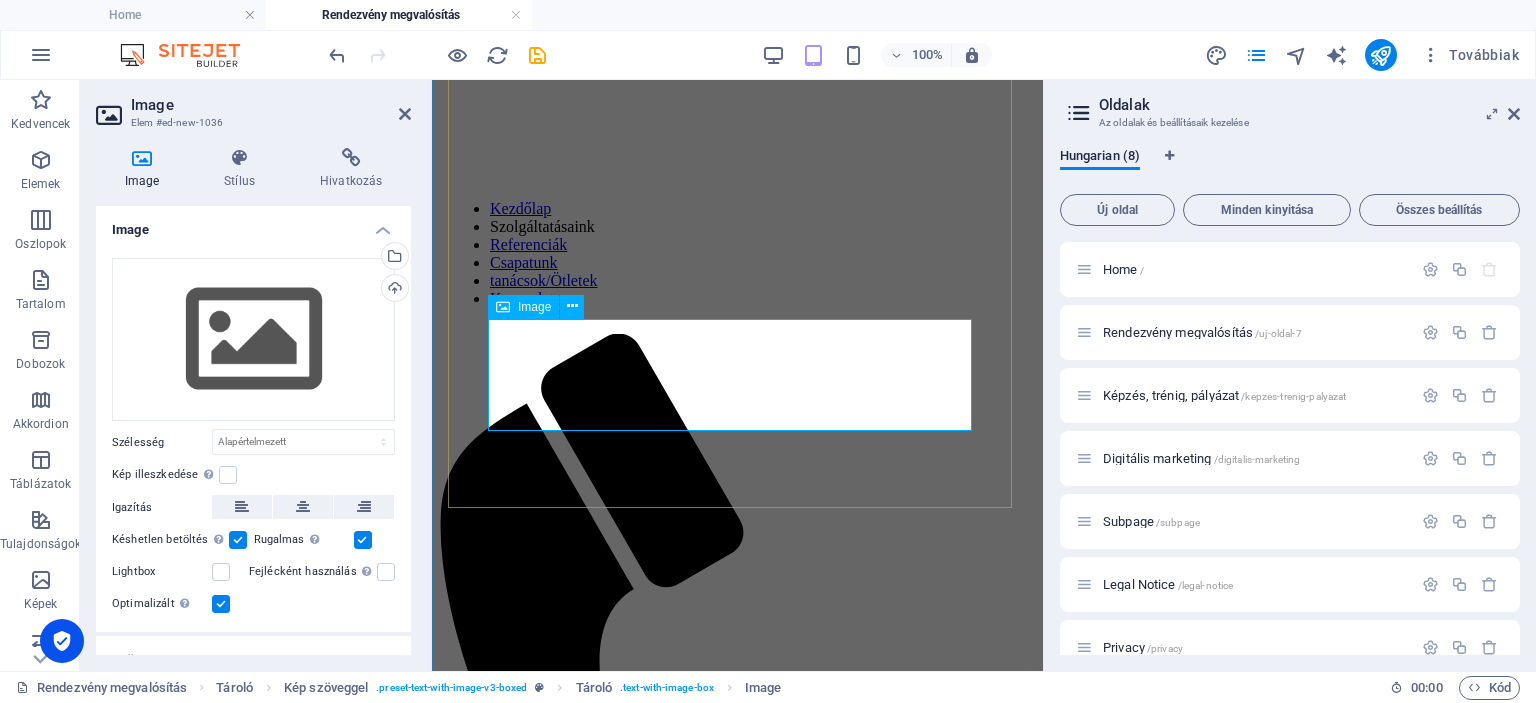 scroll, scrollTop: 1459, scrollLeft: 0, axis: vertical 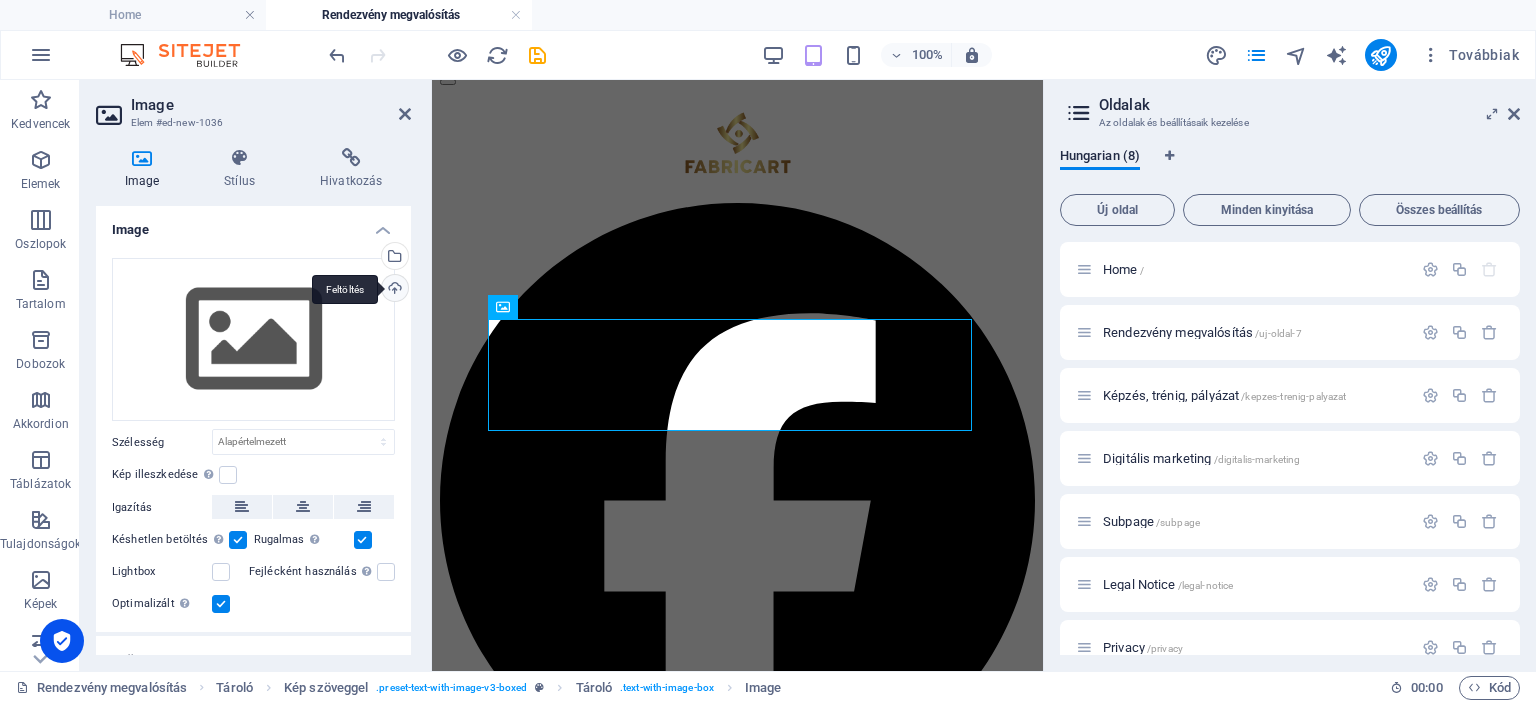 click on "Feltöltés" at bounding box center [393, 290] 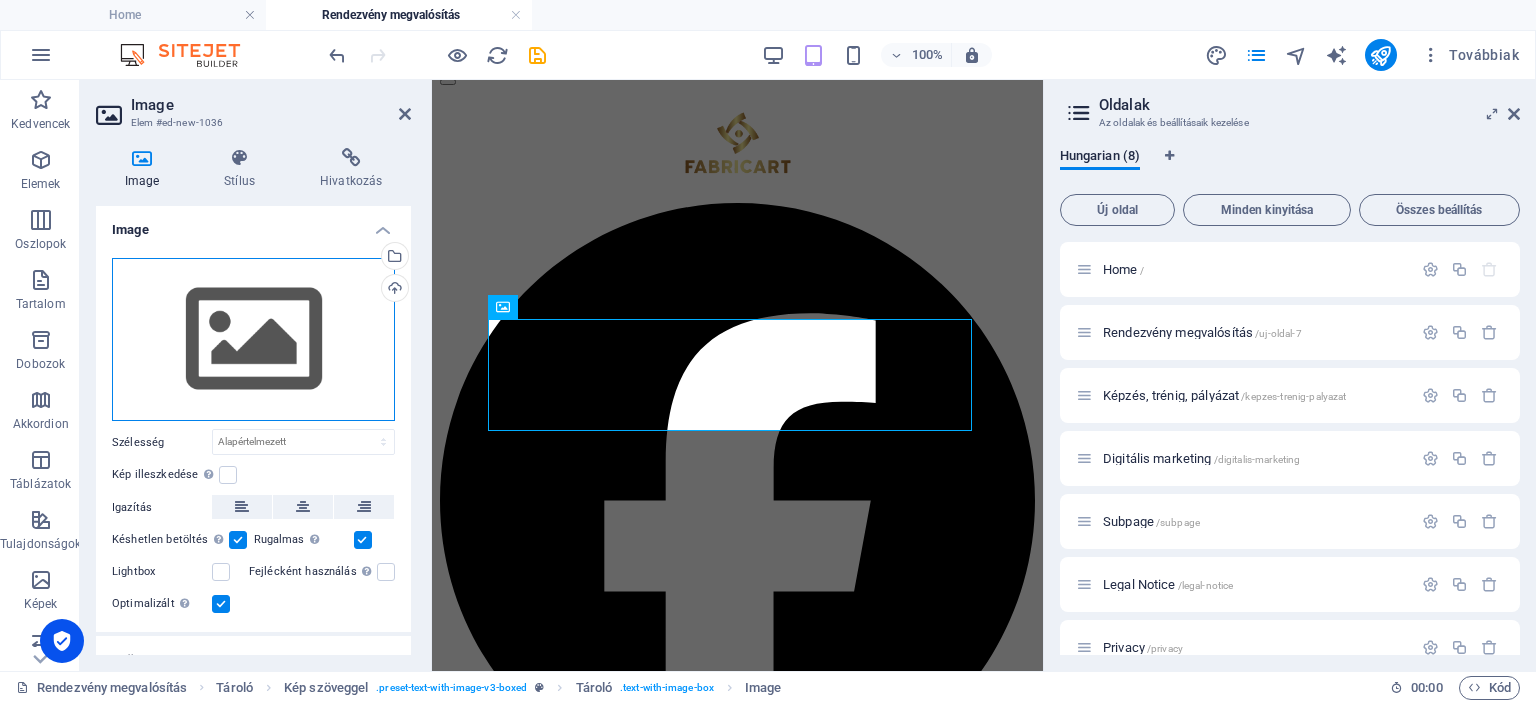 click on "Húzza ide a fájlokat, kattintson a fájlok kiválasztásához, vagy válasszon fájlokat a Fájlokból vagy a szabadon elérhető képek és videók közül" at bounding box center [253, 340] 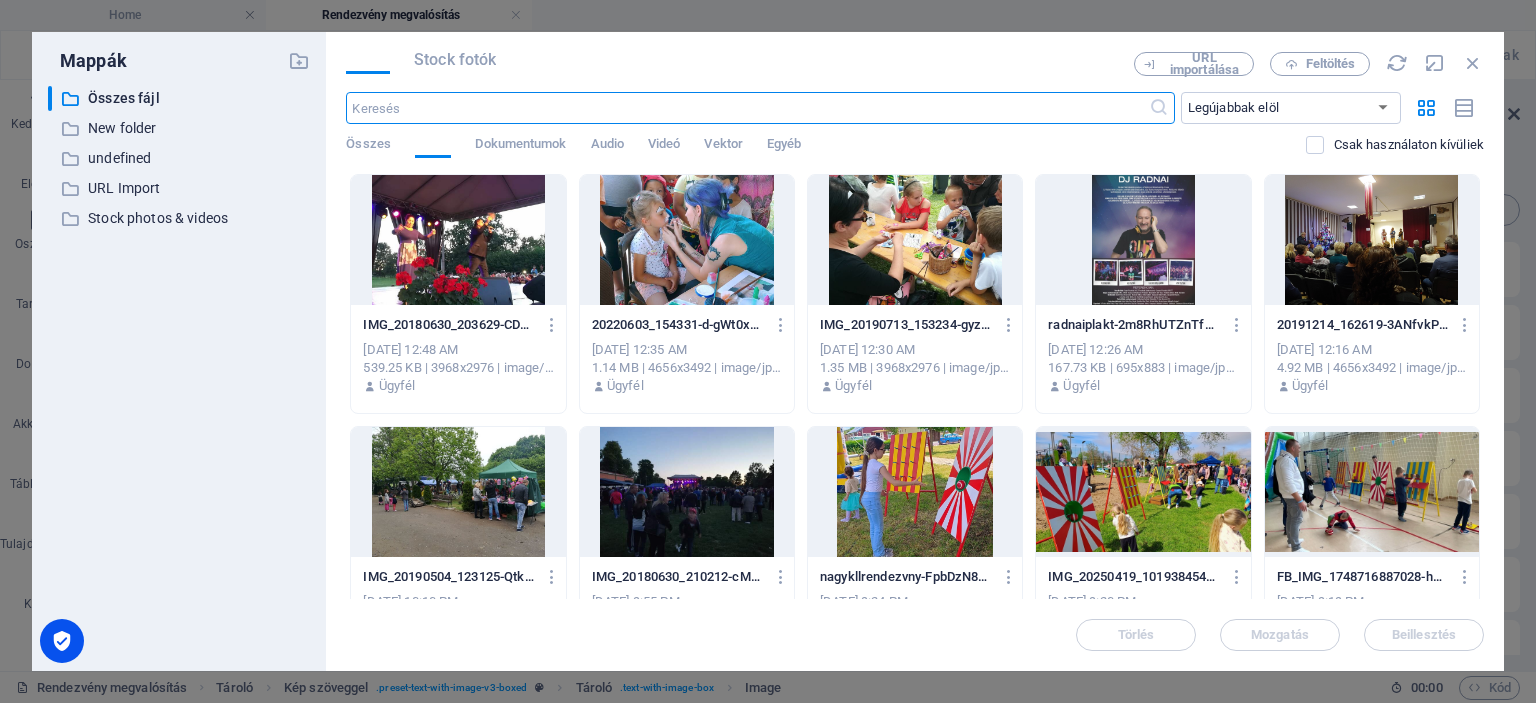 scroll, scrollTop: 8489, scrollLeft: 0, axis: vertical 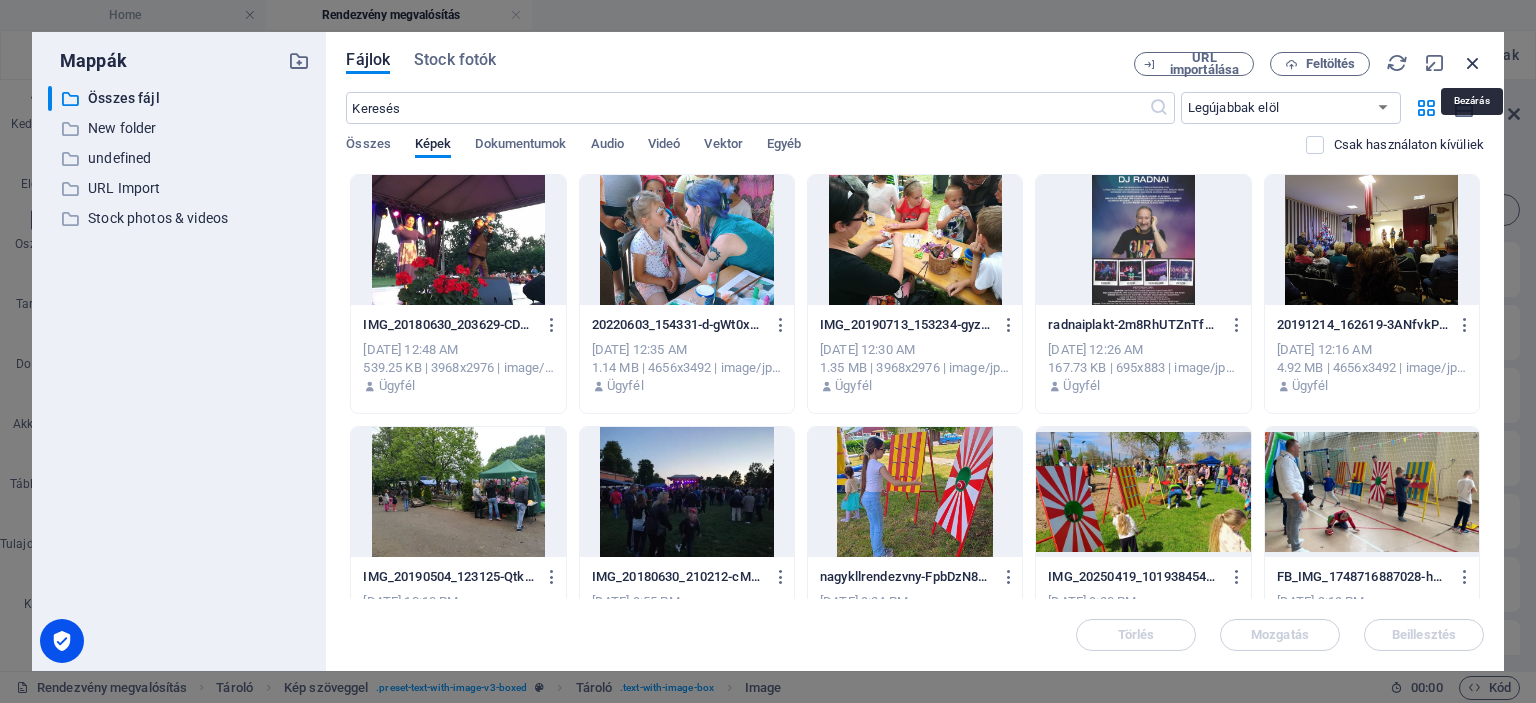 click at bounding box center (1473, 63) 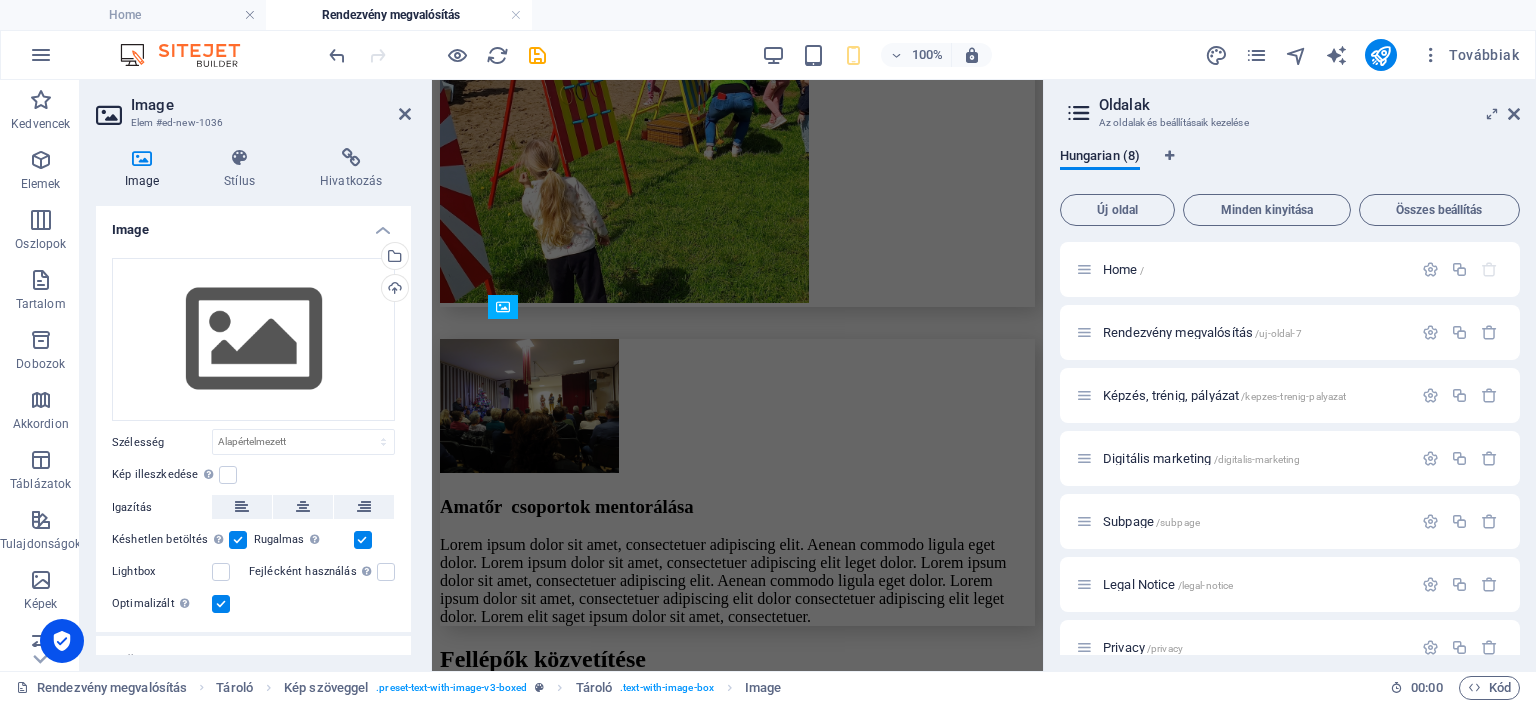 scroll, scrollTop: 1459, scrollLeft: 0, axis: vertical 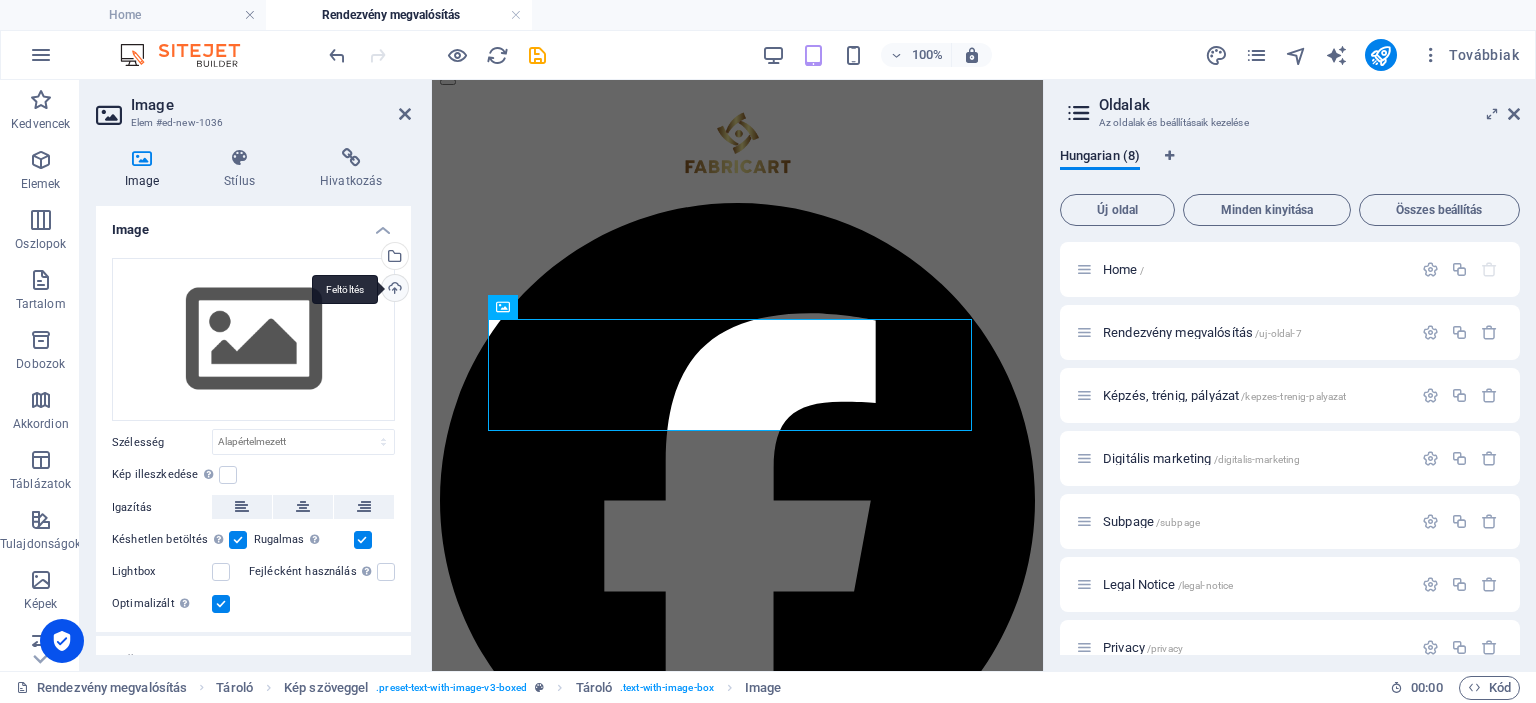 click on "Feltöltés" at bounding box center (393, 290) 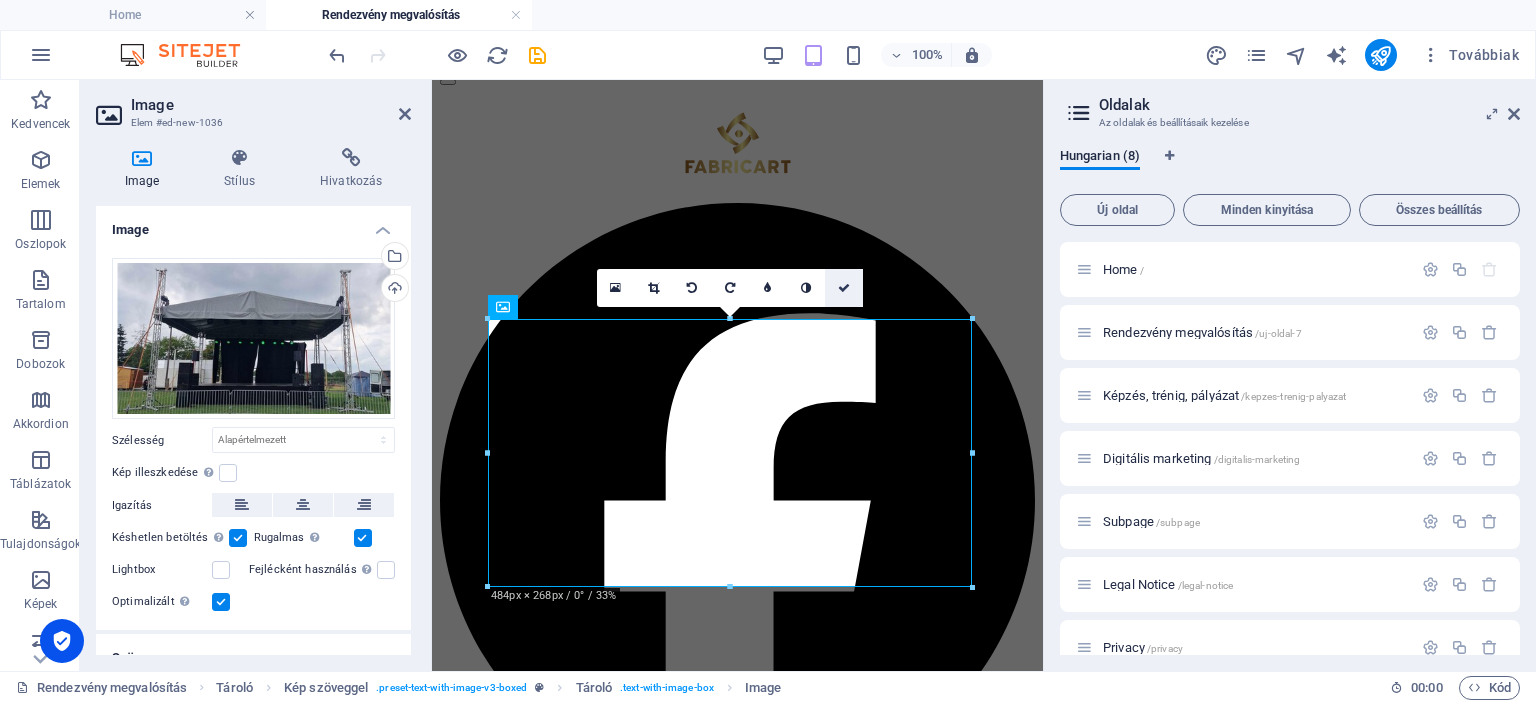 click at bounding box center [844, 288] 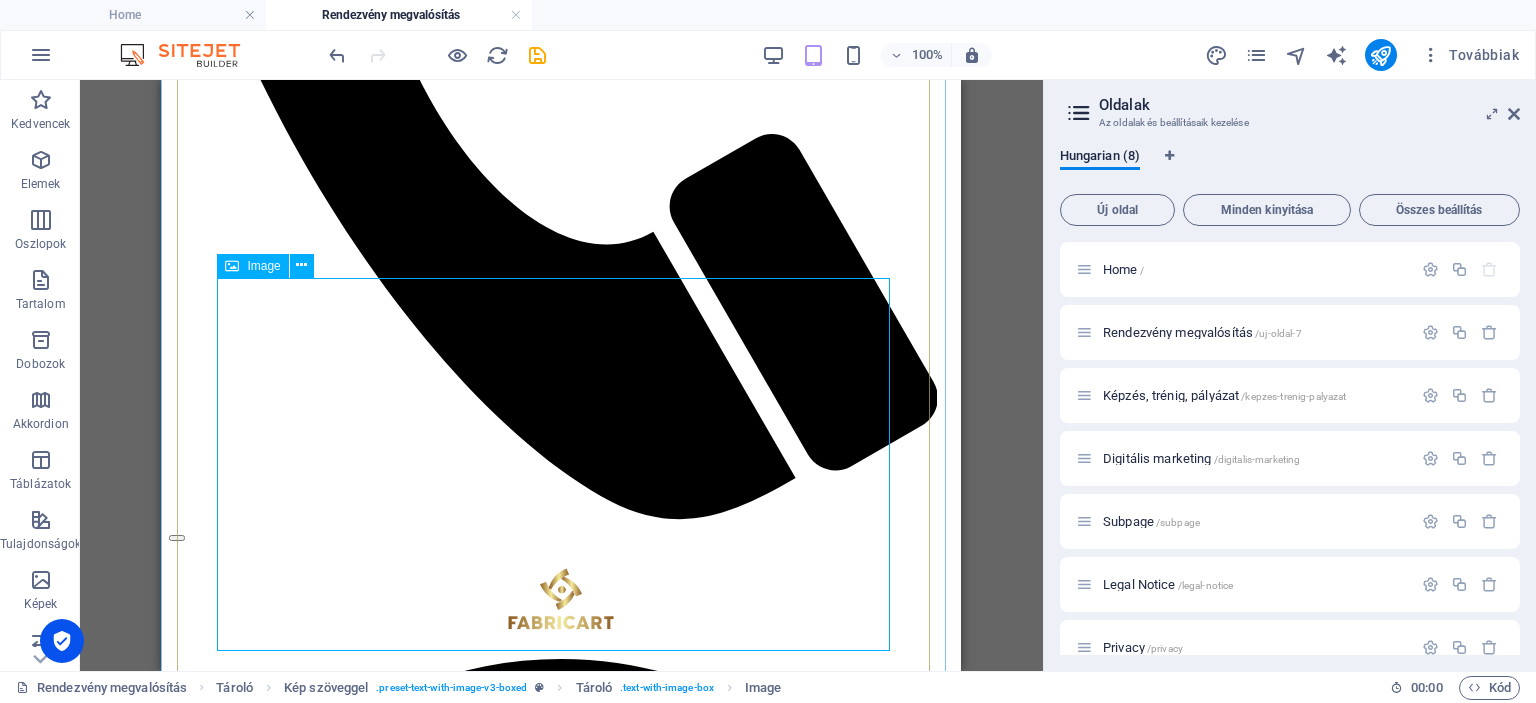 click at bounding box center (561, 7351) 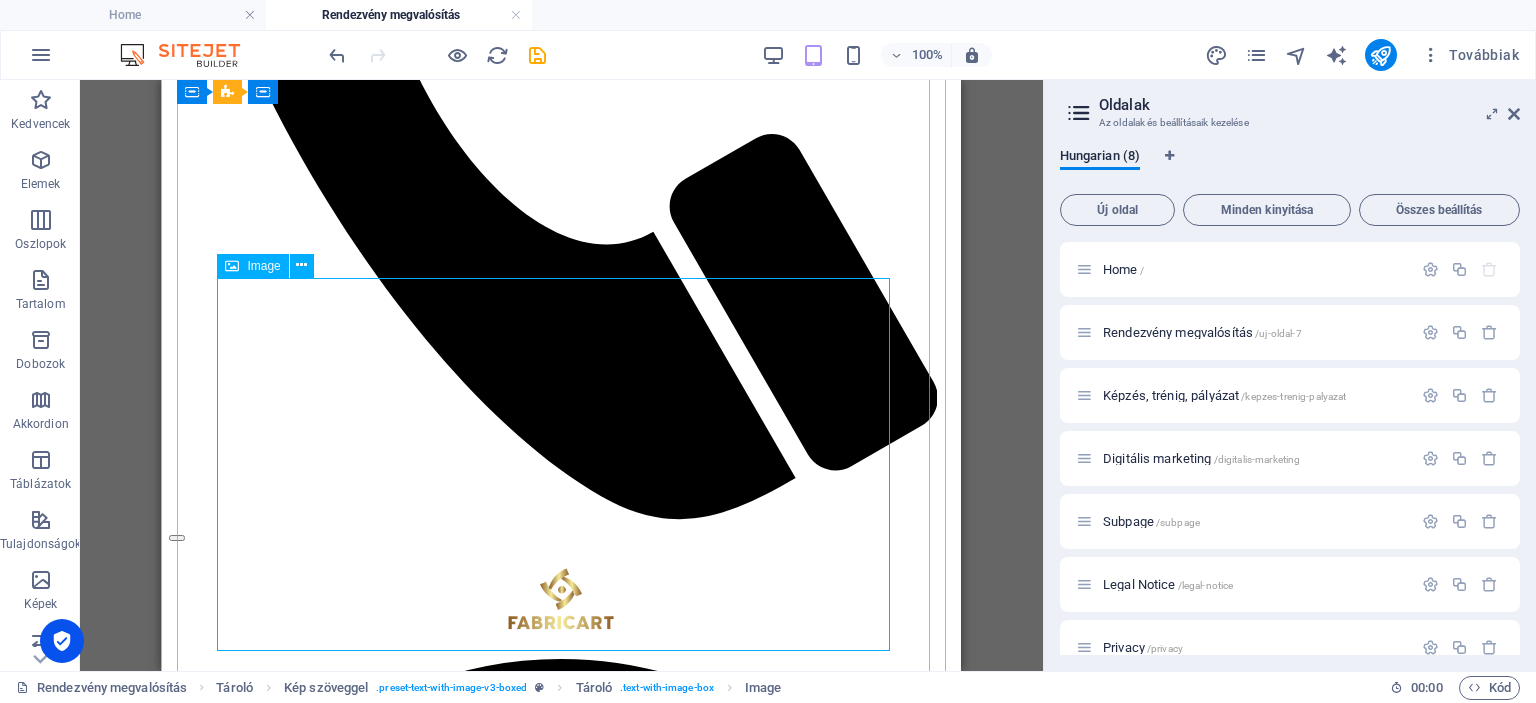 click at bounding box center [561, 7351] 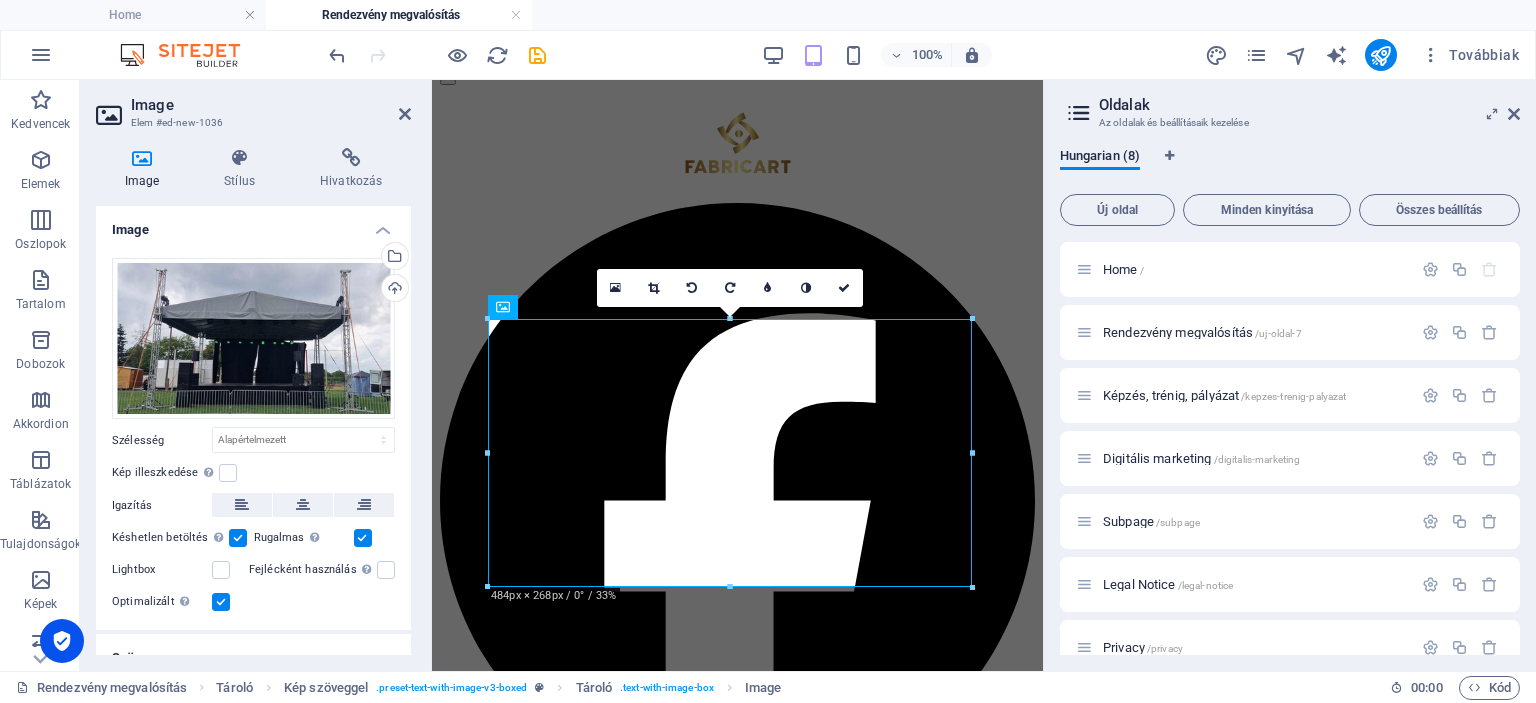 click at bounding box center [221, 602] 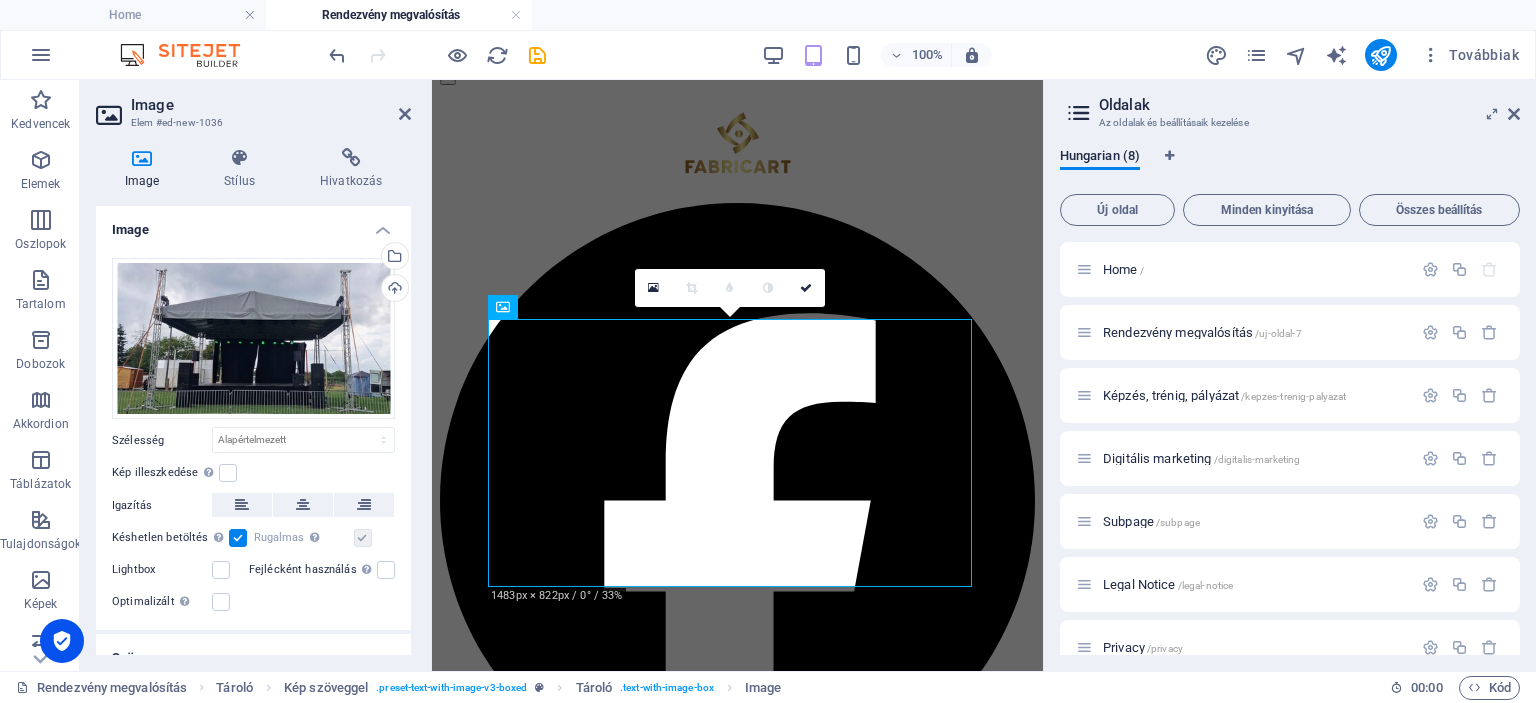 drag, startPoint x: 406, startPoint y: 415, endPoint x: 405, endPoint y: 453, distance: 38.013157 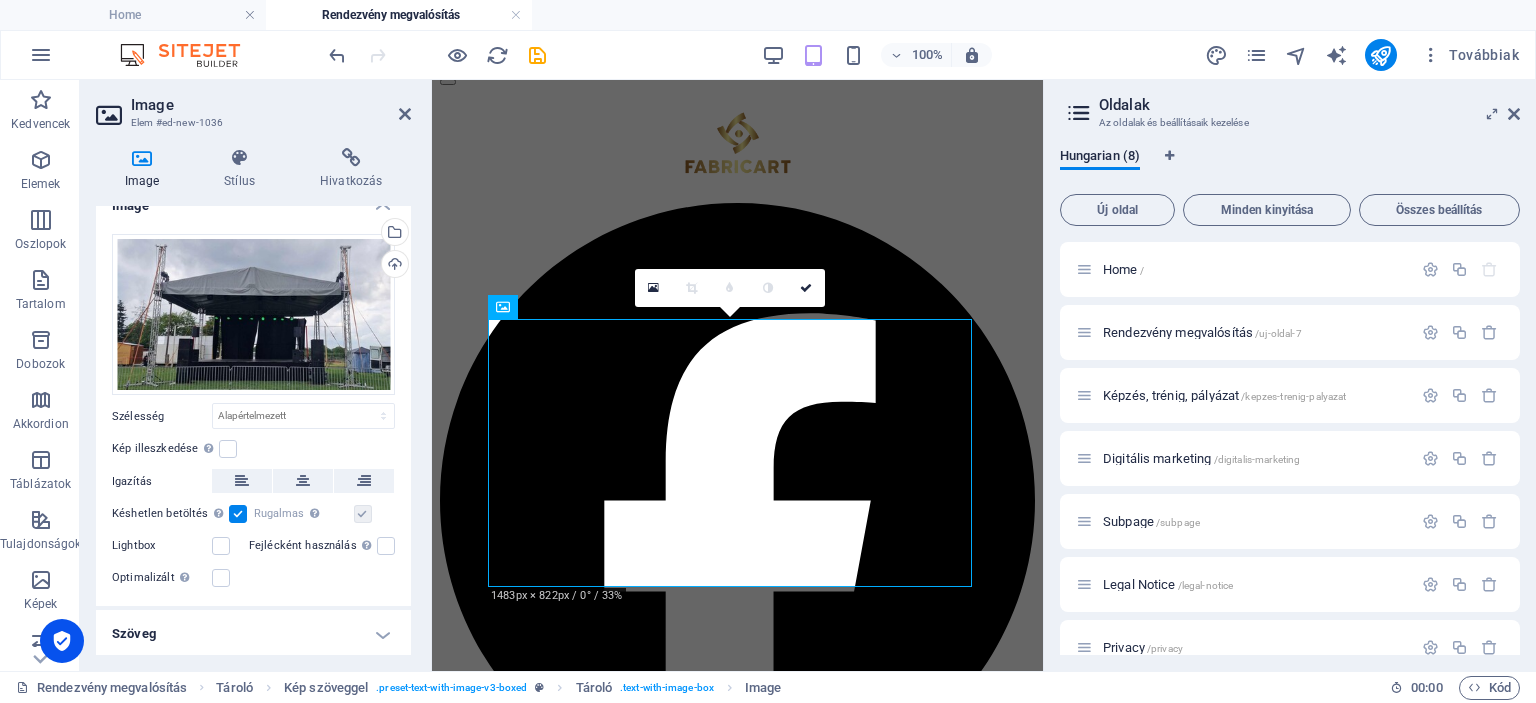 scroll, scrollTop: 0, scrollLeft: 0, axis: both 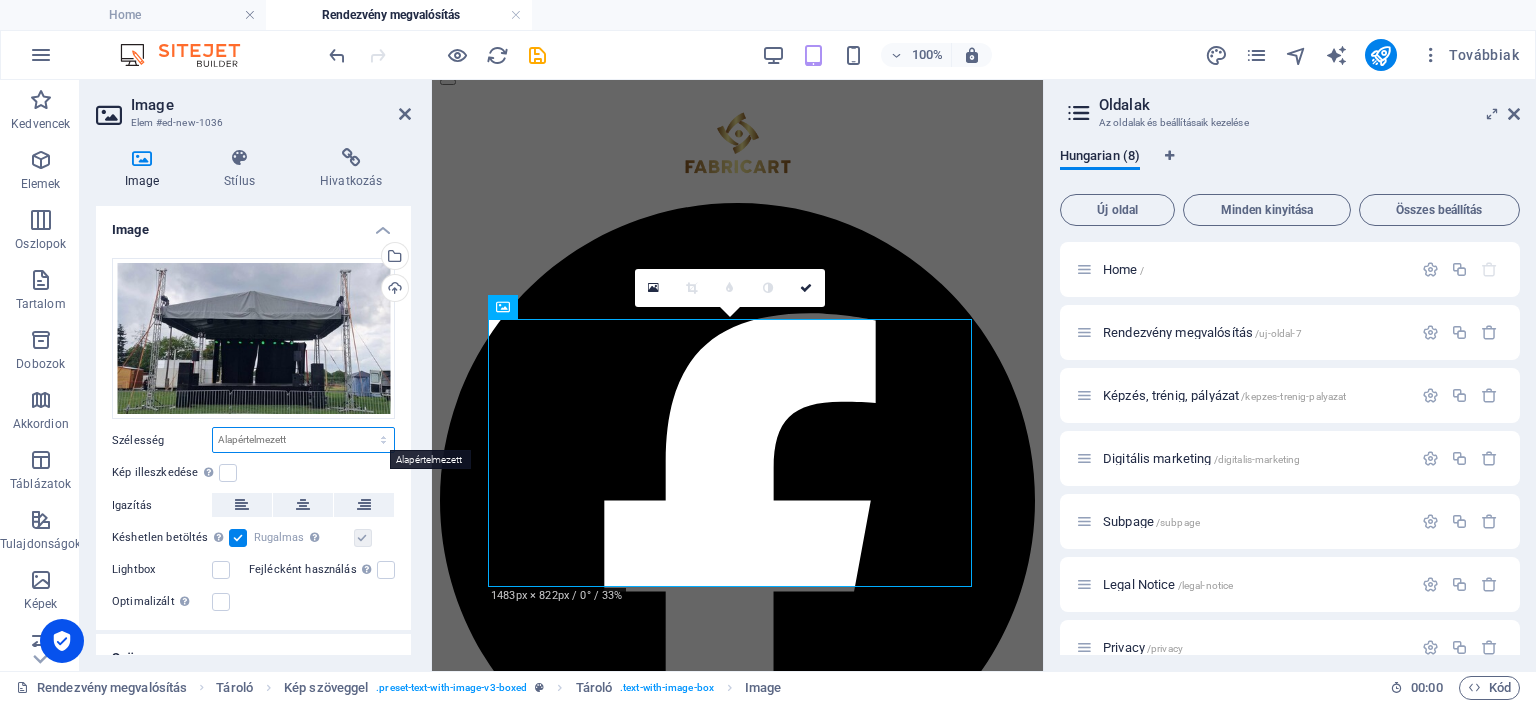 click on "Alapértelmezett automatikus px rem % em vh vw" at bounding box center (303, 440) 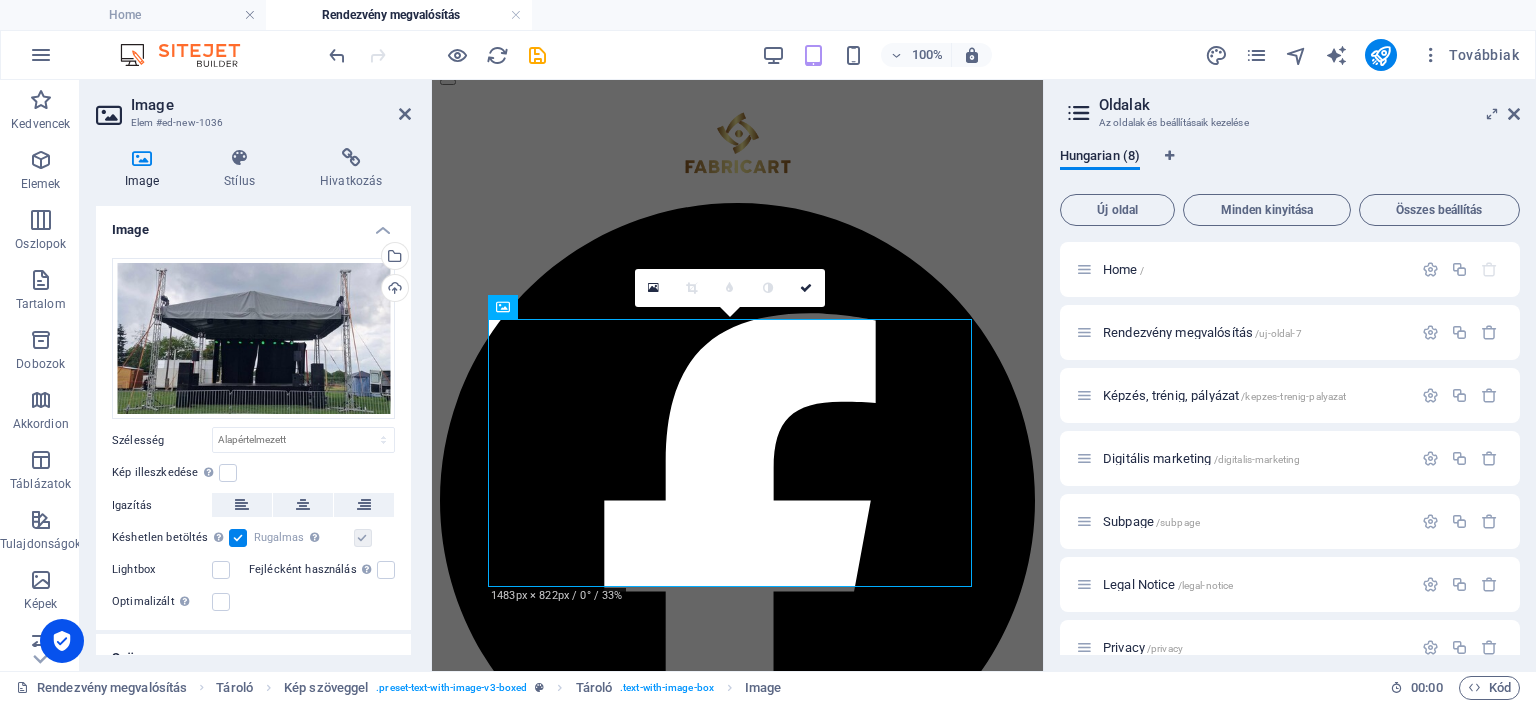 click on "Image Stílus Hivatkozás Image Húzza ide a fájlokat, kattintson a fájlok kiválasztásához, vagy válasszon fájlokat a Fájlokból vagy a szabadon elérhető képek és videók közül Válasszon fájlokat a fájlkezelőből, a szabadon elérhető képek közül, vagy töltsön fel fájlokat Feltöltés Szélesség Alapértelmezett automatikus px rem % em vh vw Kép illeszkedése Automatikusan igazítja a képet egy fix szélességhez és magassághoz Magasság Alapértelmezett automatikus px Igazítás Késhetlen betöltés Az oldal betöltése után a képek betöltése javítja az oldal sebességét. Rugalmas Automatikusan betölti a retina képet és az okostelefonra optimalizált méreteket. Lightbox Fejlécként használás A képet H1 fejléccel veszi körül. Hasznos az alternatív szöveg megadásához, például a logónak. Hagyja kijelölve, ha bizonytalan. Optimalizált A képek tömörítése az oldal sebességének javítása érdekében történik. Pozíció Irány Egyéni X eltolás 50 %" at bounding box center (253, 401) 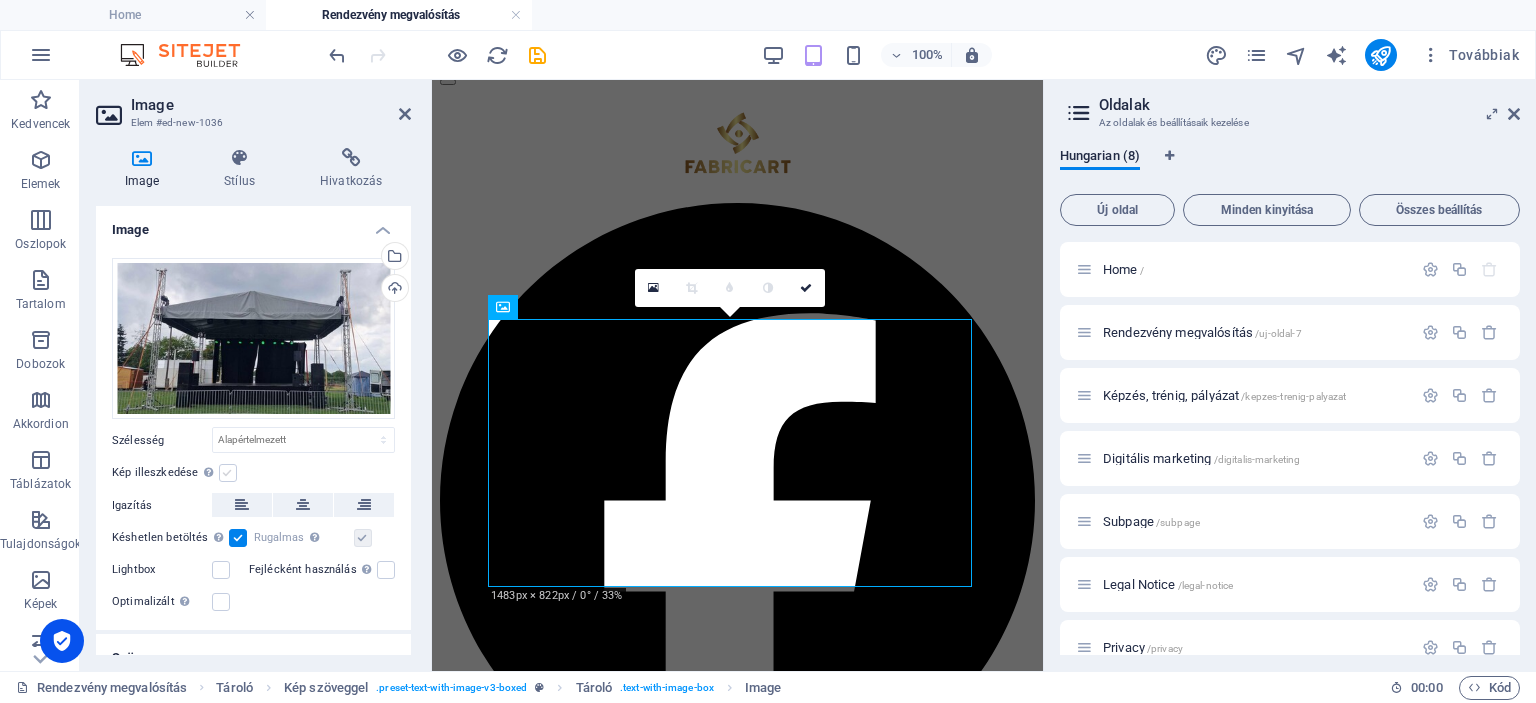 click at bounding box center (228, 473) 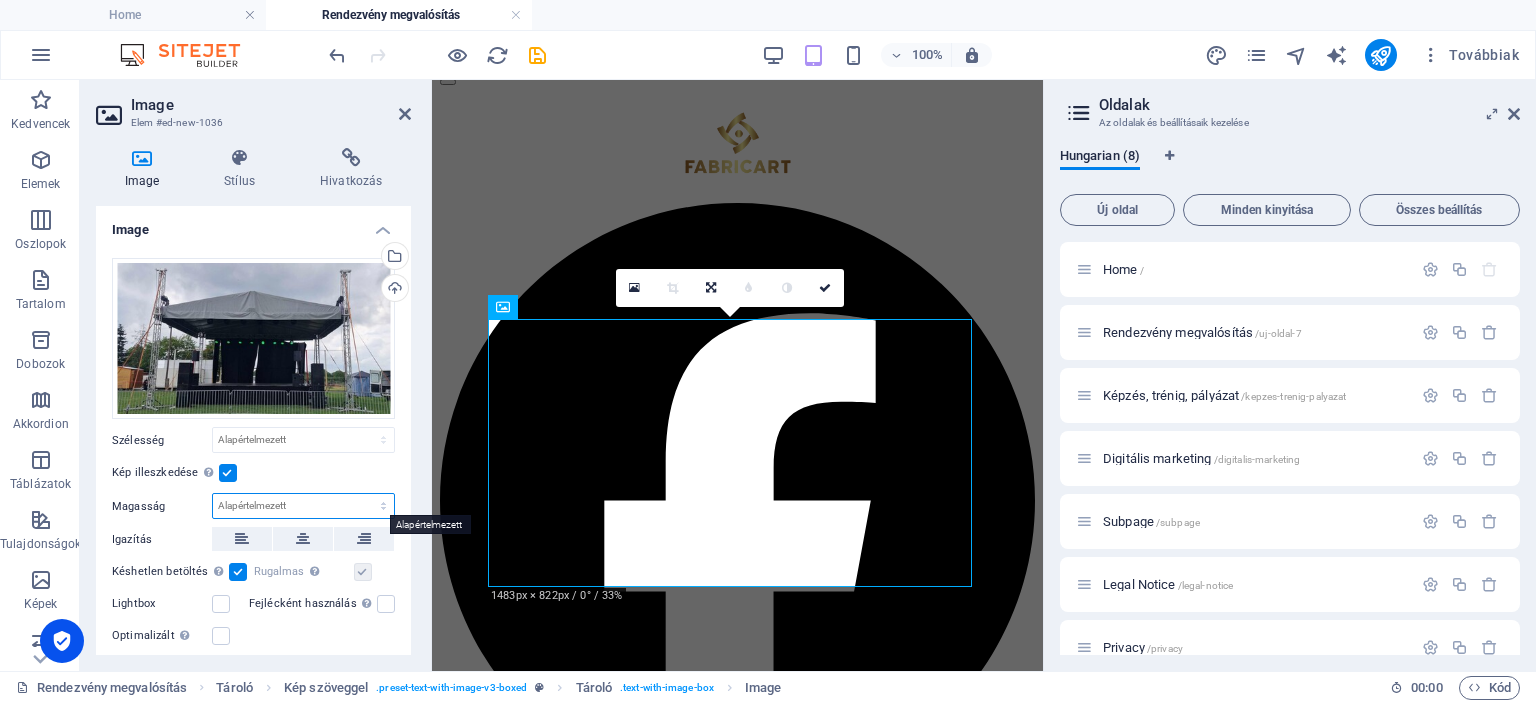 click on "Alapértelmezett automatikus px" at bounding box center (303, 506) 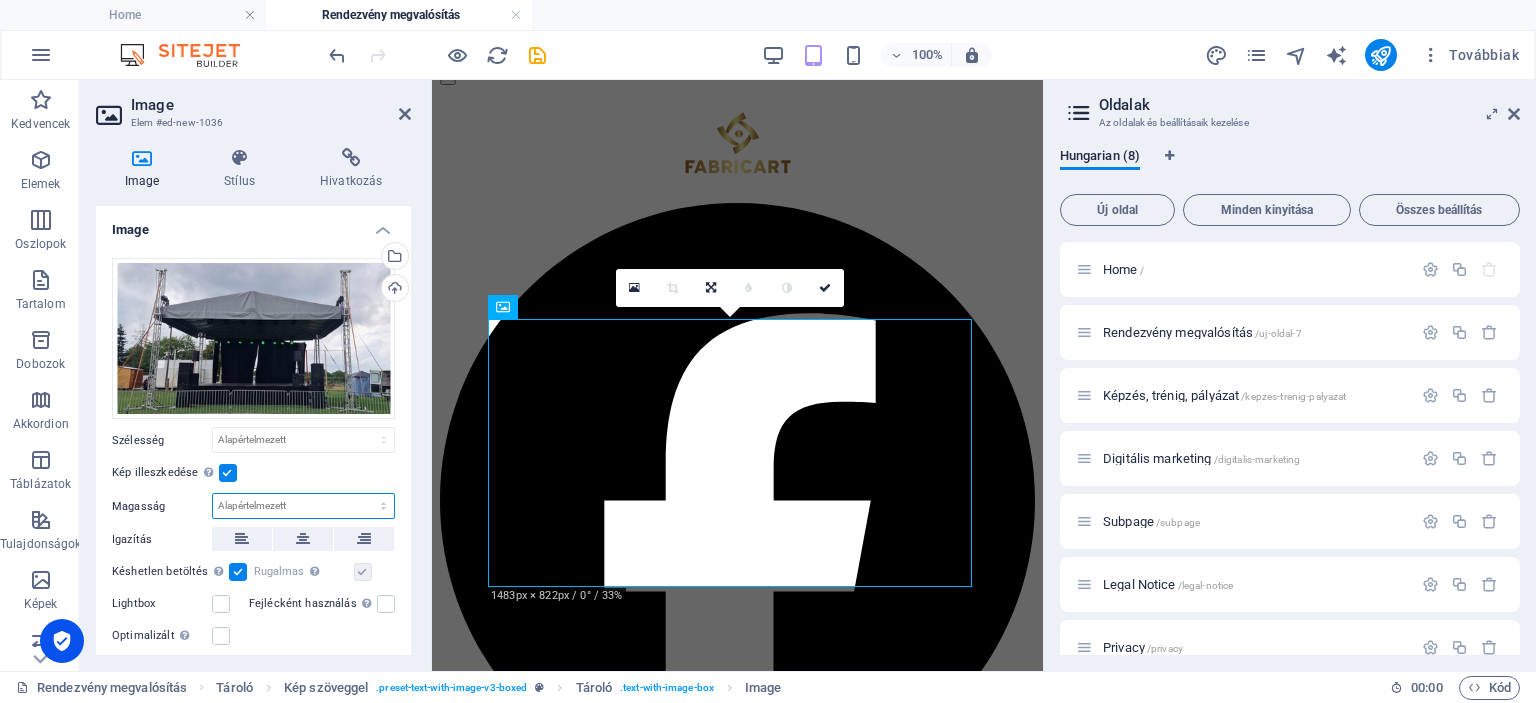 select on "px" 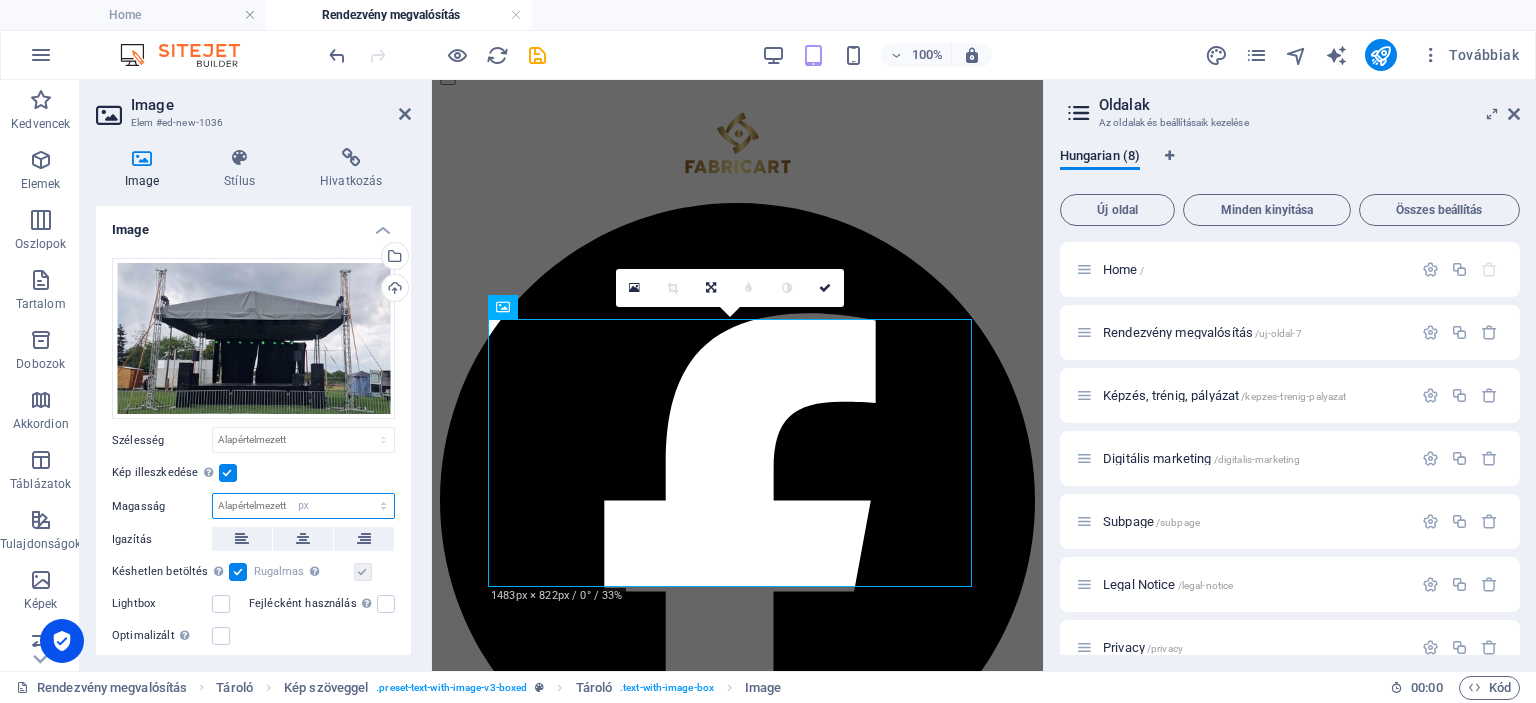 click on "Alapértelmezett automatikus px" at bounding box center (303, 506) 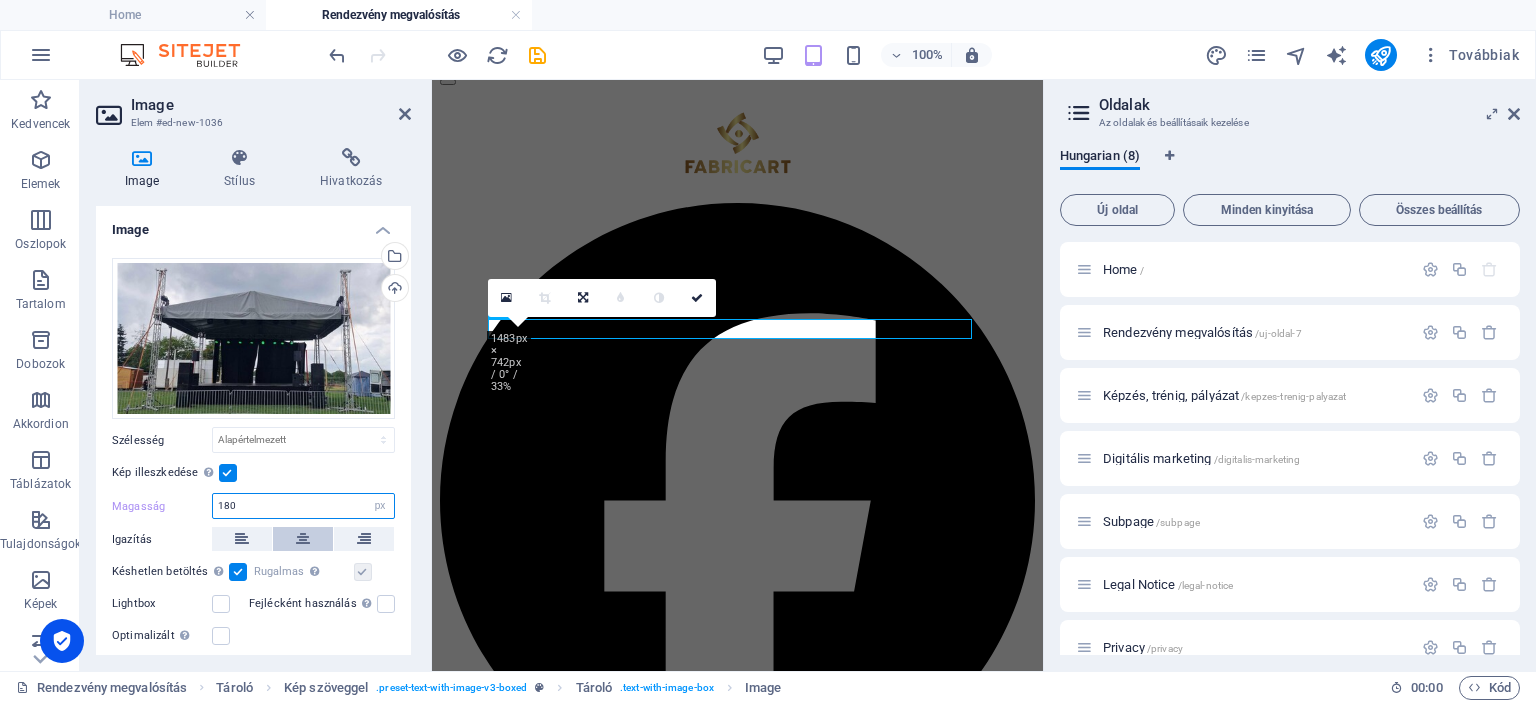 type on "180" 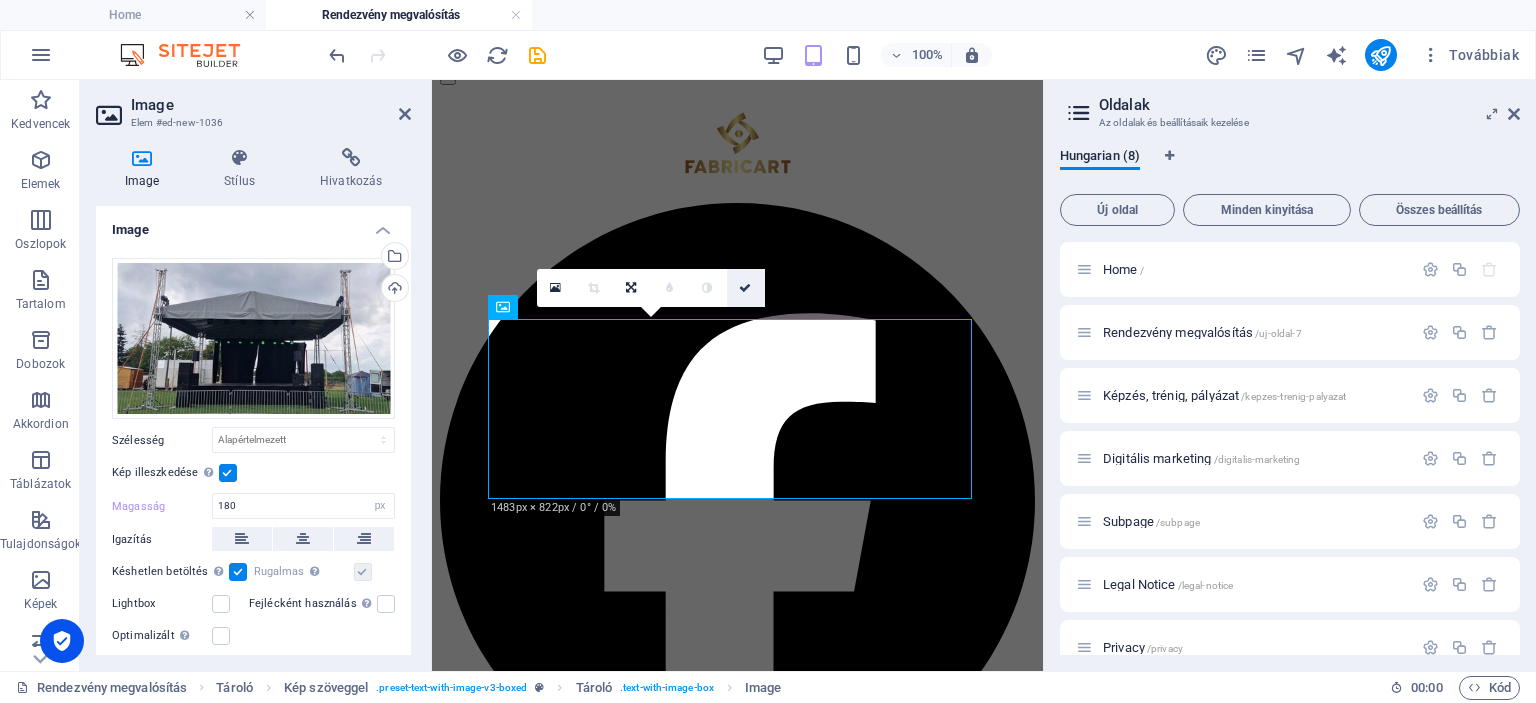 click at bounding box center (746, 288) 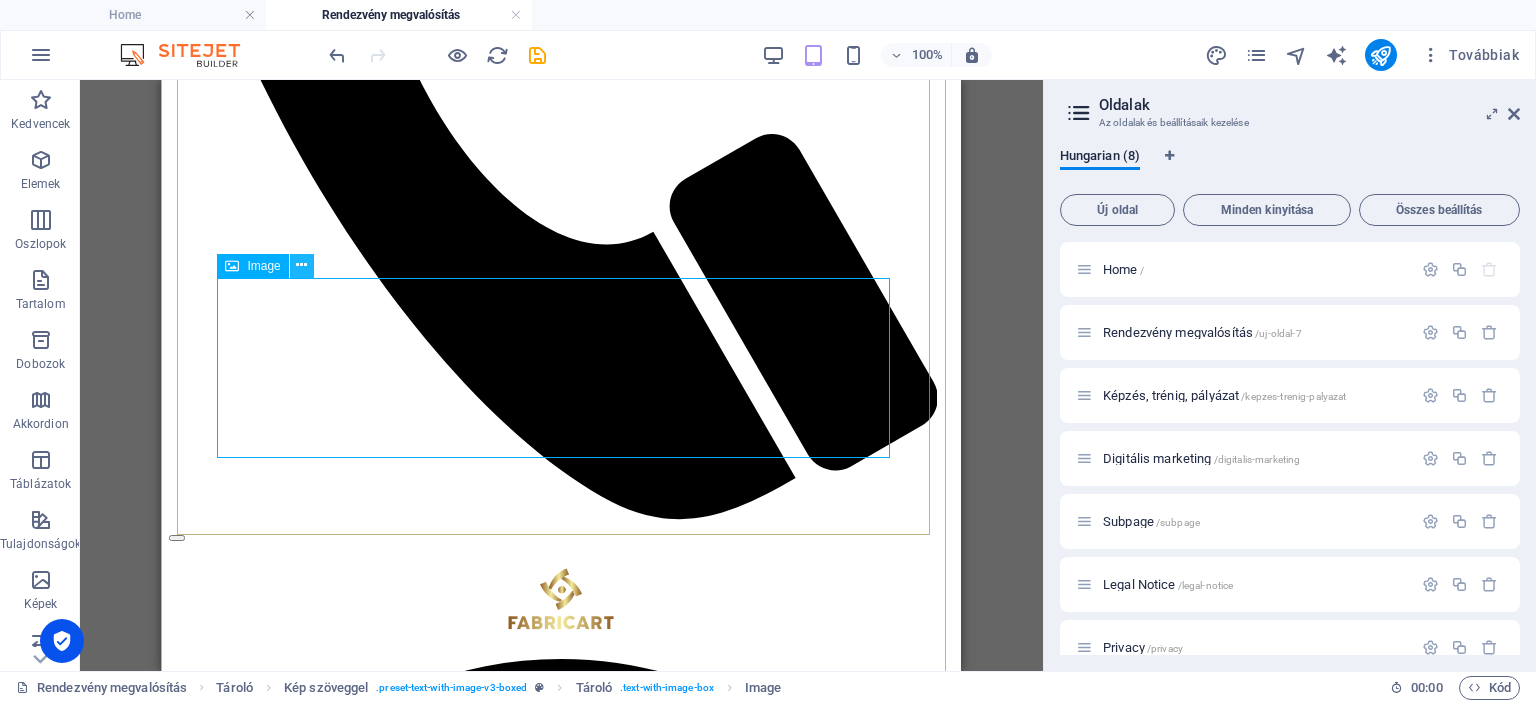click at bounding box center (301, 265) 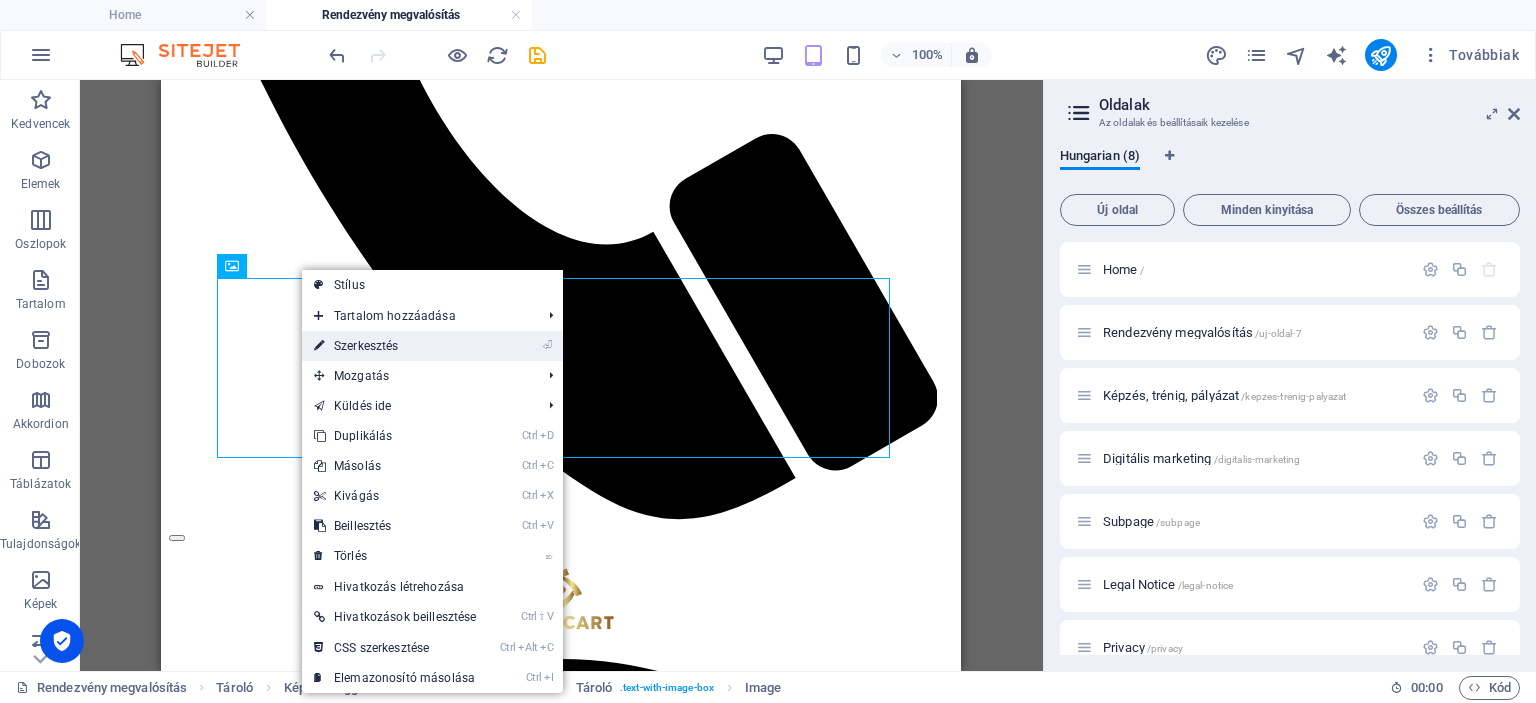 click on "⏎  Szerkesztés" at bounding box center (395, 346) 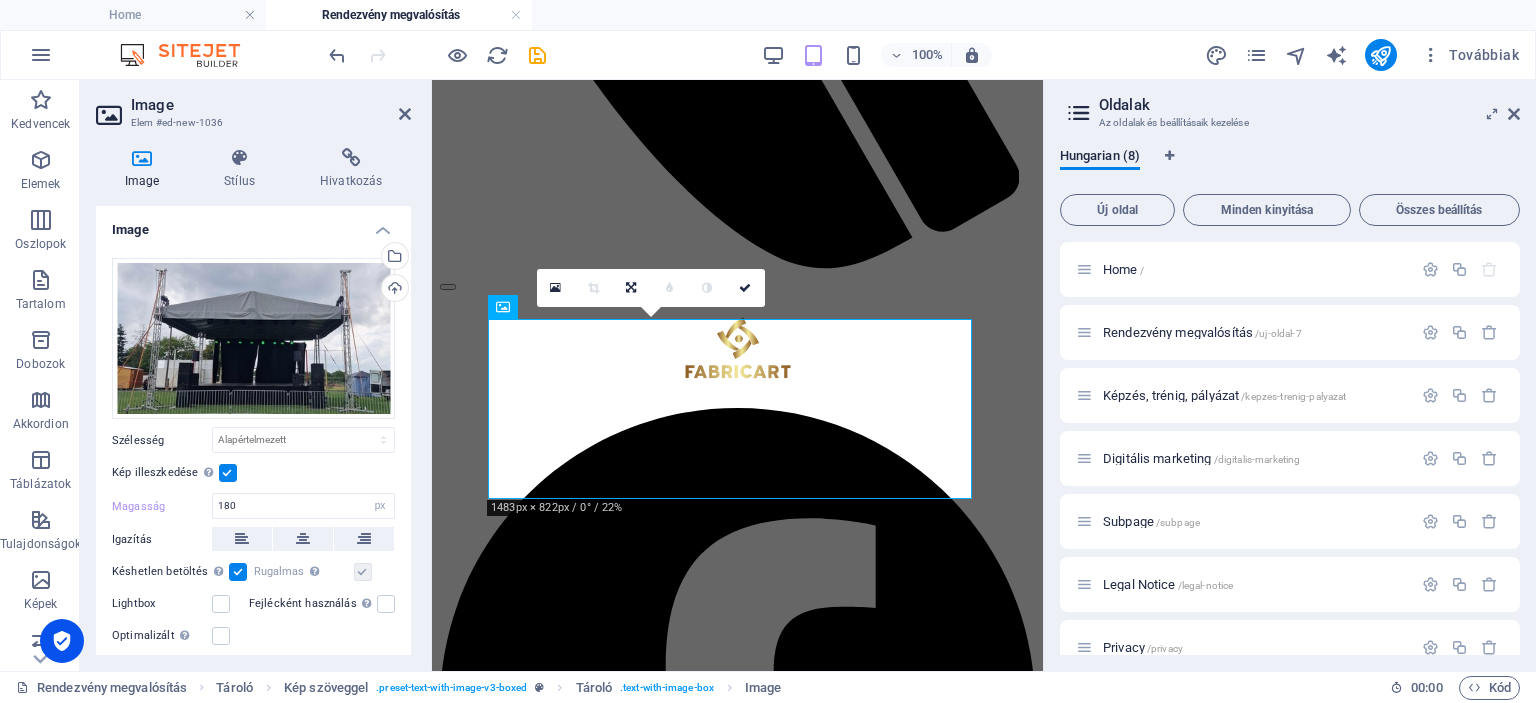 scroll, scrollTop: 1459, scrollLeft: 0, axis: vertical 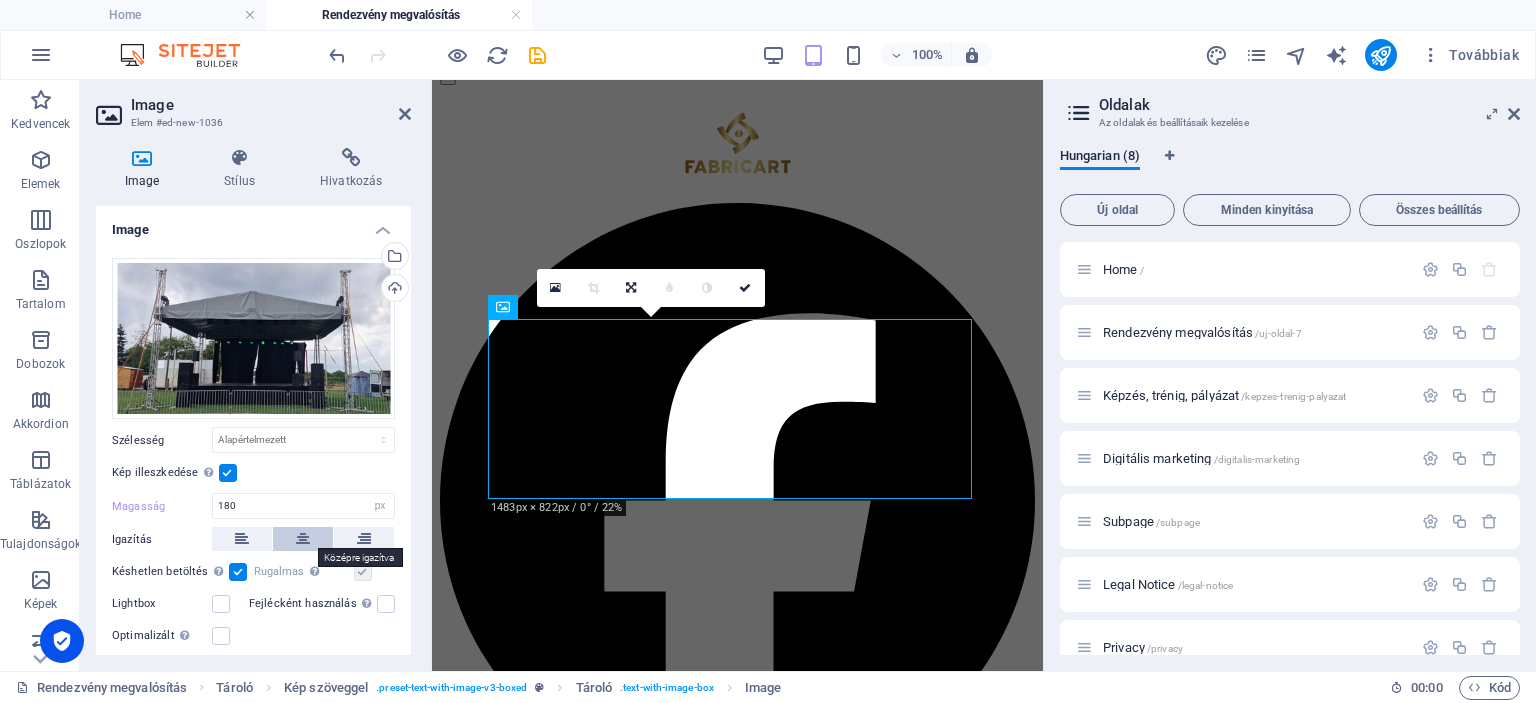 click at bounding box center [303, 539] 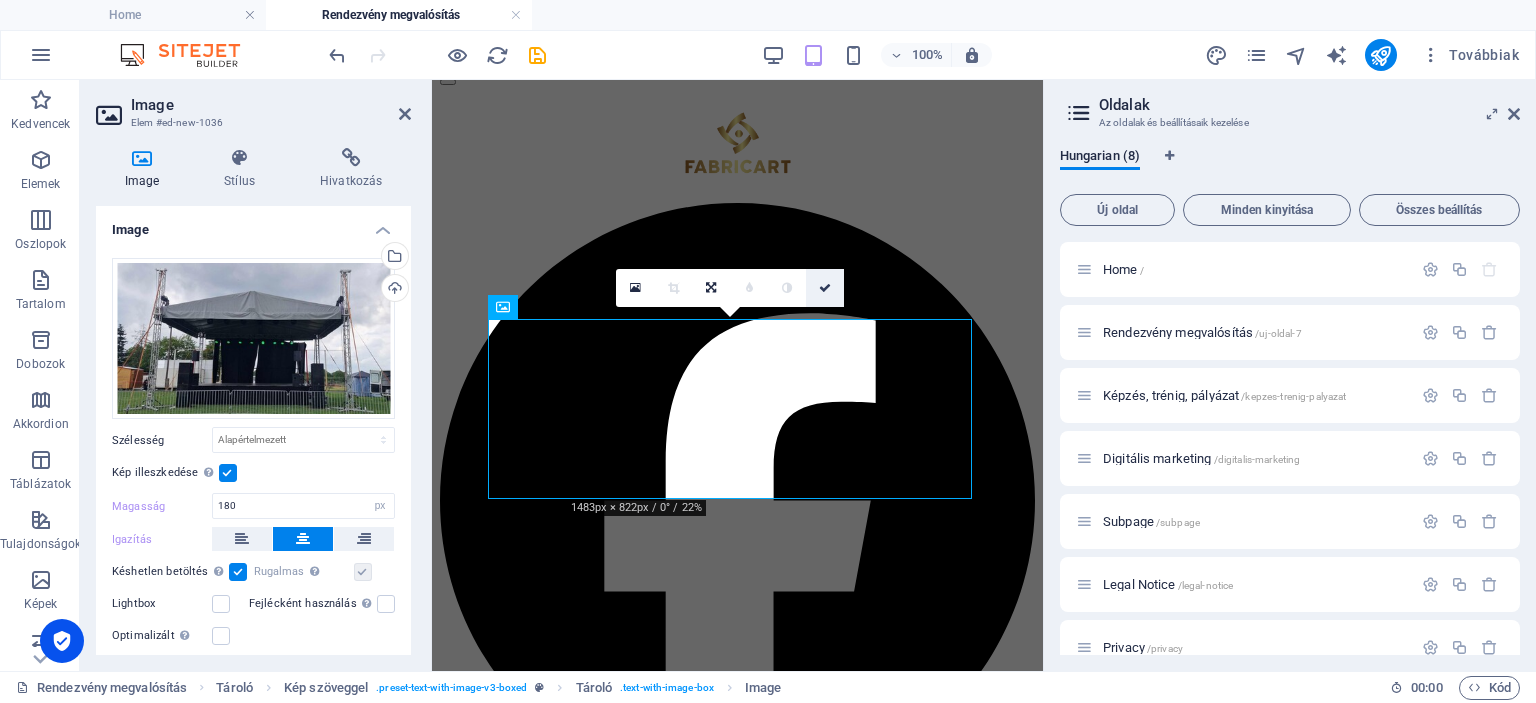 click at bounding box center (825, 288) 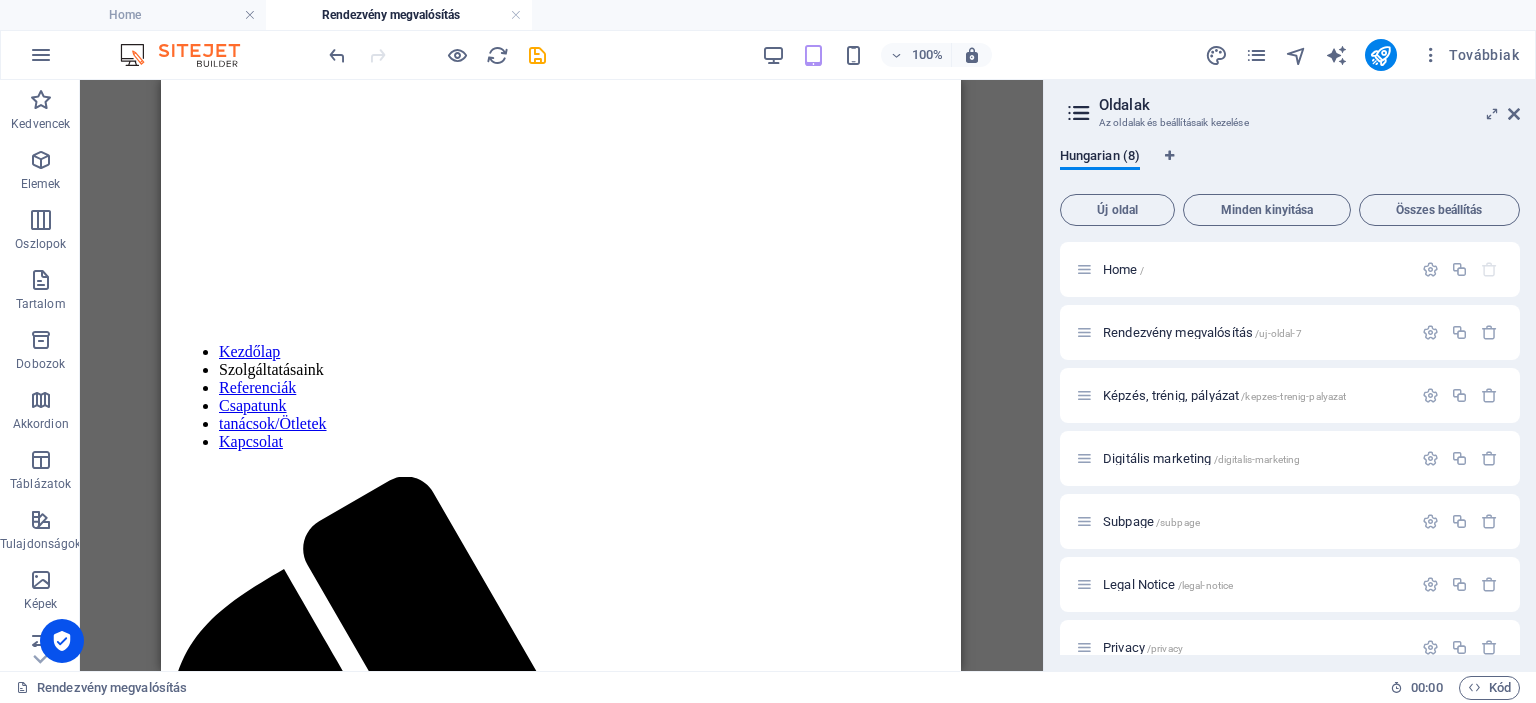scroll, scrollTop: 285, scrollLeft: 0, axis: vertical 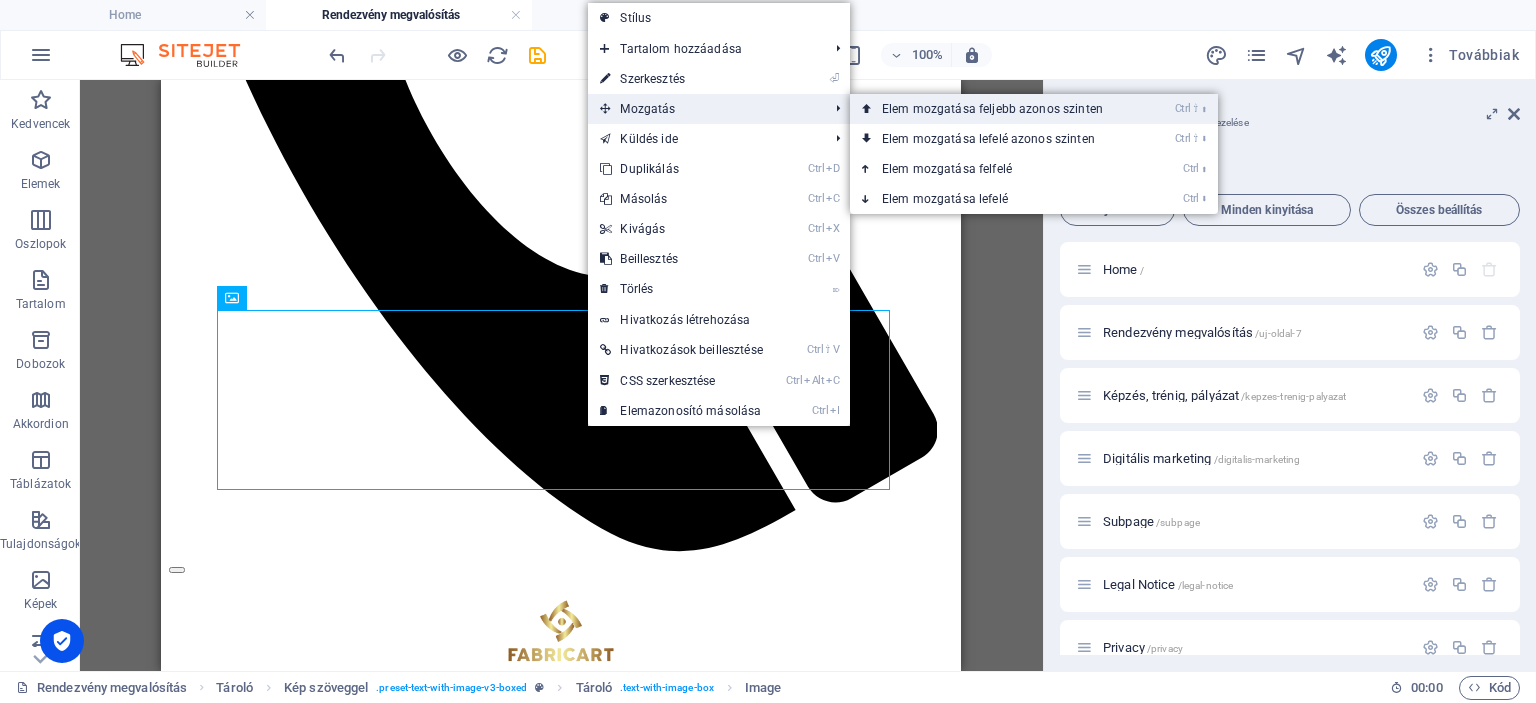 click on "Ctrl ⇧ ⬆  Elem mozgatása feljebb azonos szinten" at bounding box center [996, 109] 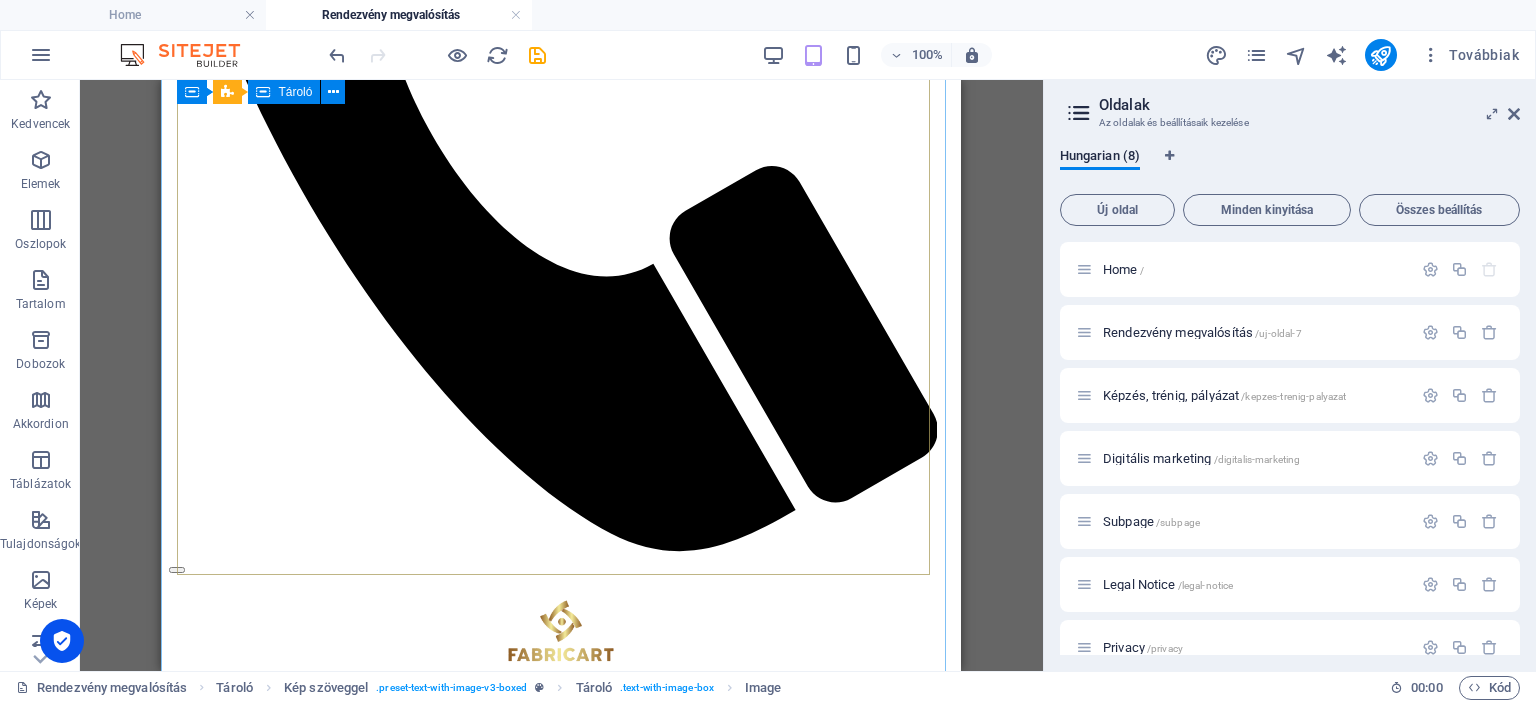 scroll, scrollTop: 386, scrollLeft: 0, axis: vertical 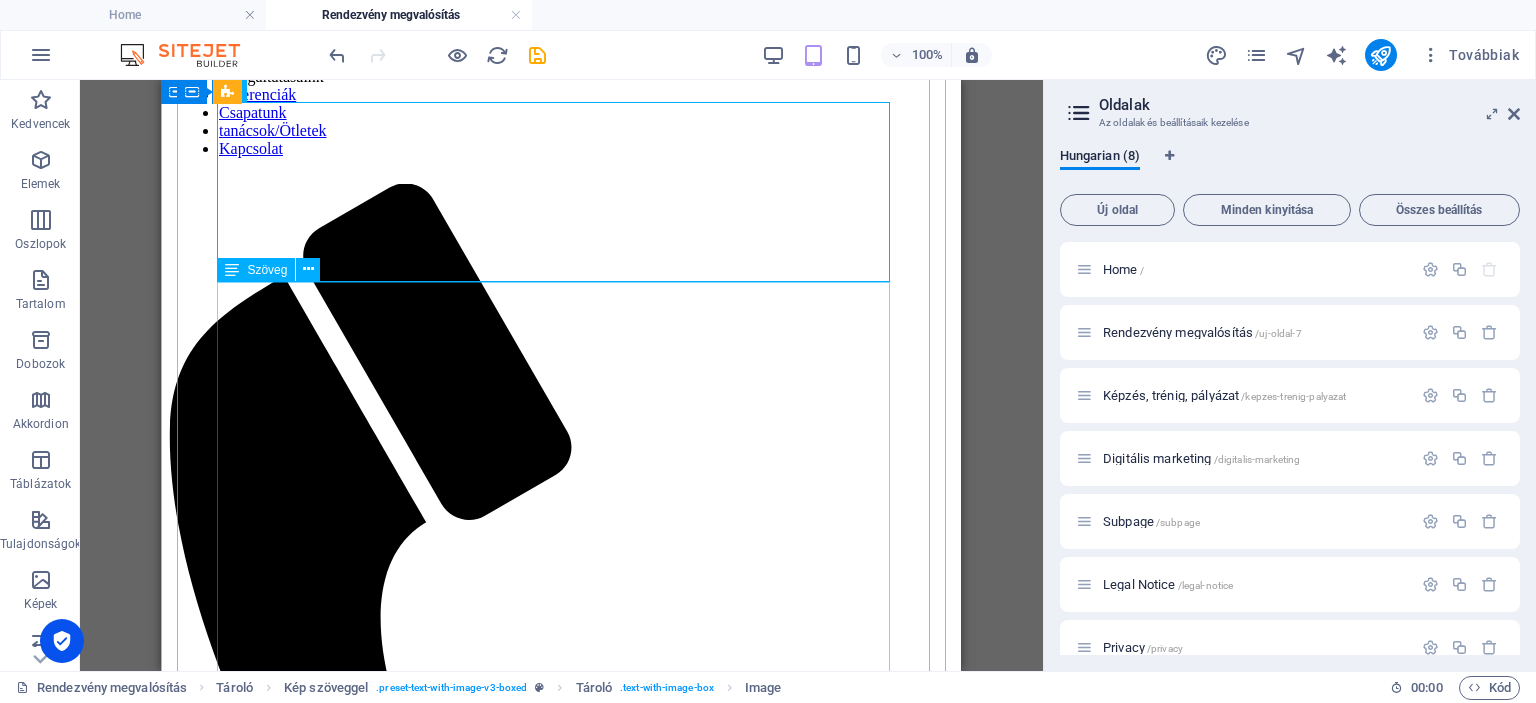 click on "Kínálatunk a legkisebb eseményektől a nagyszabású koncertekig minden igényt kielégít, legyen szó hang-, fény- vagy vizuáltechnikáról, színpadi megoldásokról vagy rendezvénysátrakról. Hangtechnika:  Biztosíthtunk kiváló minőségű Electro Voice (EV), Dynacord, Bose és NOVA PA rendszerekkel, amelyek garantálják a tiszta és erőteljes hangzást. Kínálunk különböző konfigurációkat az esemény méretétől függően.  Például, a legnagyobb technikai adatokkal rendelkező PA rendszerünk az EV XLC rendszer 16 db EV XLC DVX127 top hangszóróval, 12 db EV PX2181 subwooferrel, 6 db EV TG7 és 6 db EV TG5 végfokkal, kiegészítő kábelezéssel együtt. Emellett Dynacord V12 top és V17 mély rendszereket is biztosítunk Dynacord X1202 és X1201 végfokokkal.  Kisebb rendezvények Fénytechnika Vizuáltechnika (LED falak): Színpadok és Fedések:  Színpadaink és fedéseink stabil alapot biztosítanak rendezvényéhez. Egyéb eszközök és kiegészítők:" at bounding box center [561, 7486] 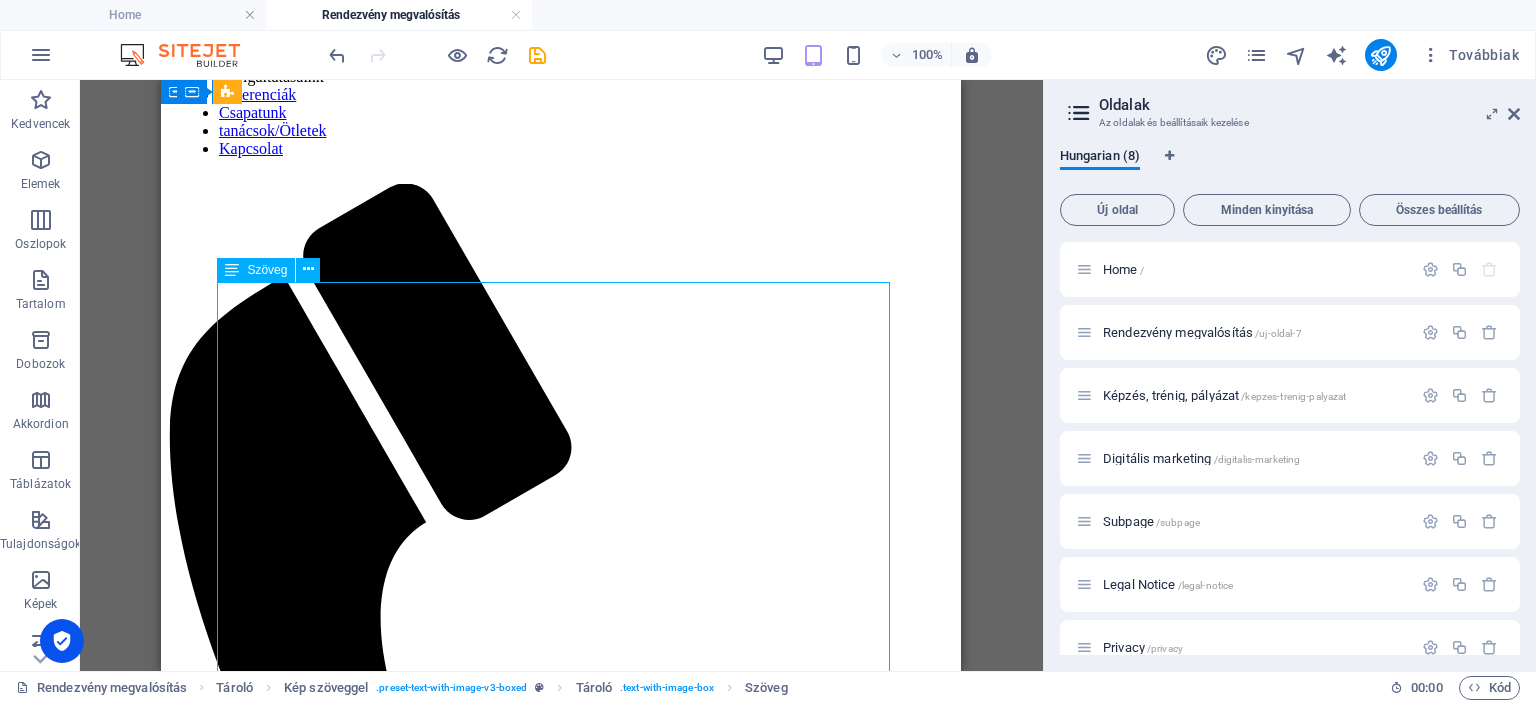 click on "Kínálatunk a legkisebb eseményektől a nagyszabású koncertekig minden igényt kielégít, legyen szó hang-, fény- vagy vizuáltechnikáról, színpadi megoldásokról vagy rendezvénysátrakról. Hangtechnika:  Biztosíthtunk kiváló minőségű Electro Voice (EV), Dynacord, Bose és NOVA PA rendszerekkel, amelyek garantálják a tiszta és erőteljes hangzást. Kínálunk különböző konfigurációkat az esemény méretétől függően.  Például, a legnagyobb technikai adatokkal rendelkező PA rendszerünk az EV XLC rendszer 16 db EV XLC DVX127 top hangszóróval, 12 db EV PX2181 subwooferrel, 6 db EV TG7 és 6 db EV TG5 végfokkal, kiegészítő kábelezéssel együtt. Emellett Dynacord V12 top és V17 mély rendszereket is biztosítunk Dynacord X1202 és X1201 végfokokkal.  Kisebb rendezvények Fénytechnika Vizuáltechnika (LED falak): Színpadok és Fedések:  Színpadaink és fedéseink stabil alapot biztosítanak rendezvényéhez. Egyéb eszközök és kiegészítők:" at bounding box center (561, 7486) 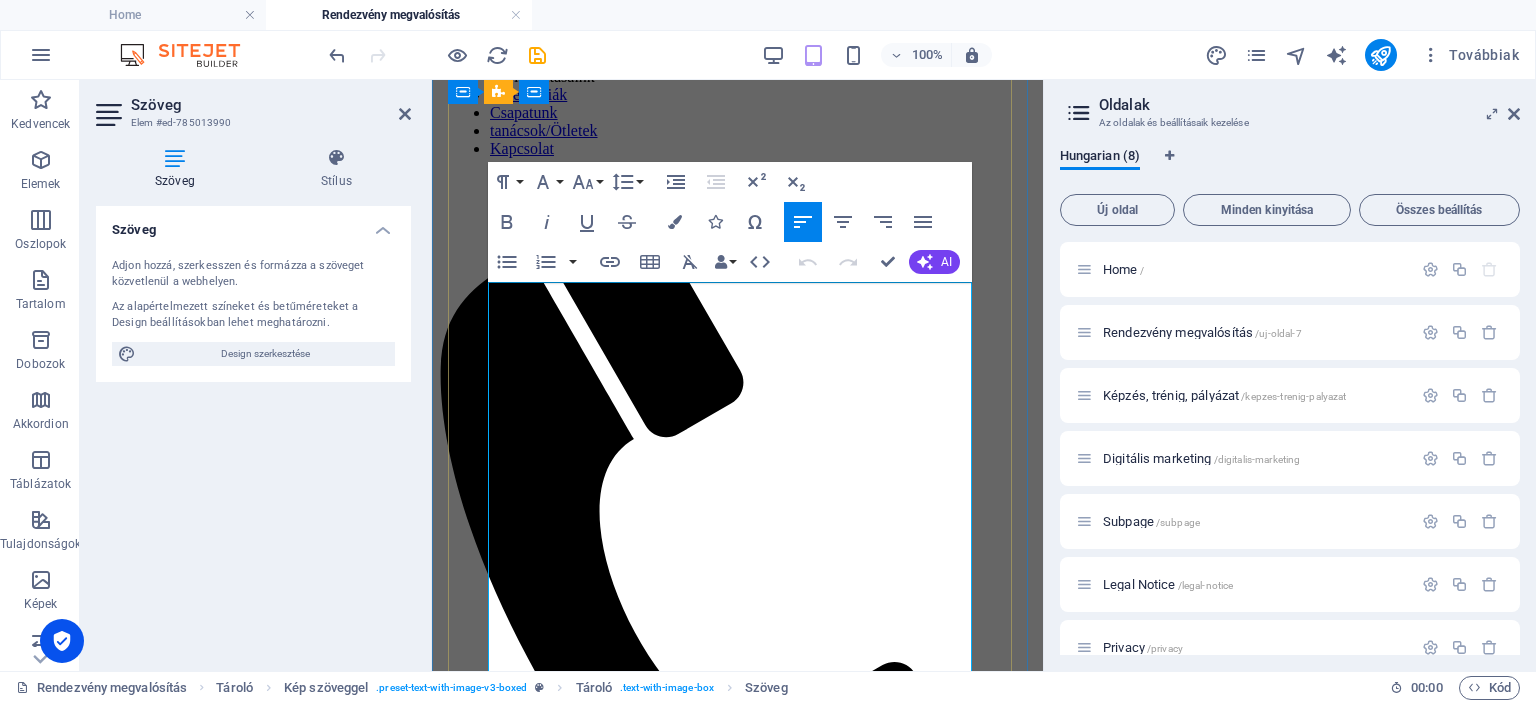 click on "Kínálatunk a legkisebb eseményektől a nagyszabású koncertekig minden igényt kielégít, legyen szó hang-, fény- vagy vizuáltechnikáról, színpadi megoldásokról vagy rendezvénysátrakról." at bounding box center [737, 5582] 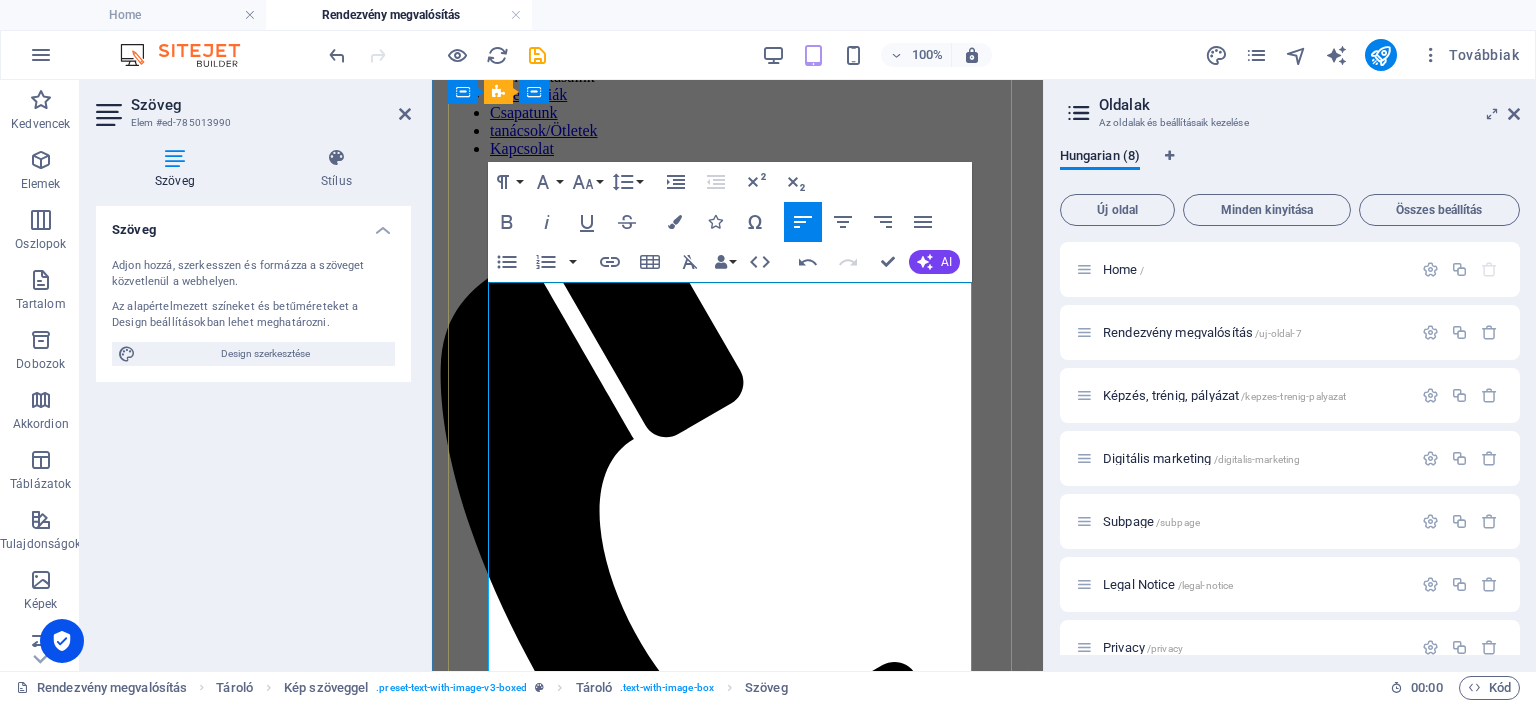 click on "Kínálatunk a legkisebb eseményektől a nagyszabású koncertekig minden igényt kielégít, legyen szó hang-, fény- vagy vizuáltechnikáról, színpadi megoldásokról vagy rendezvénysátrakról." at bounding box center (737, 5582) 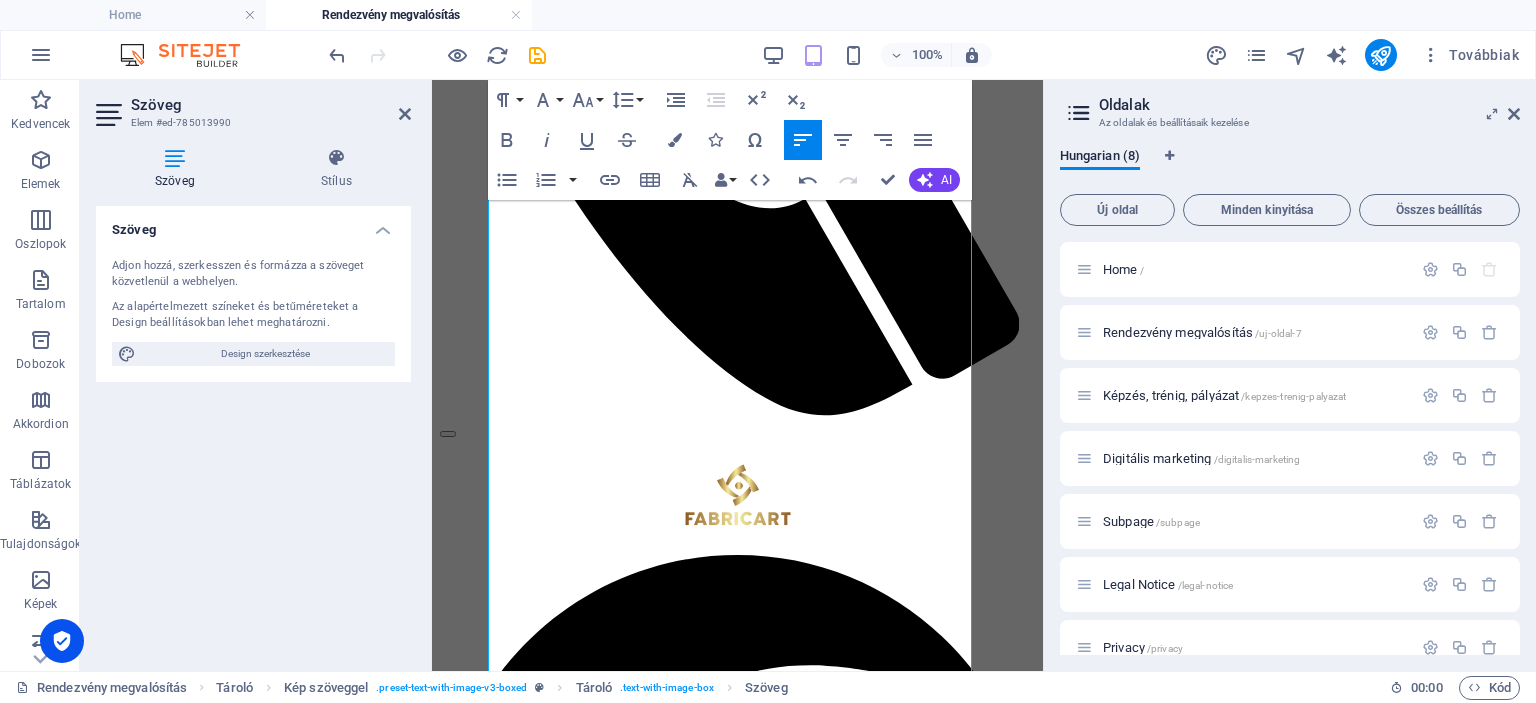 scroll, scrollTop: 1134, scrollLeft: 0, axis: vertical 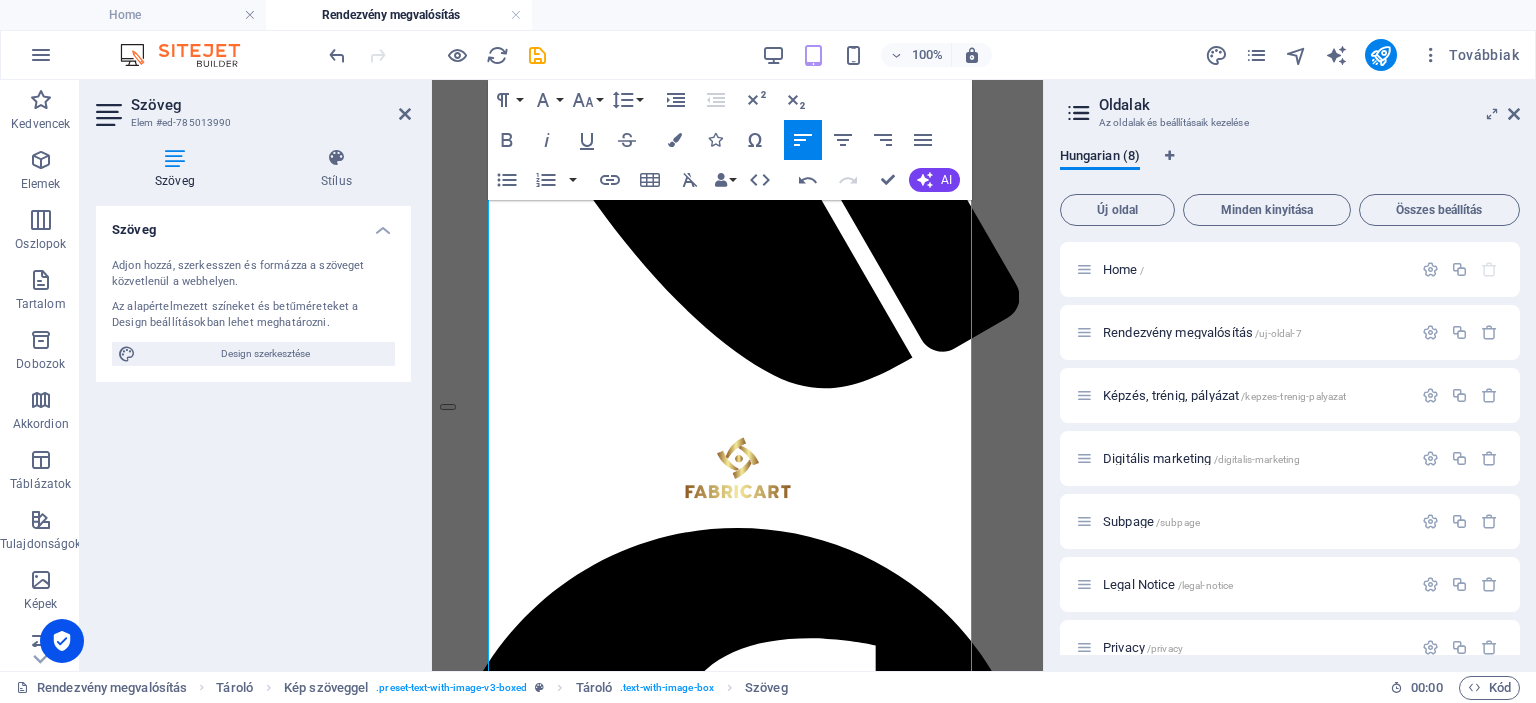 drag, startPoint x: 1034, startPoint y: 183, endPoint x: 1316, endPoint y: 262, distance: 292.85663 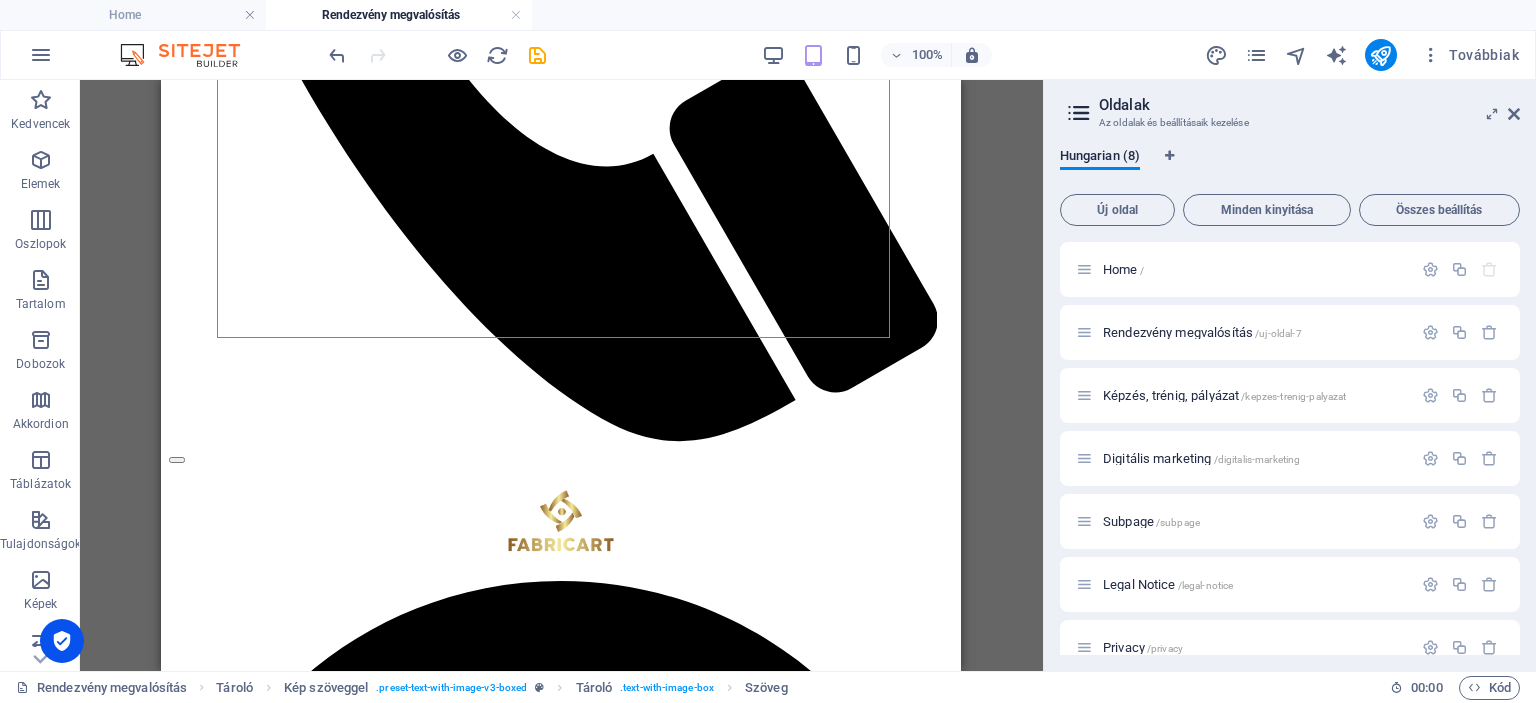 scroll, scrollTop: 1356, scrollLeft: 0, axis: vertical 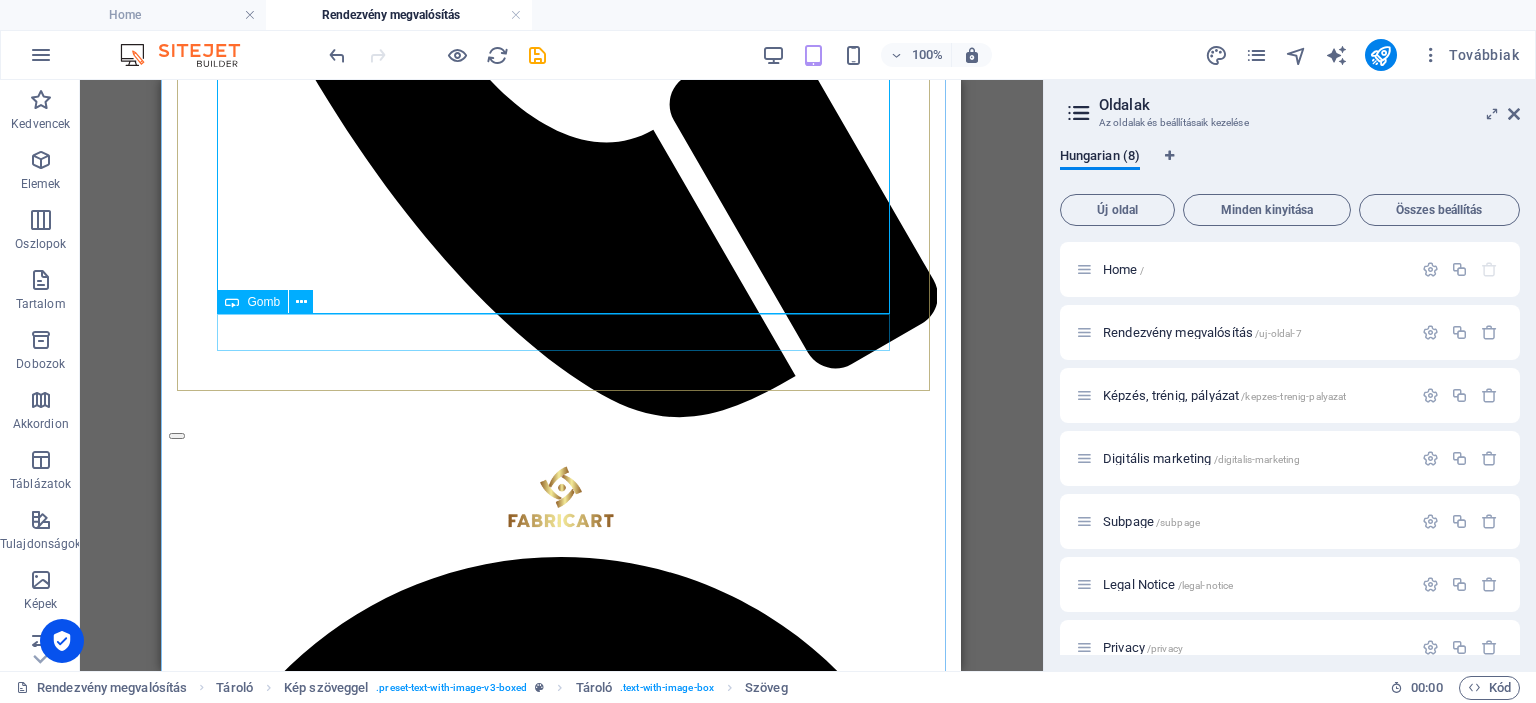 click on "Kérj technikai ajánlatot!" at bounding box center (561, 7167) 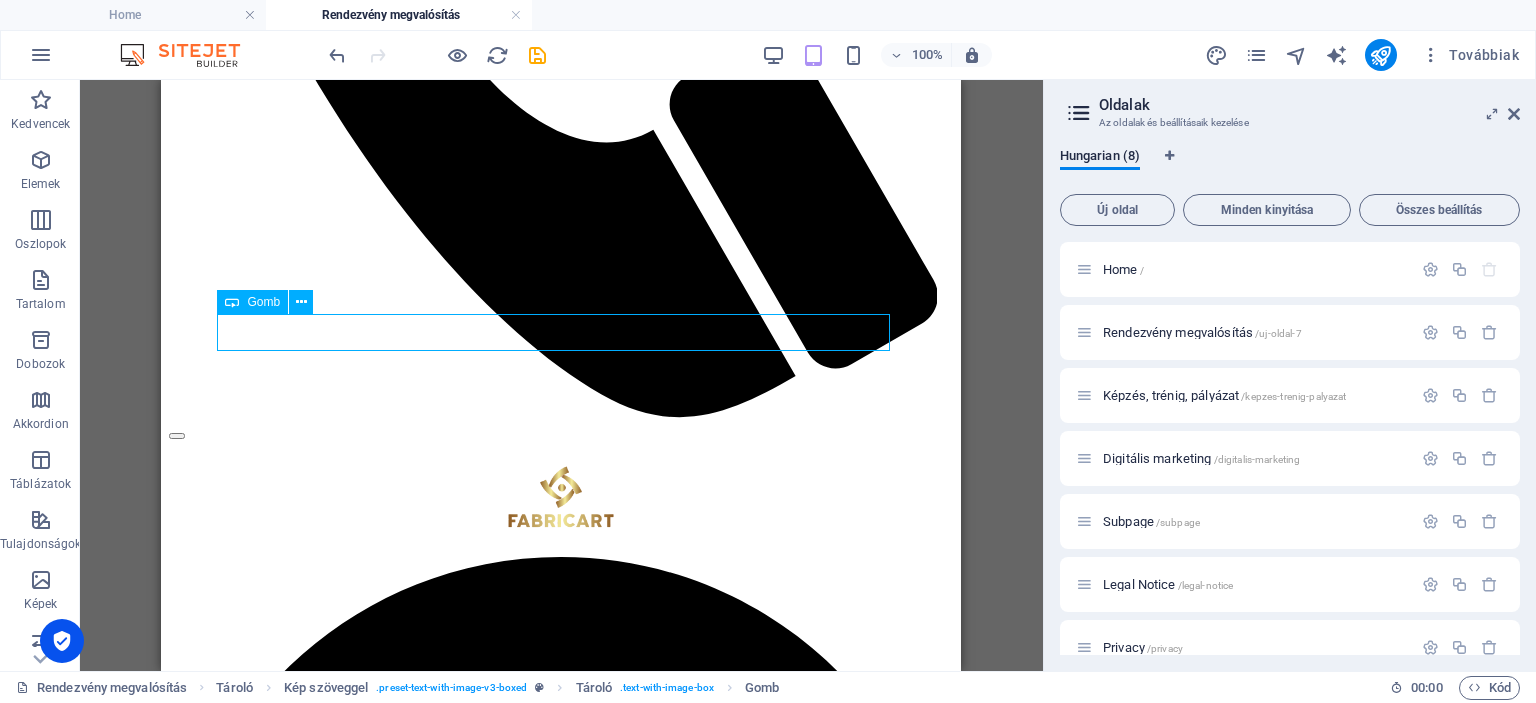click on "Kérj technikai ajánlatot!" at bounding box center (561, 7167) 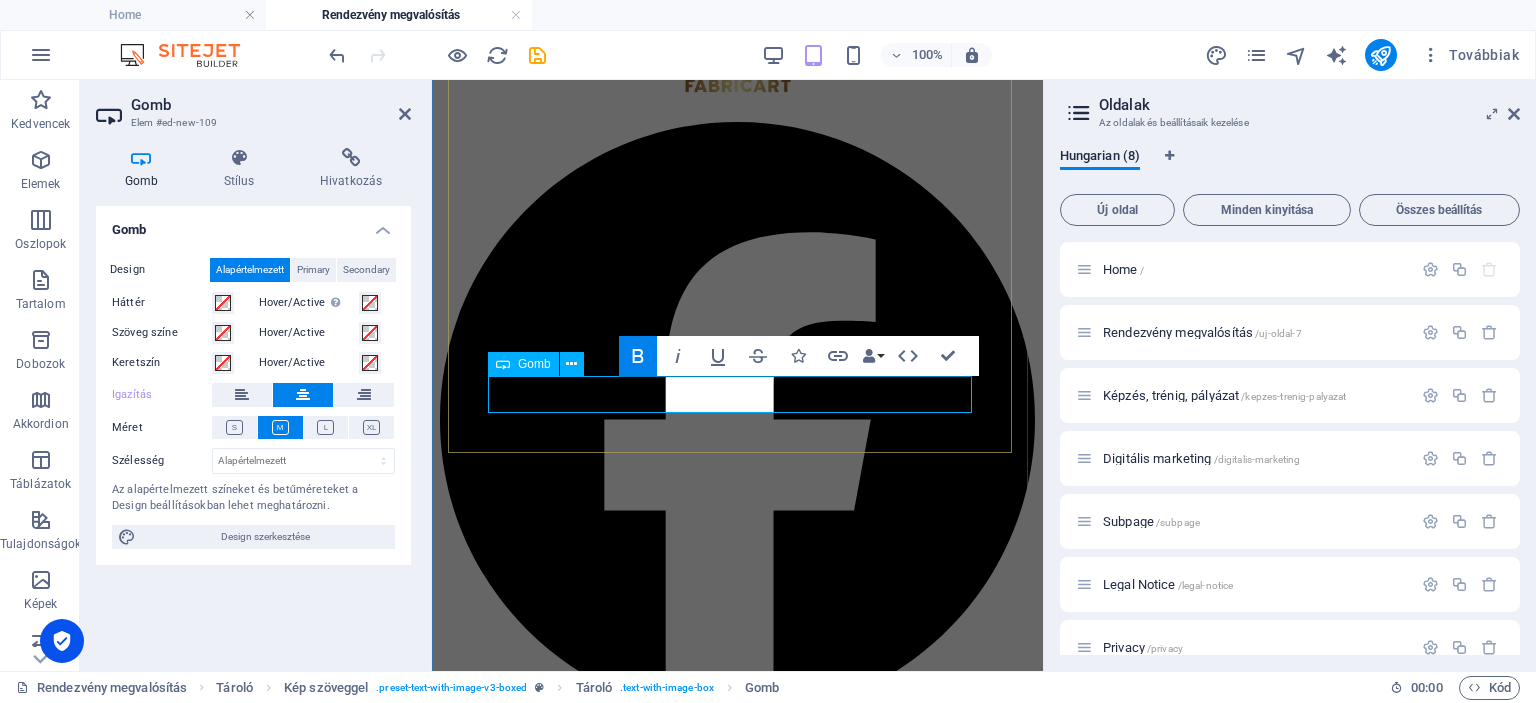 click on "Kérj technikai ajánlatot!" at bounding box center [738, 5707] 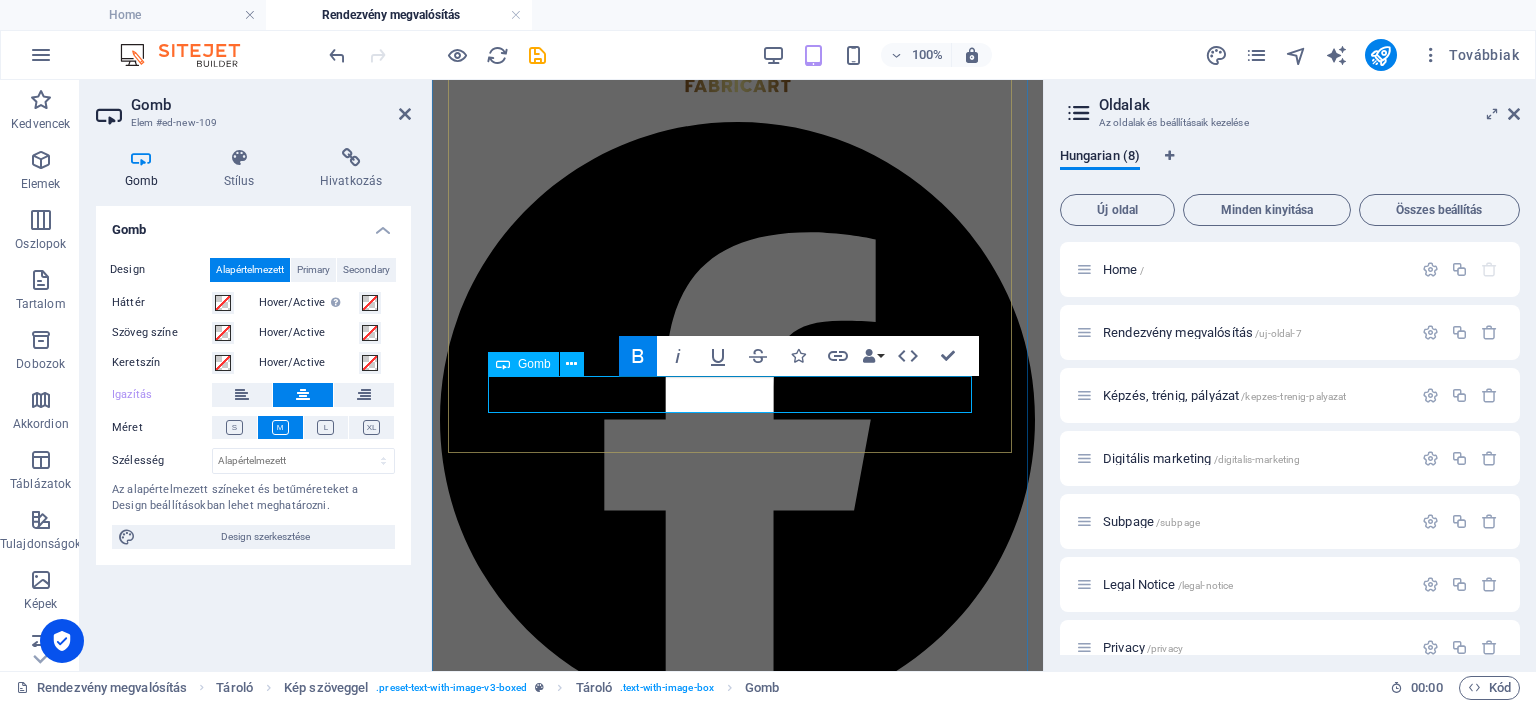 click on "Kérj technikai ajánlatot!" at bounding box center [738, 5707] 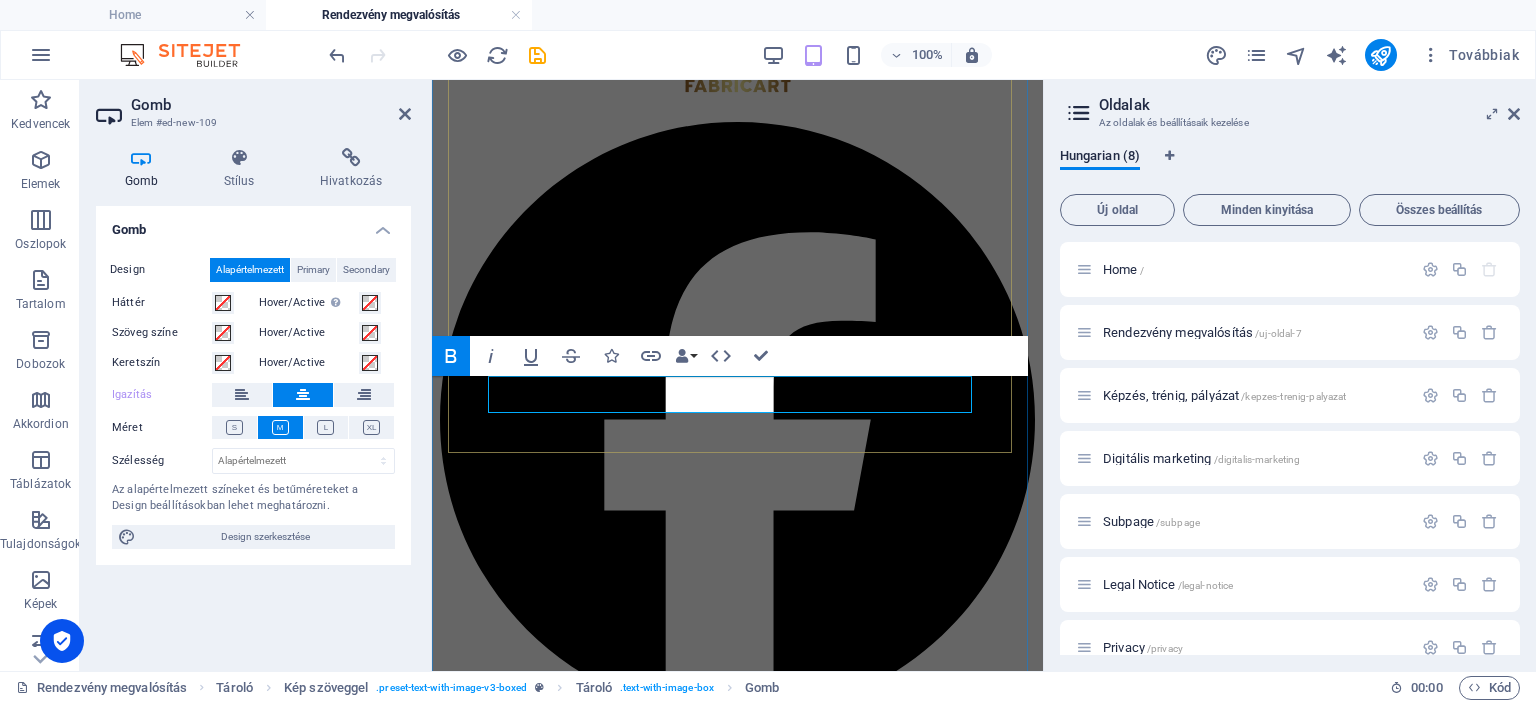 type 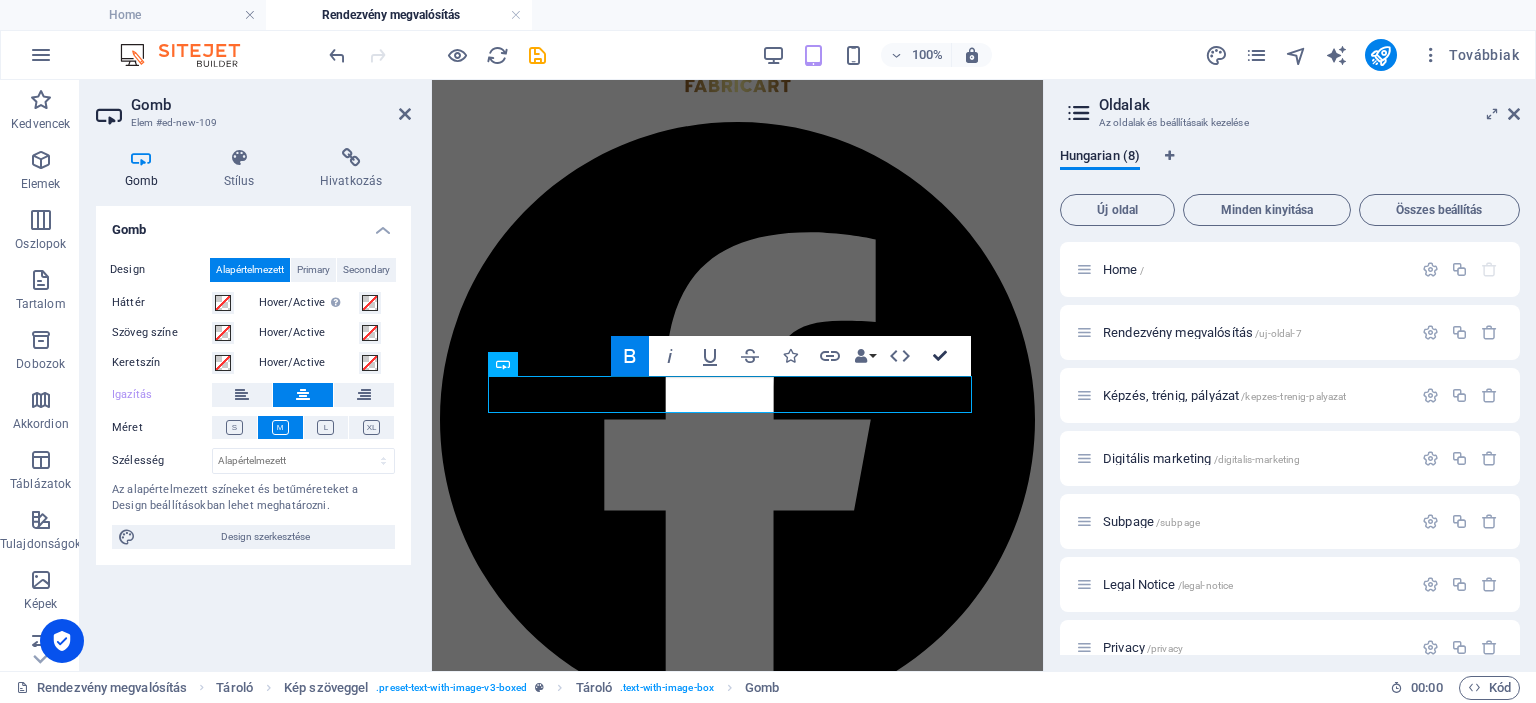 scroll, scrollTop: 1295, scrollLeft: 0, axis: vertical 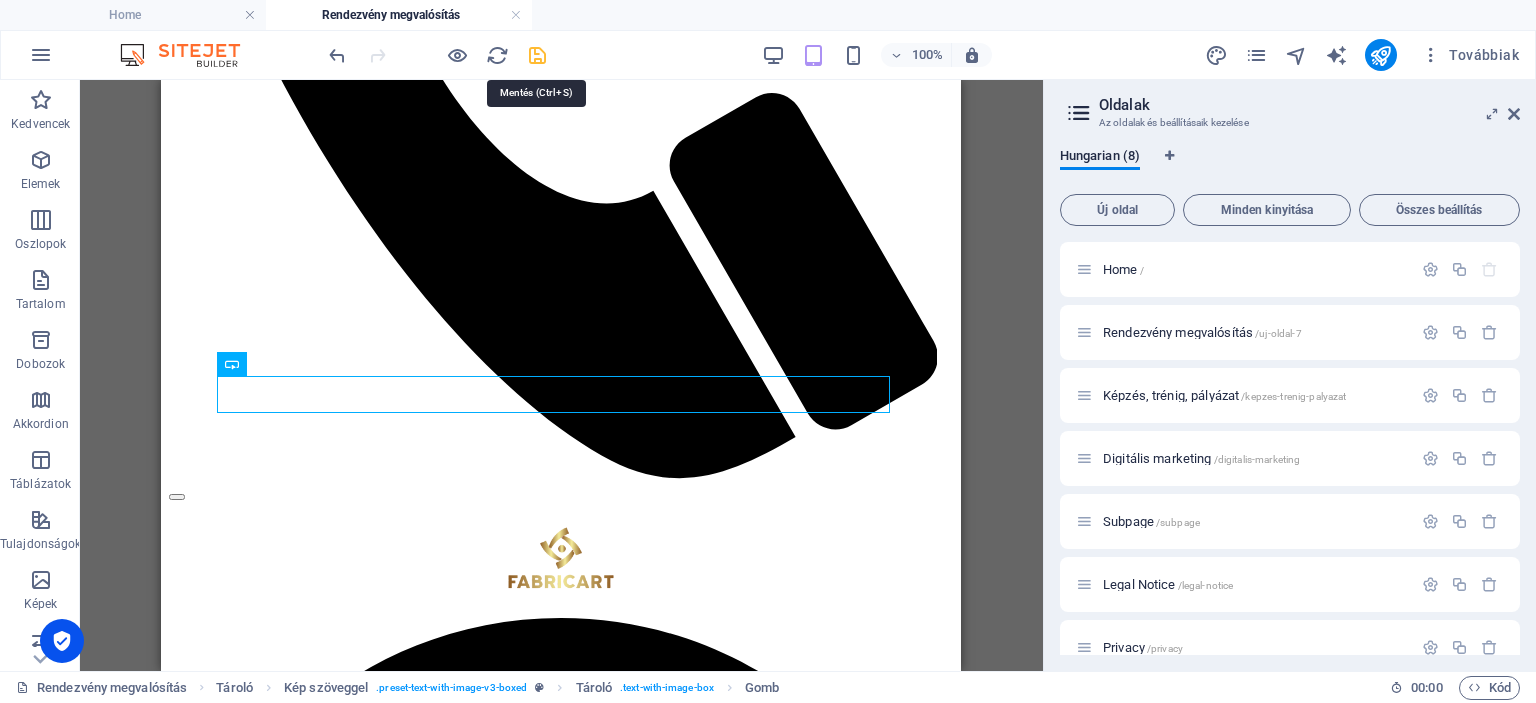 click at bounding box center (537, 55) 